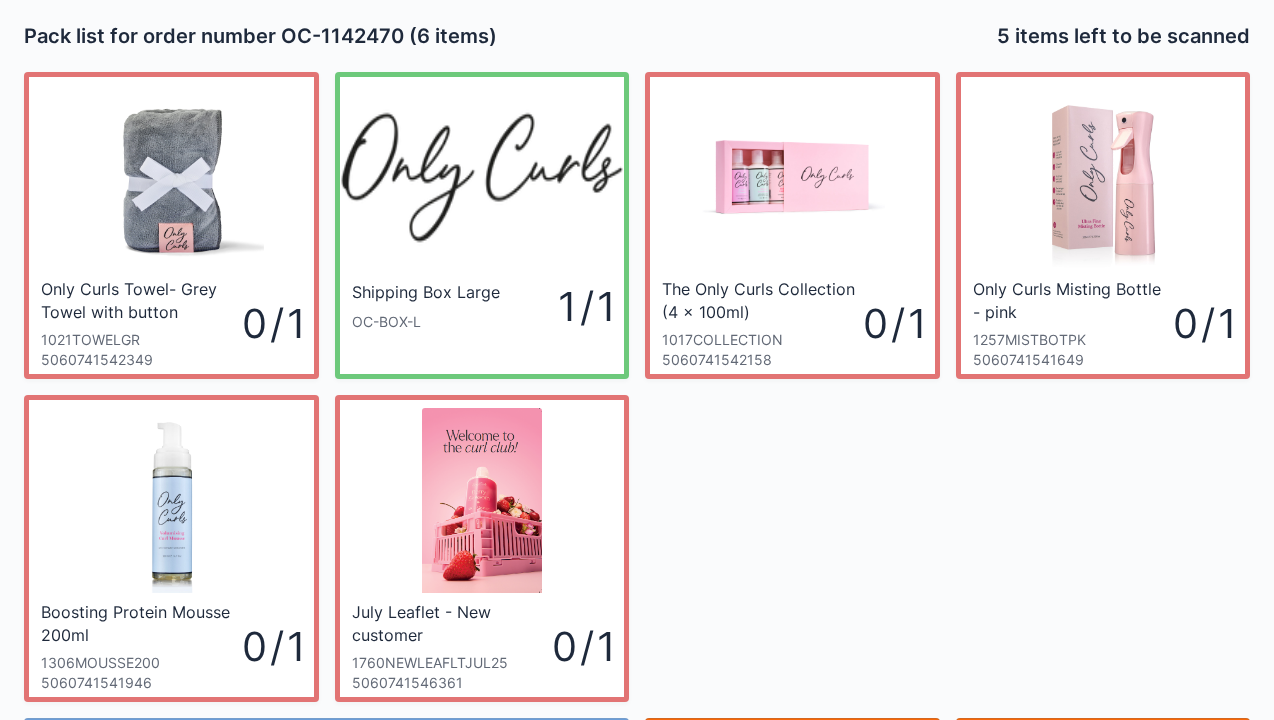 scroll, scrollTop: 116, scrollLeft: 0, axis: vertical 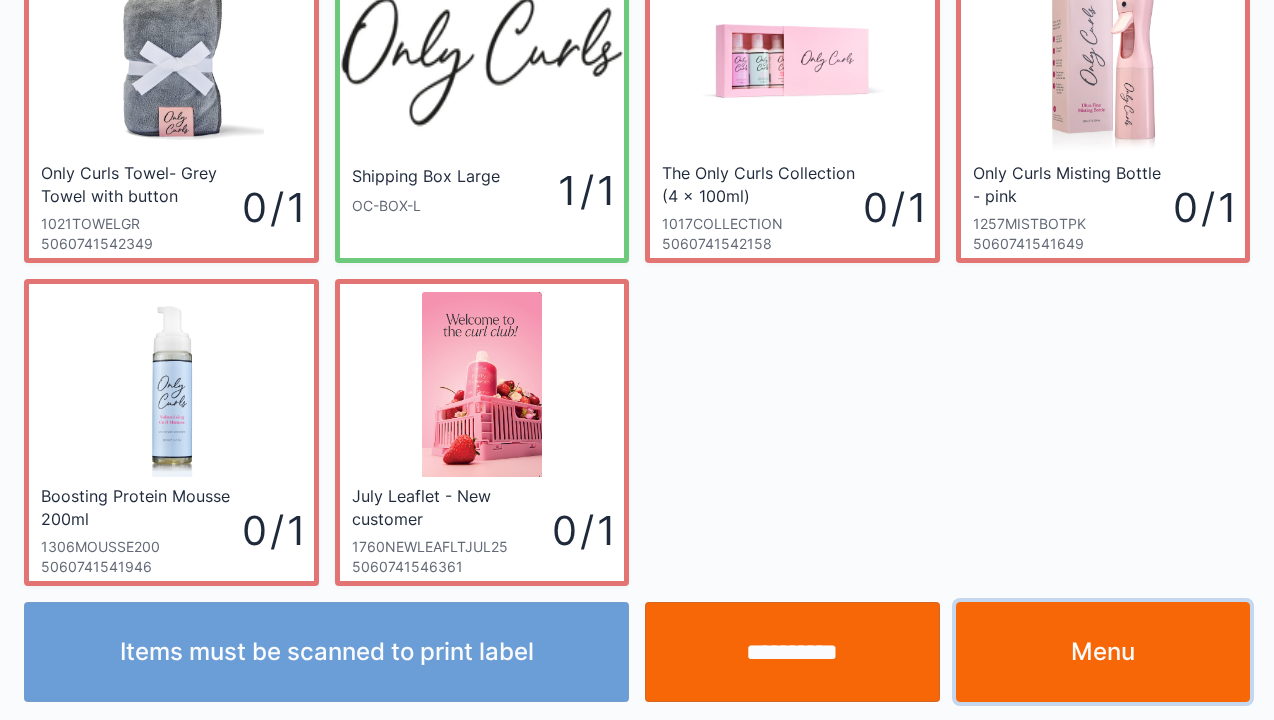 click on "Menu" at bounding box center (1103, 652) 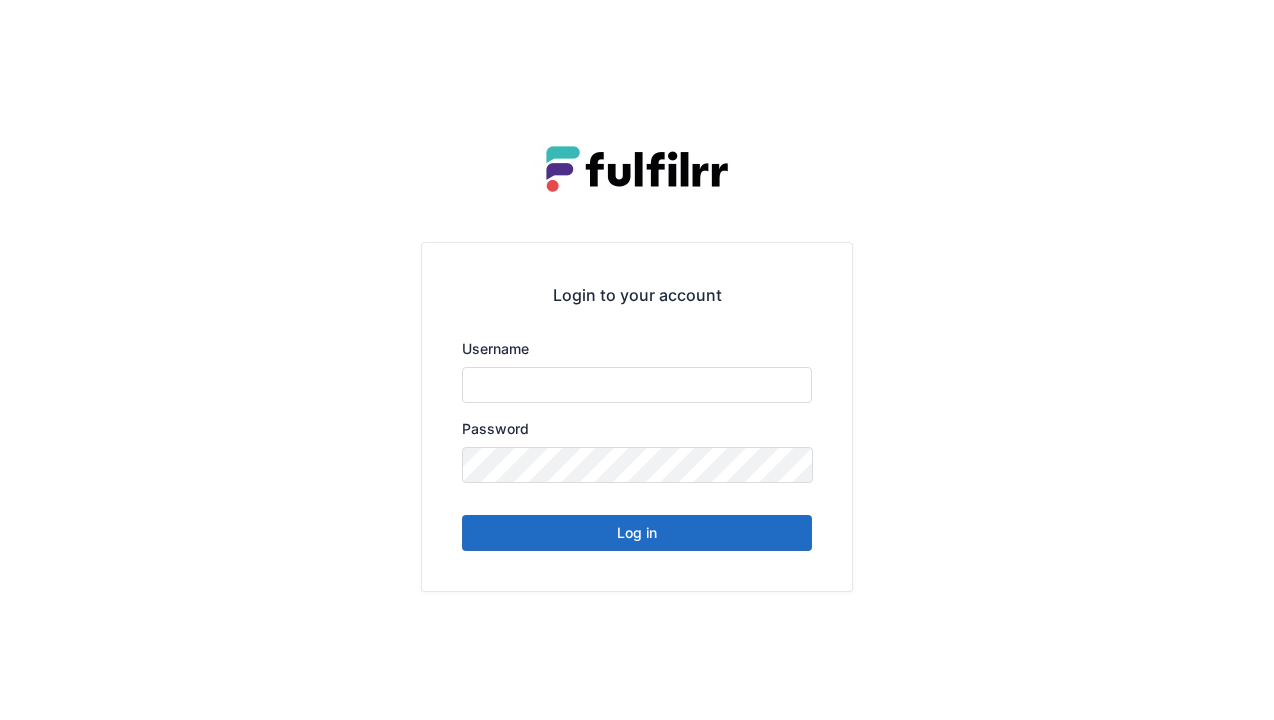 scroll, scrollTop: 0, scrollLeft: 0, axis: both 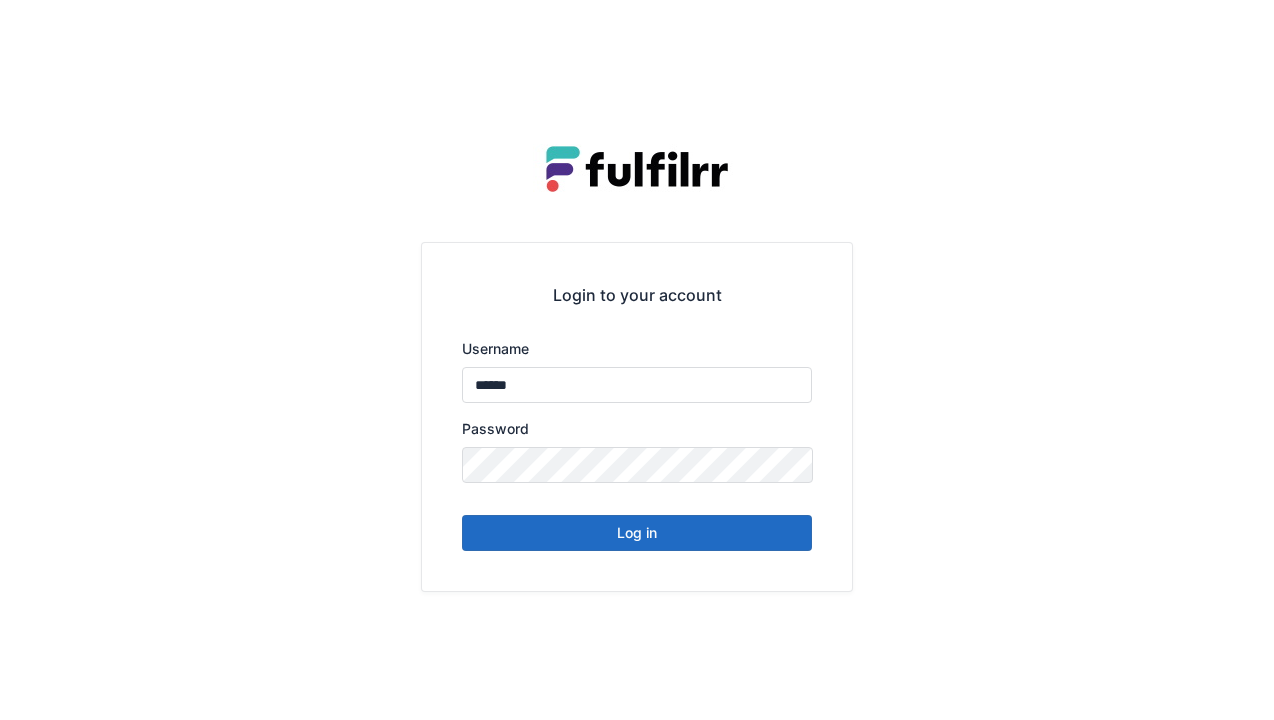 click on "Log in" at bounding box center (637, 533) 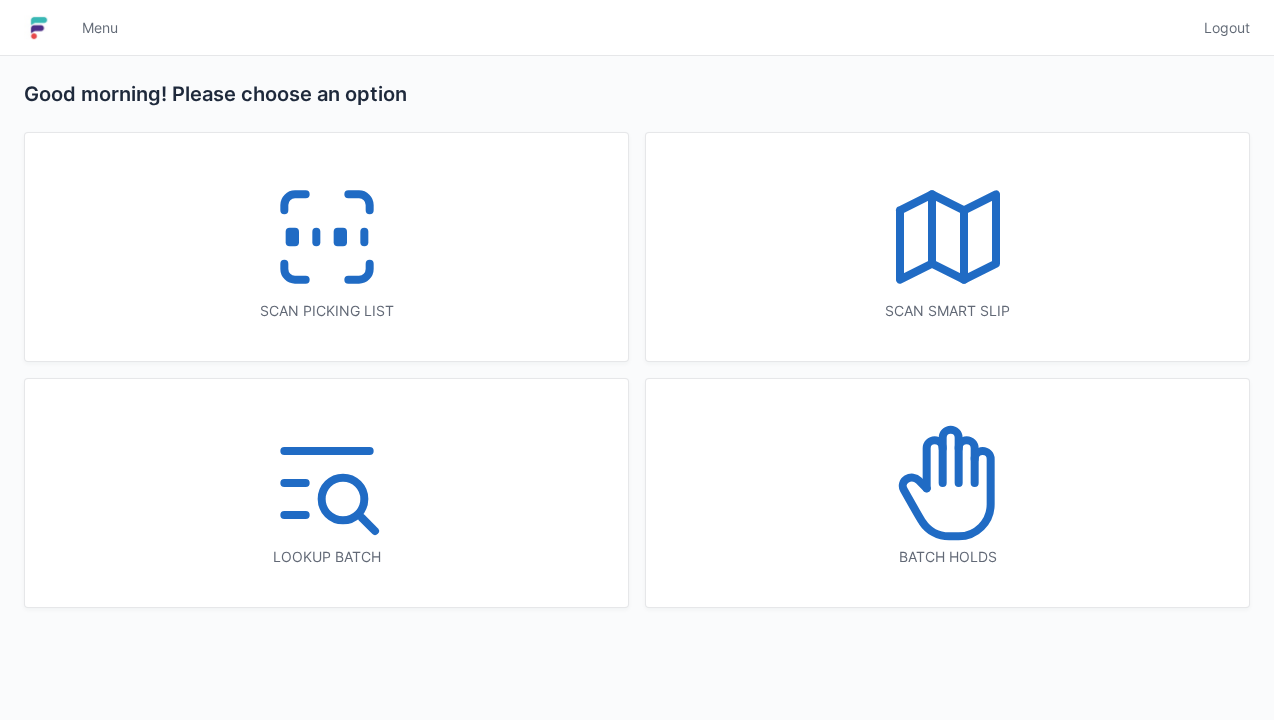 scroll, scrollTop: 0, scrollLeft: 0, axis: both 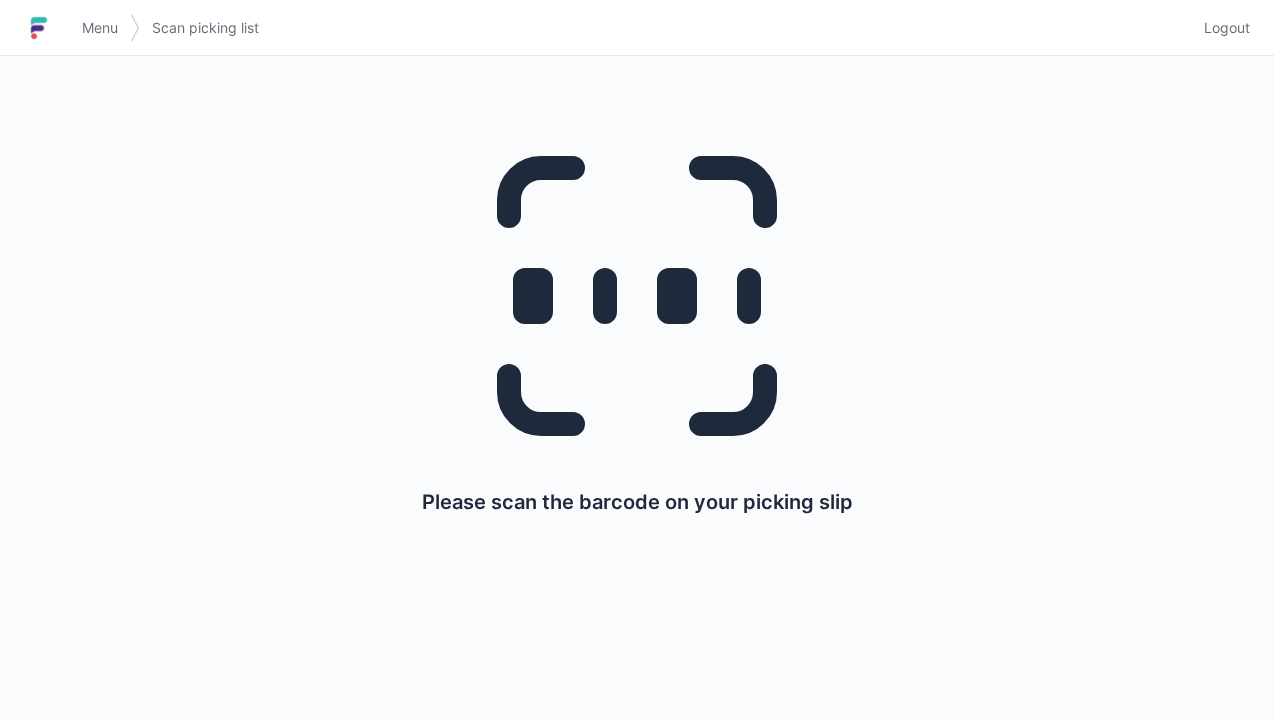 click on "Menu" at bounding box center (100, 28) 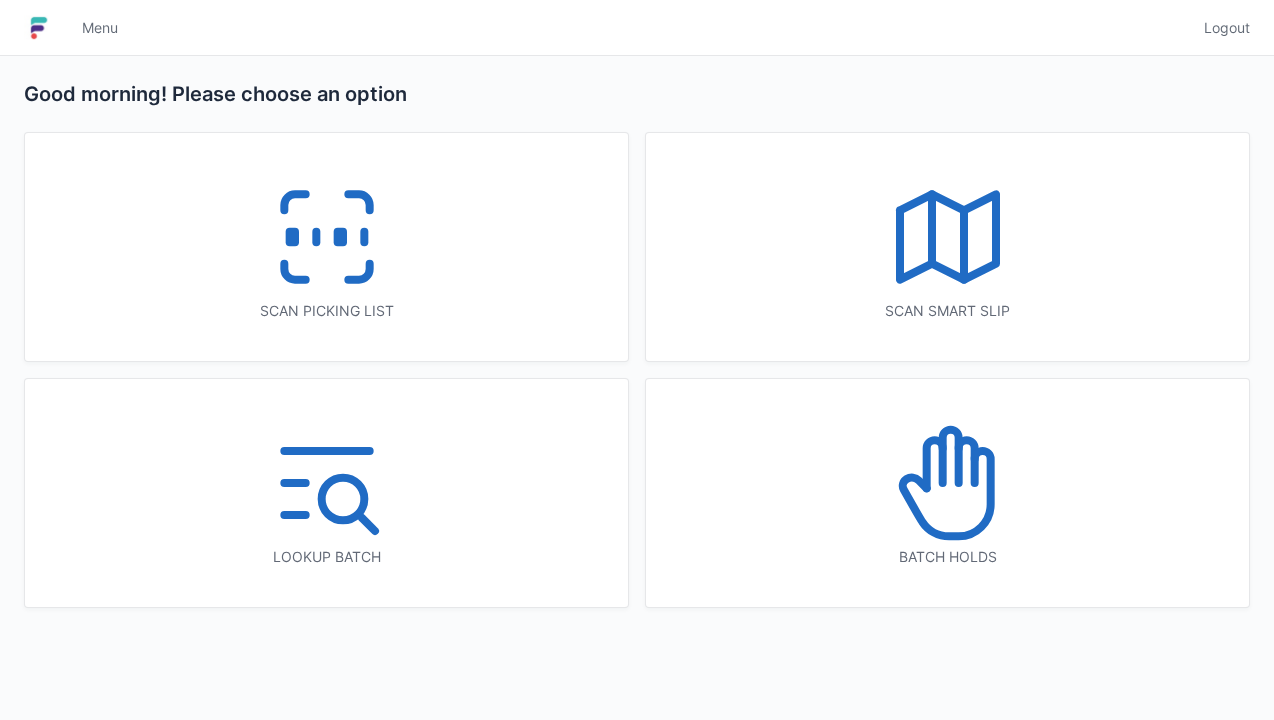 scroll, scrollTop: 0, scrollLeft: 0, axis: both 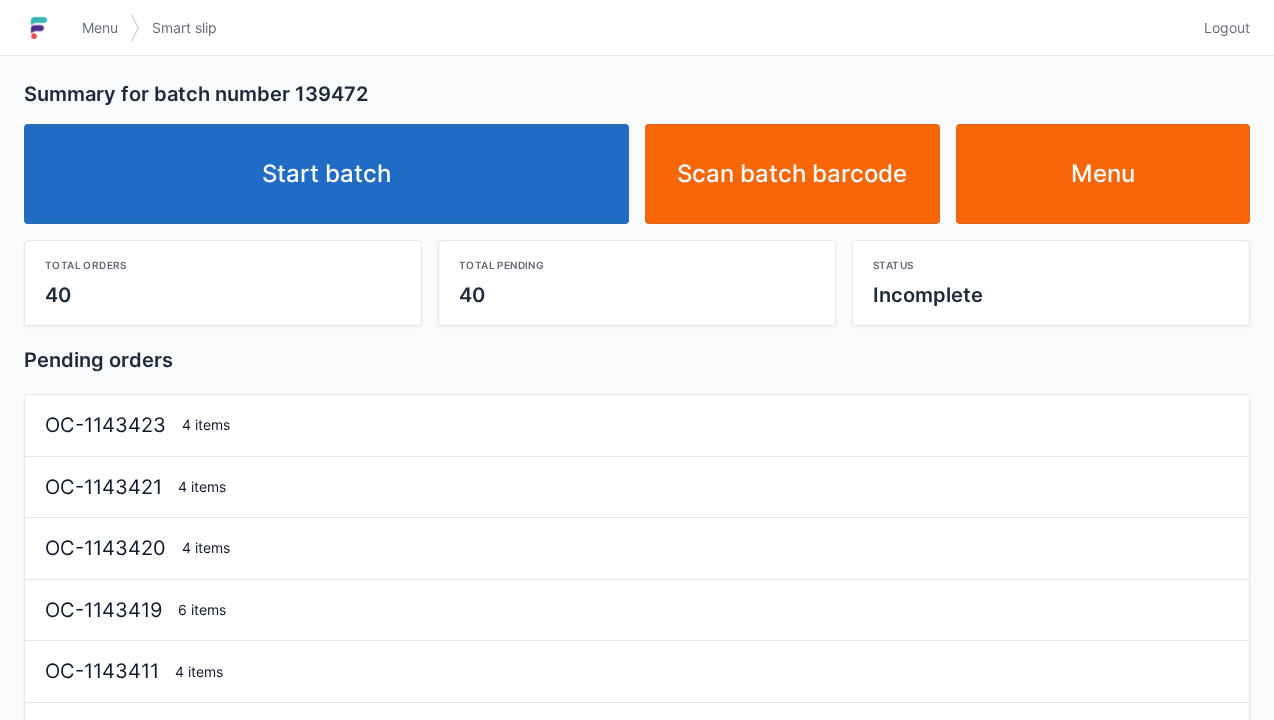click on "Start batch" at bounding box center [326, 174] 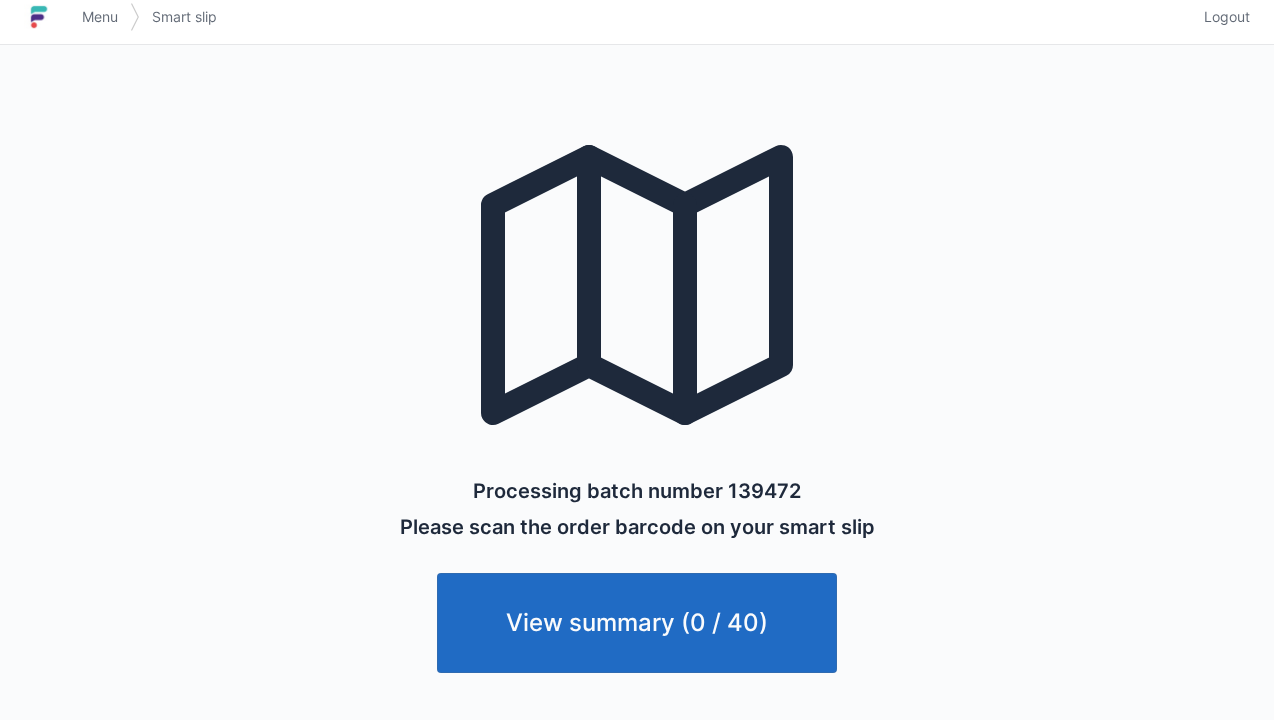 scroll, scrollTop: 12, scrollLeft: 0, axis: vertical 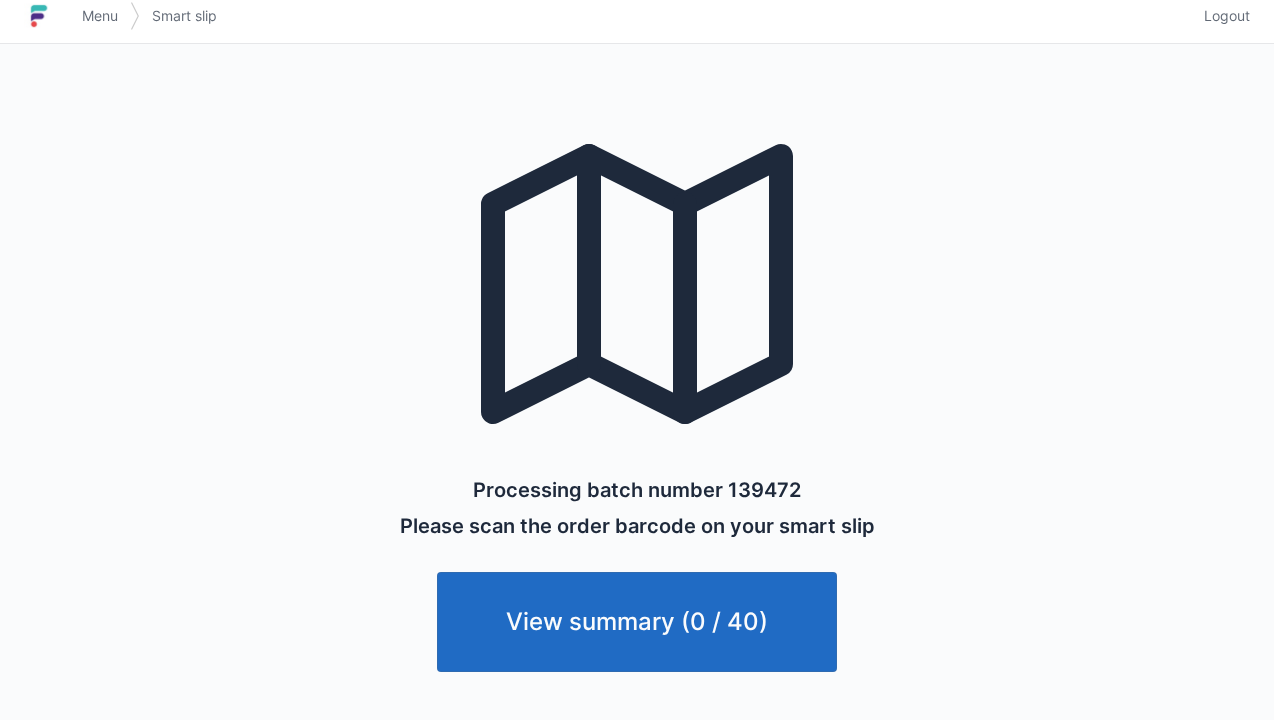 click on "Processing batch number 139472 Please scan the order barcode on your smart slip  View summary (0 / 40)" at bounding box center [637, 382] 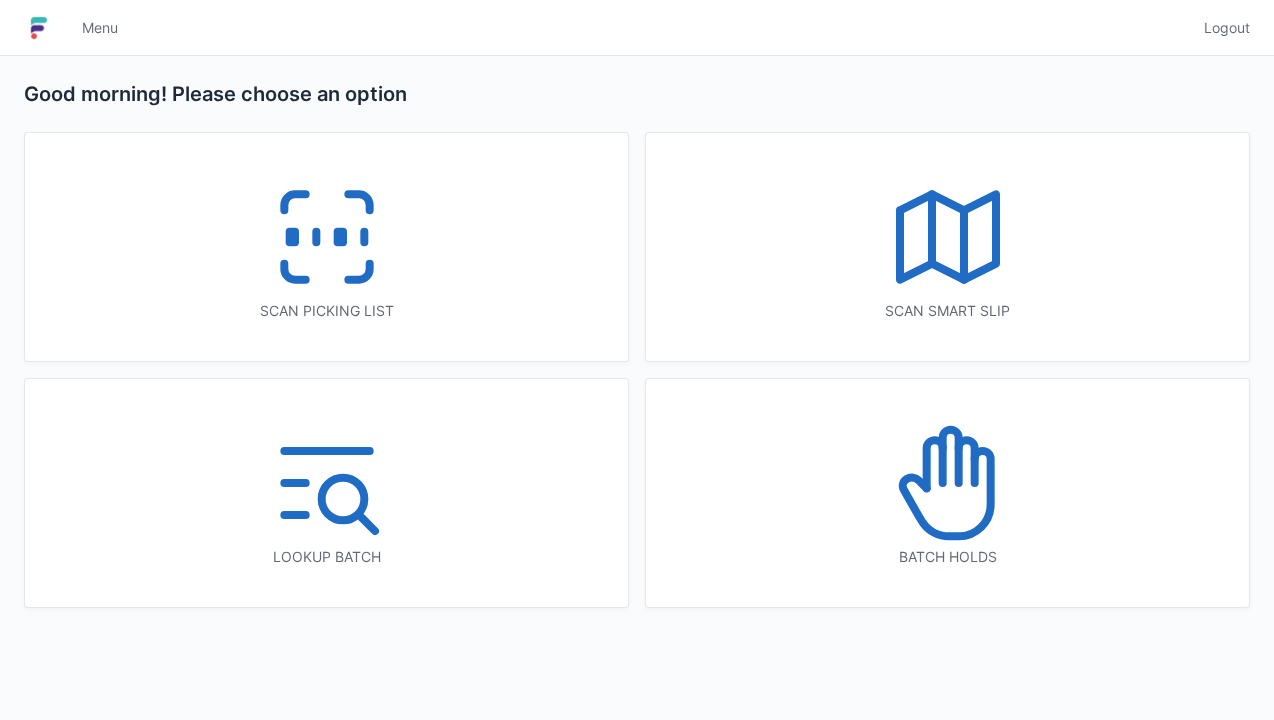 scroll, scrollTop: 0, scrollLeft: 0, axis: both 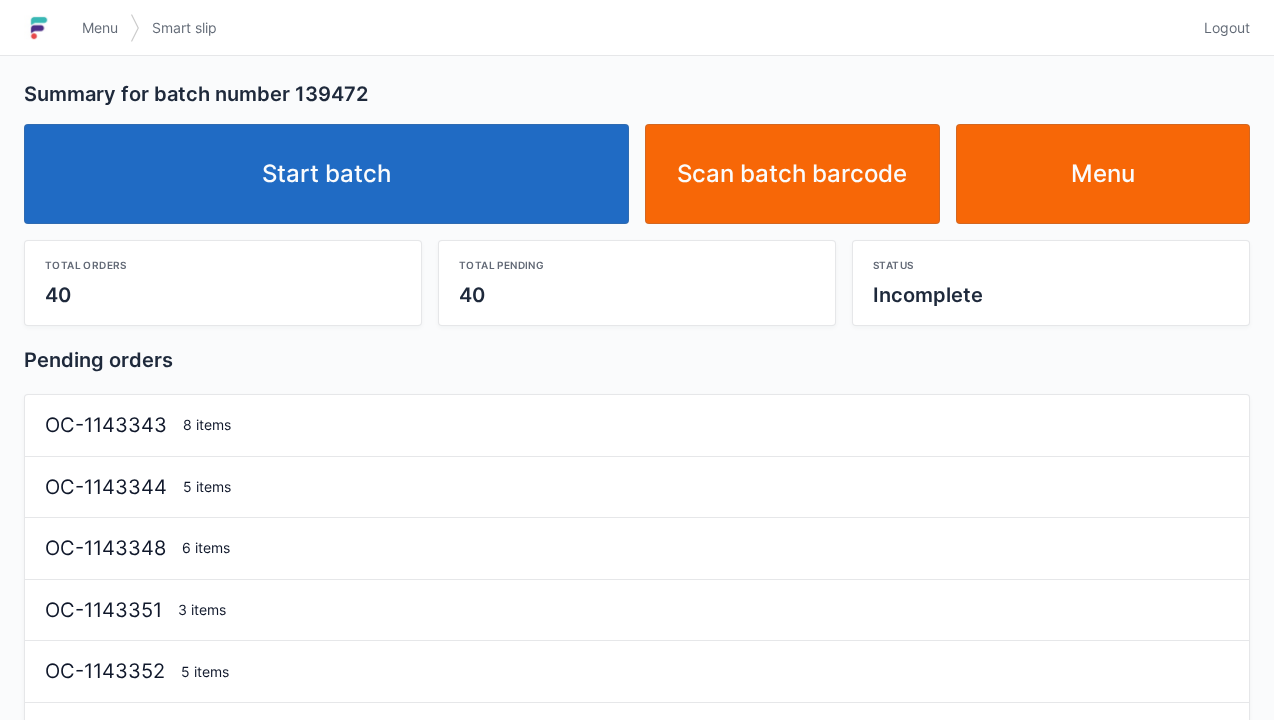 click on "Start batch" at bounding box center [326, 174] 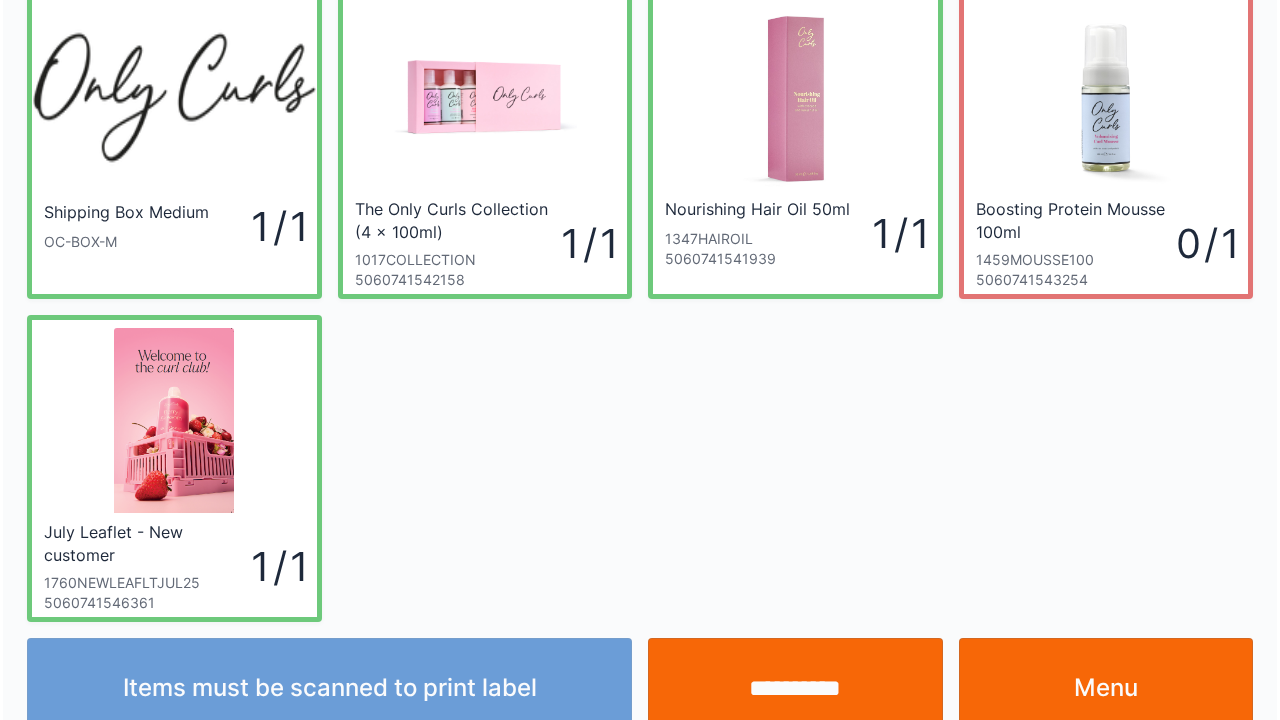 scroll, scrollTop: 116, scrollLeft: 0, axis: vertical 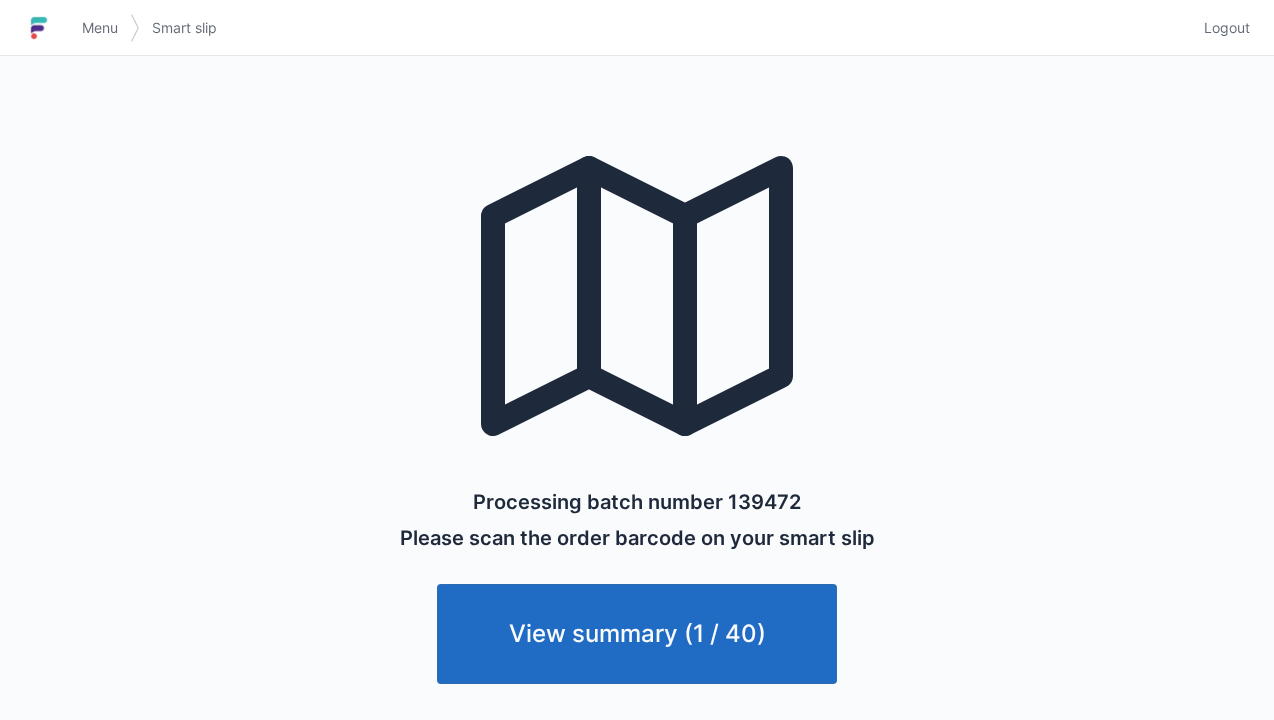 click on "Menu" at bounding box center (100, 28) 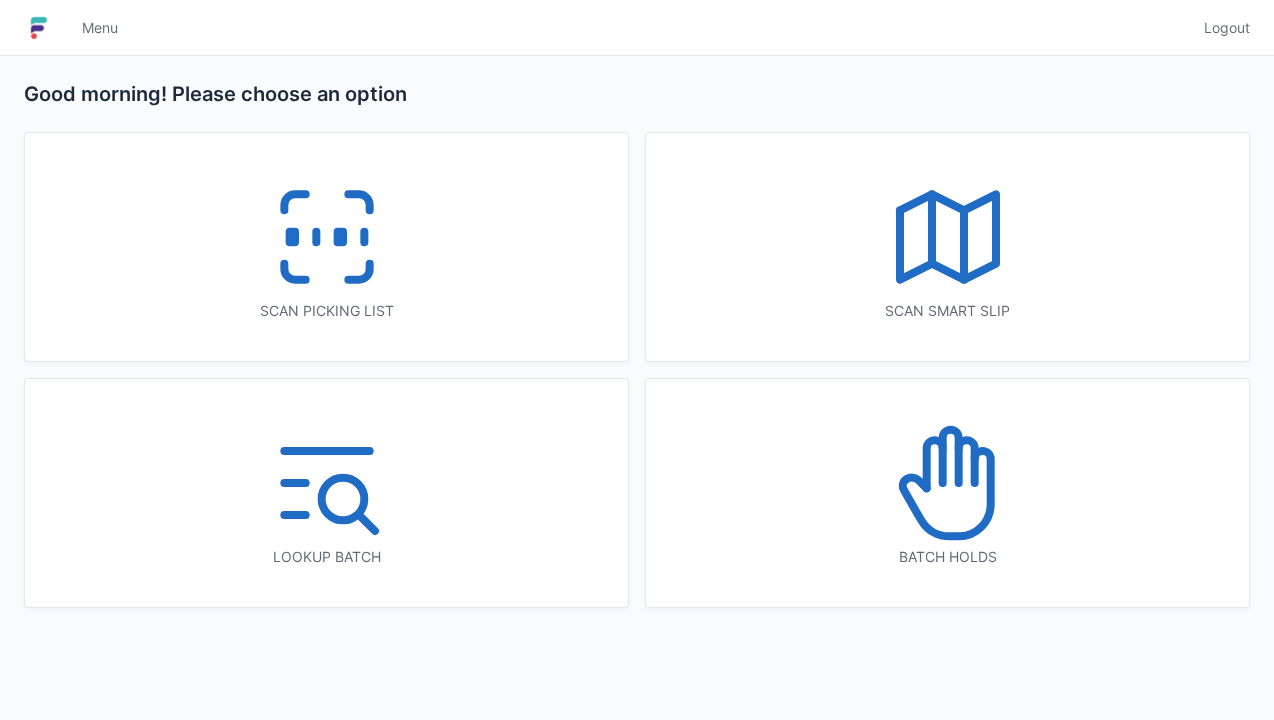 scroll, scrollTop: 0, scrollLeft: 0, axis: both 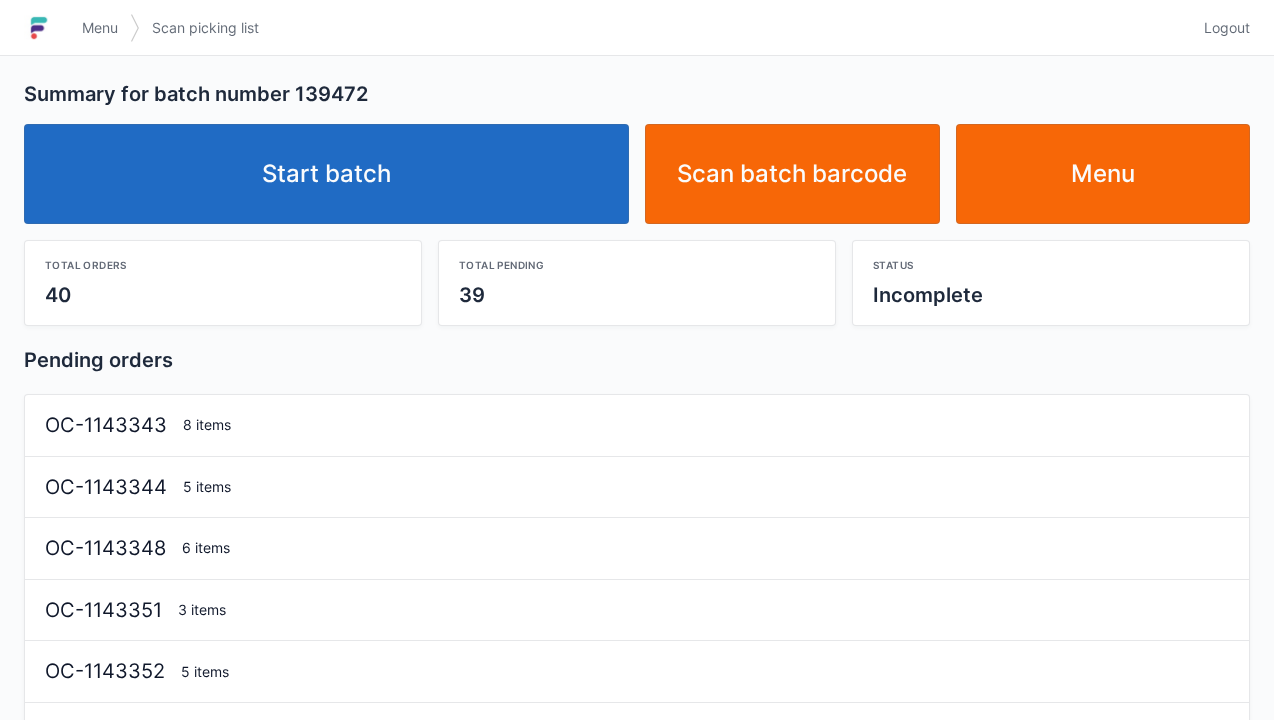 click on "Start batch" at bounding box center (326, 174) 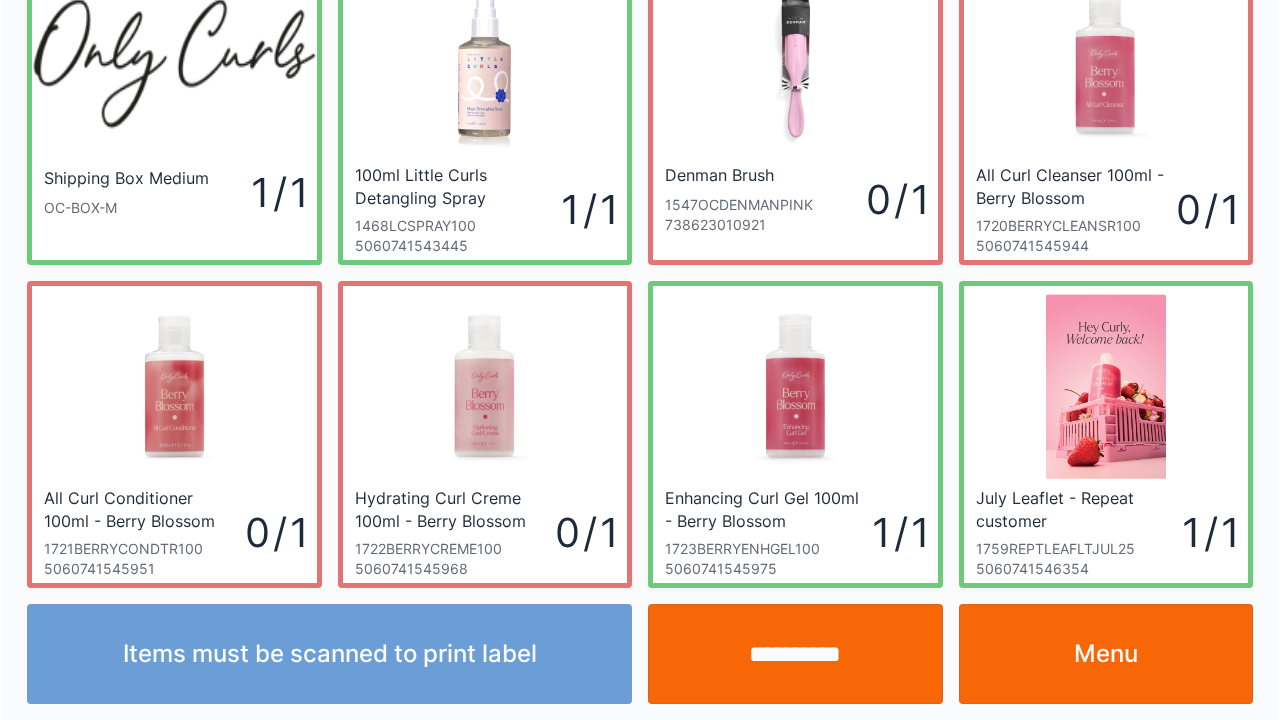 scroll, scrollTop: 116, scrollLeft: 0, axis: vertical 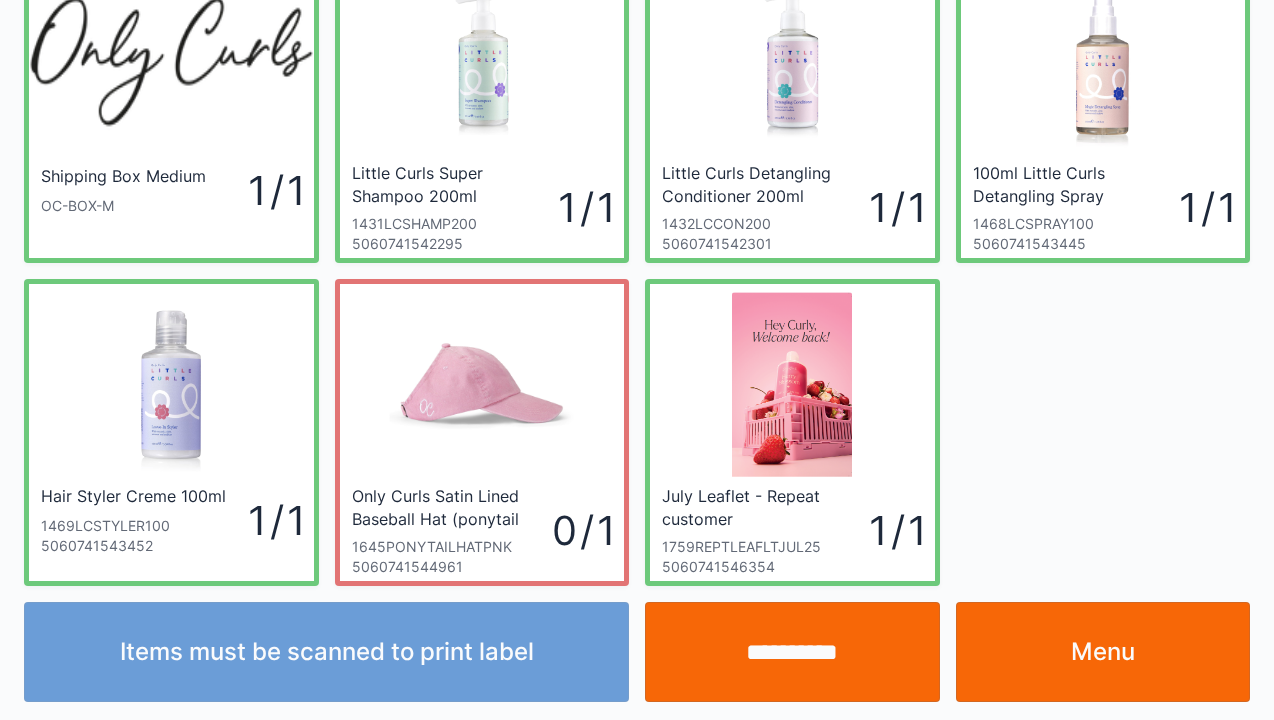 click on "**********" at bounding box center (792, 652) 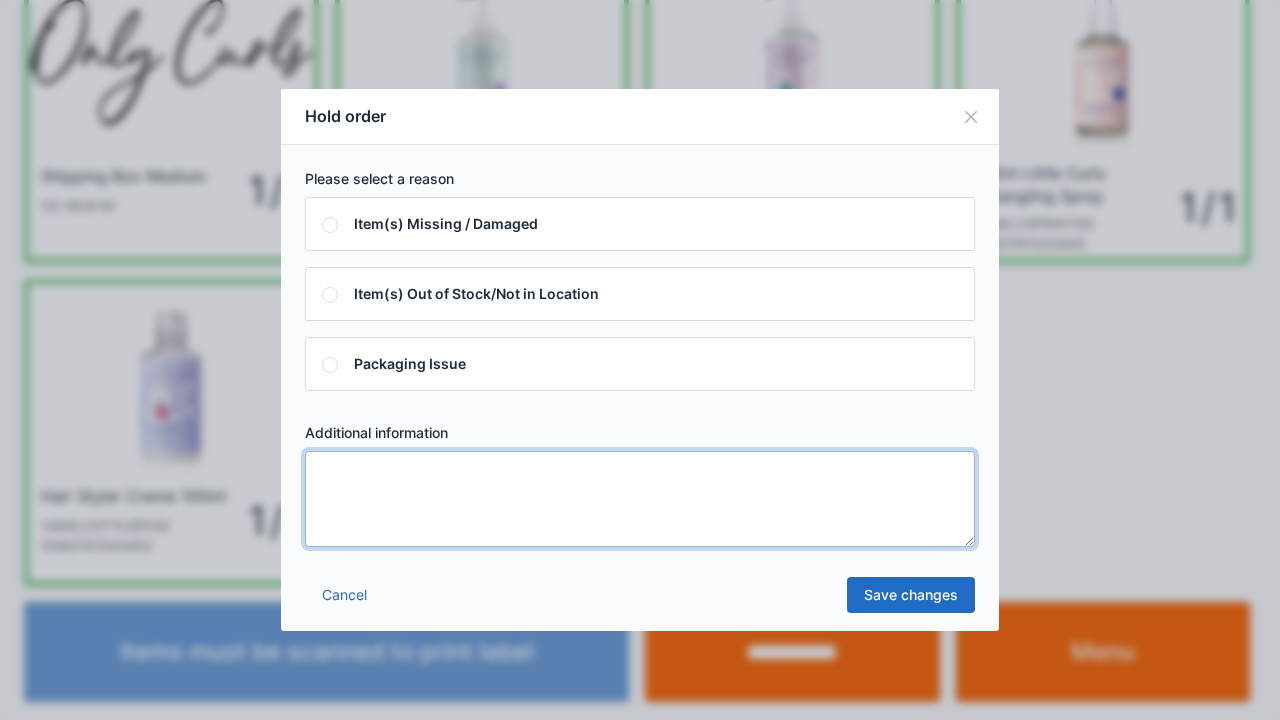 click at bounding box center [640, 499] 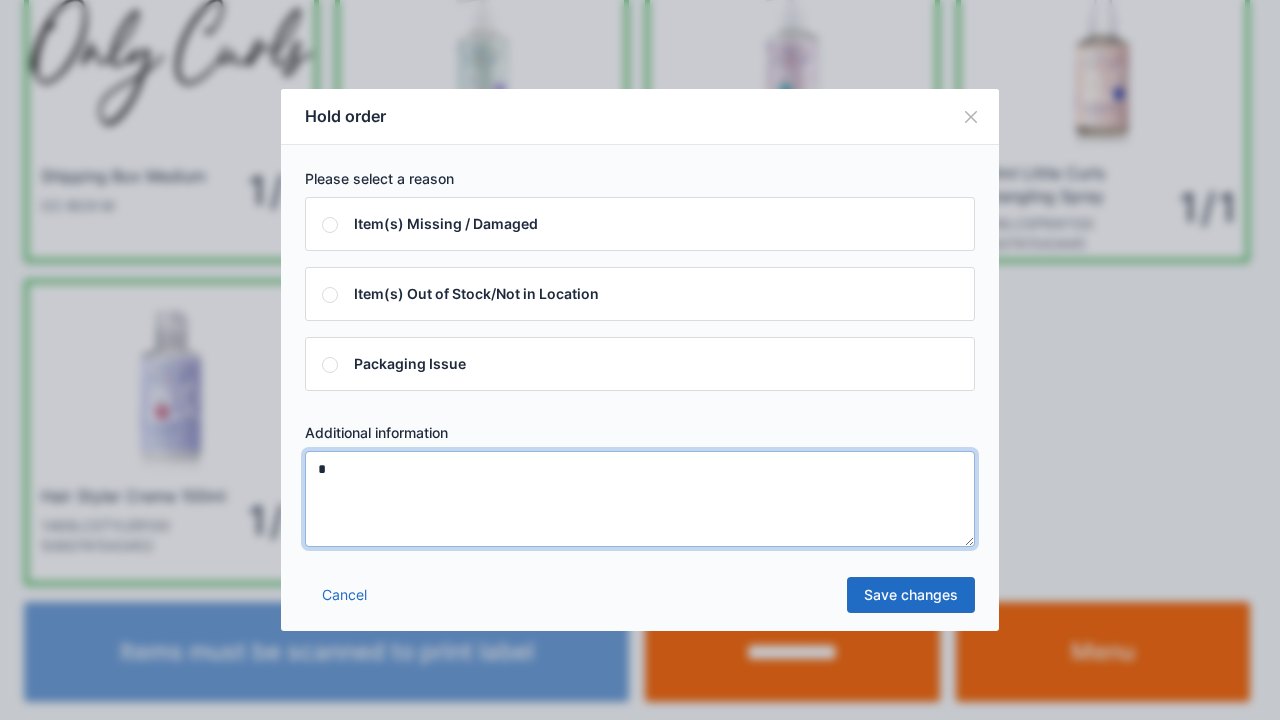 type on "*" 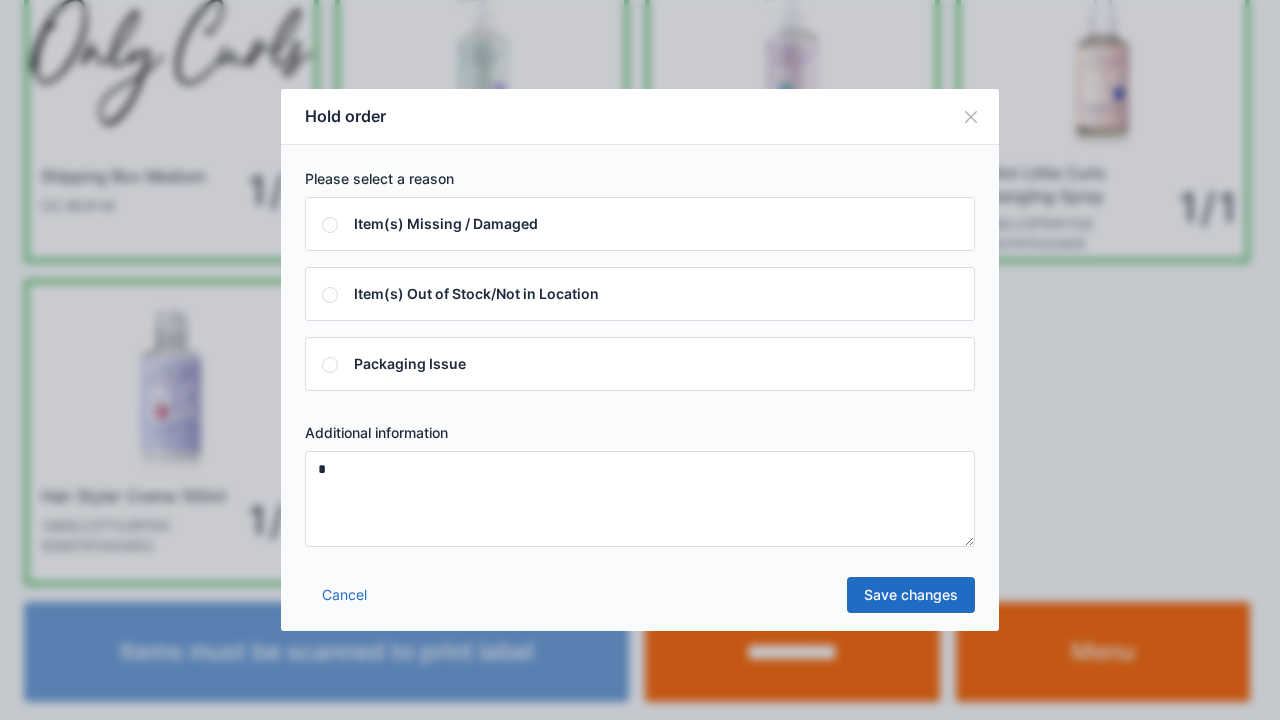 click on "Save changes" at bounding box center (911, 595) 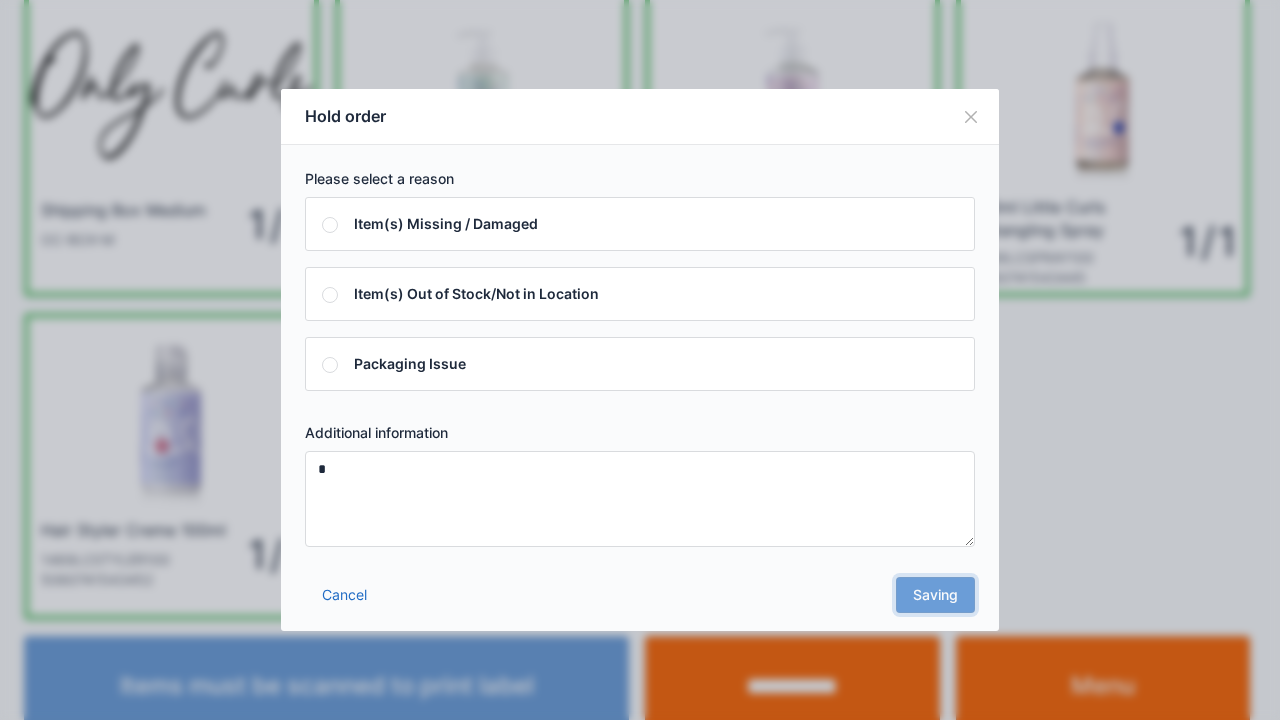 scroll, scrollTop: 0, scrollLeft: 0, axis: both 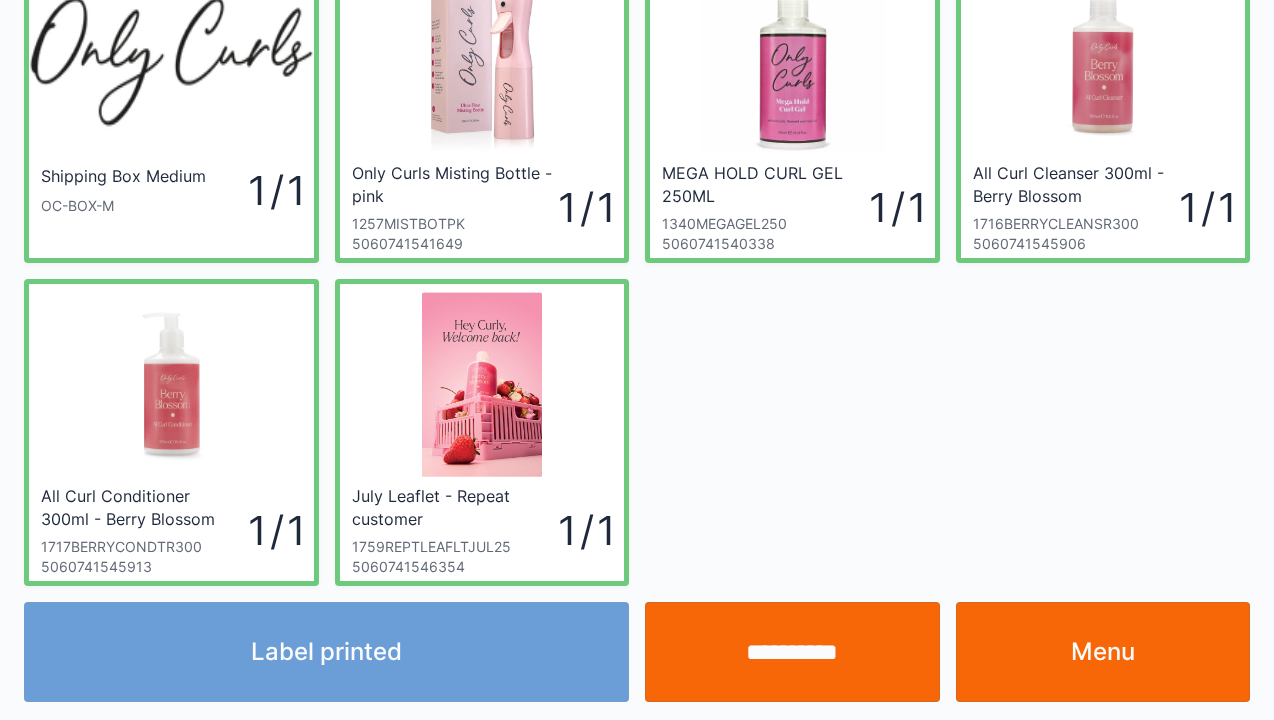 click on "Menu" at bounding box center (1103, 652) 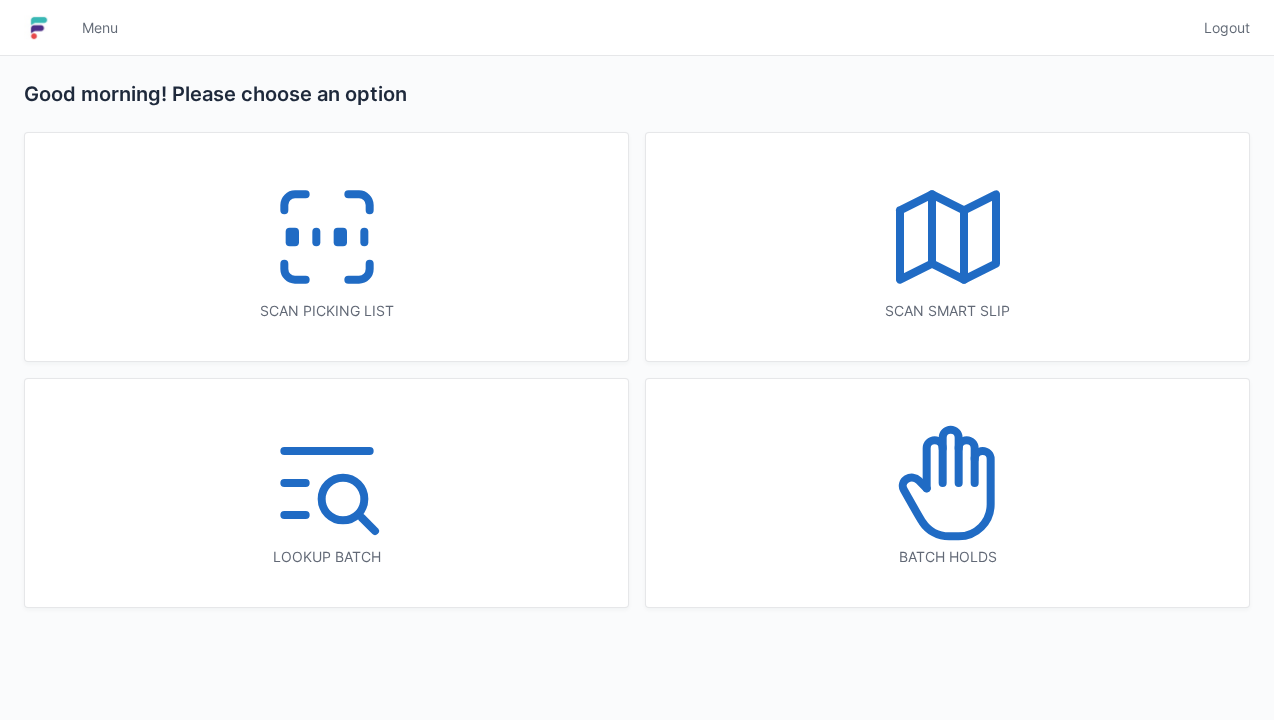 scroll, scrollTop: 0, scrollLeft: 0, axis: both 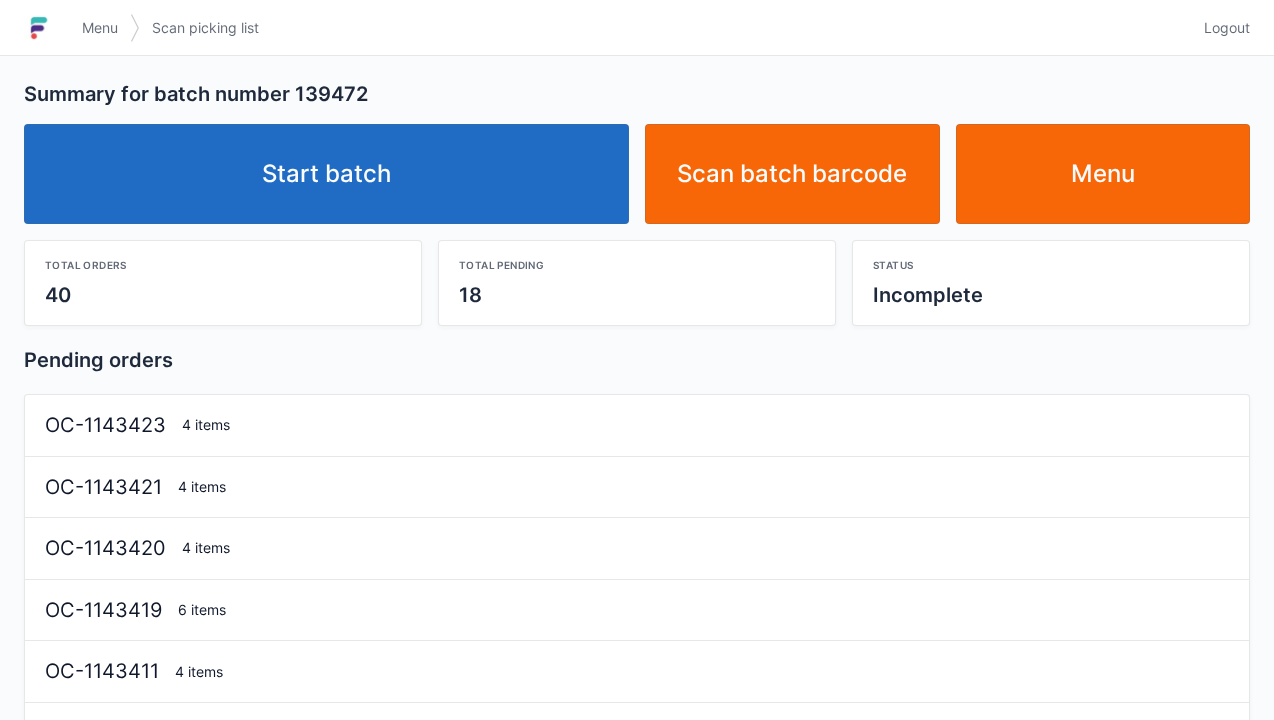 click on "Start batch" at bounding box center [326, 174] 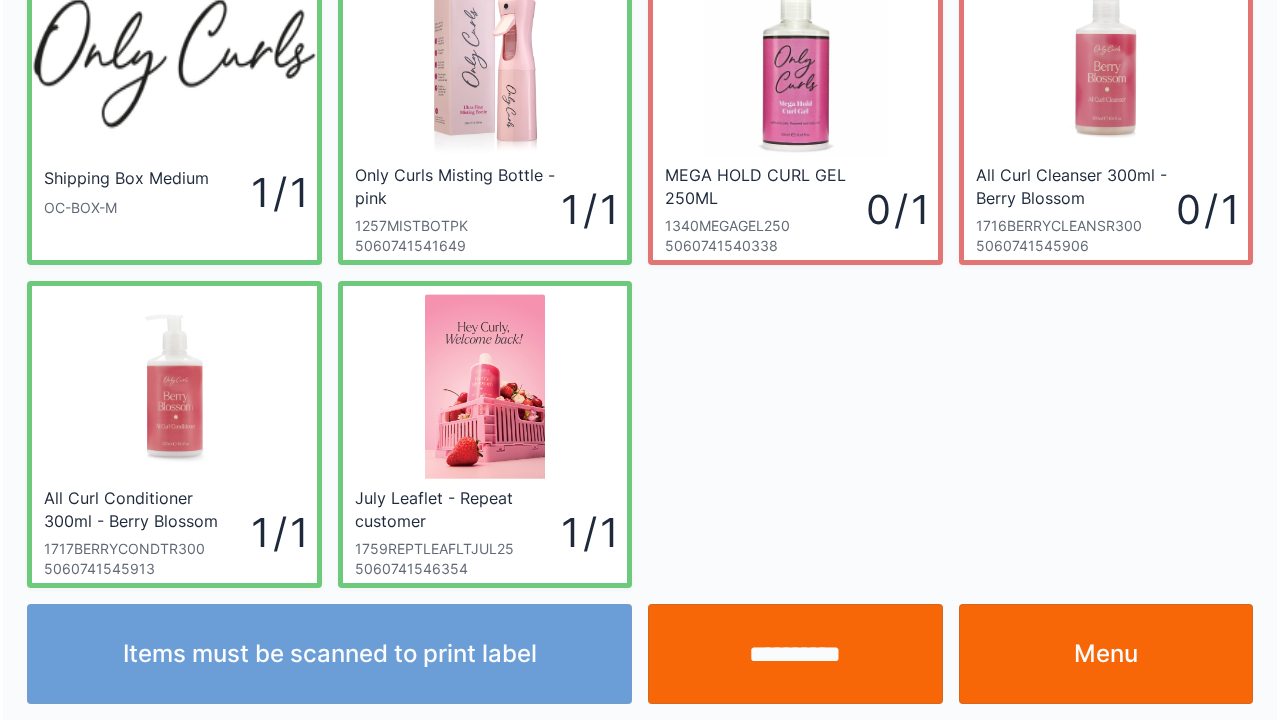 scroll, scrollTop: 116, scrollLeft: 0, axis: vertical 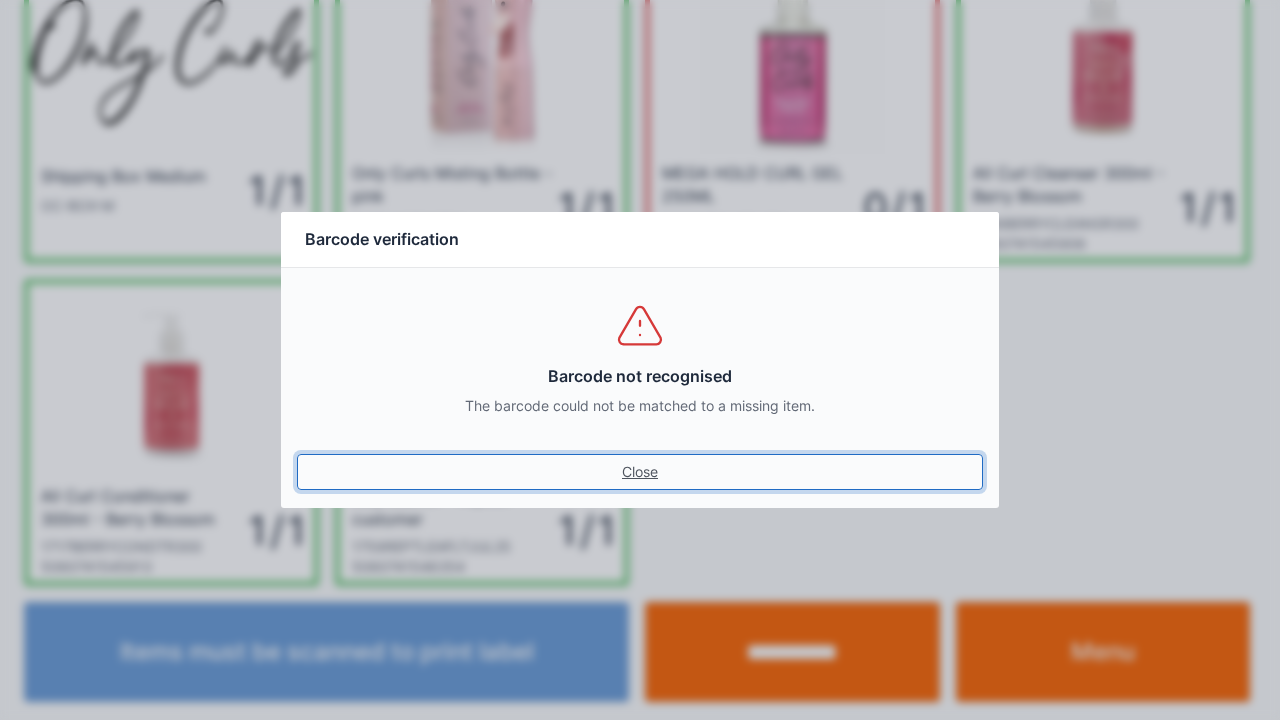 click on "Close" at bounding box center (640, 472) 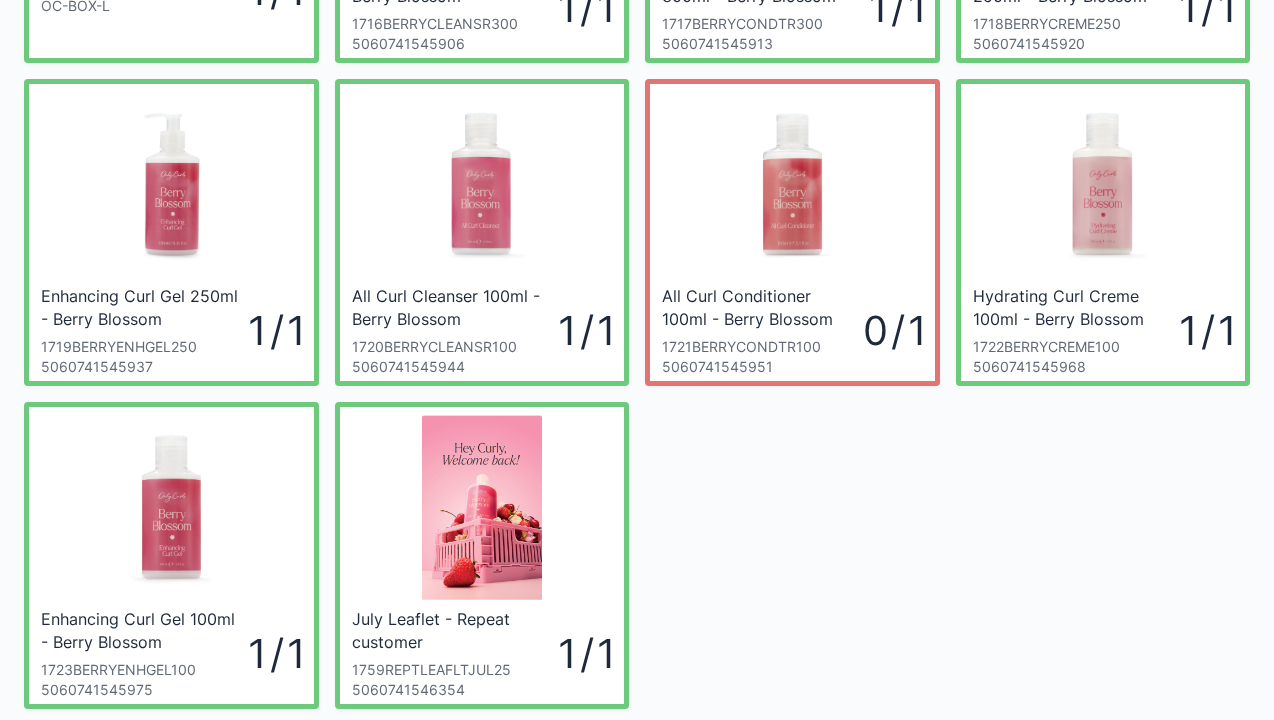 scroll, scrollTop: 320, scrollLeft: 0, axis: vertical 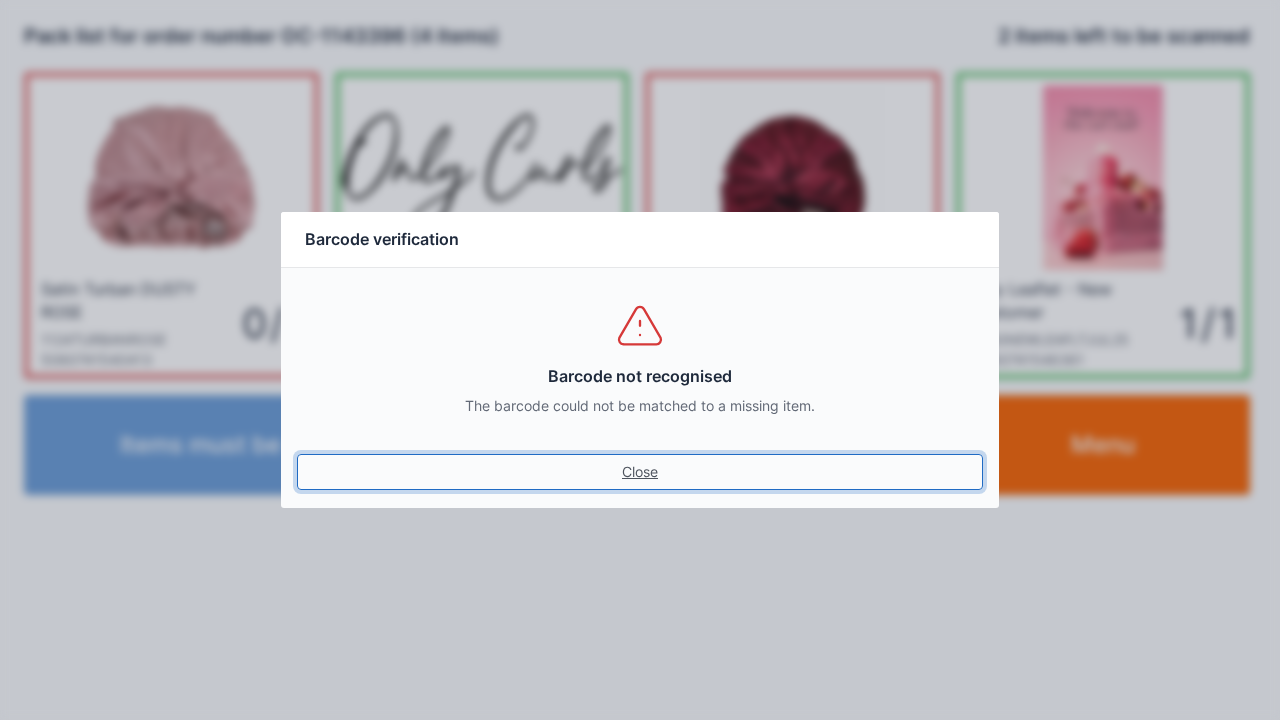click on "Close" at bounding box center (640, 472) 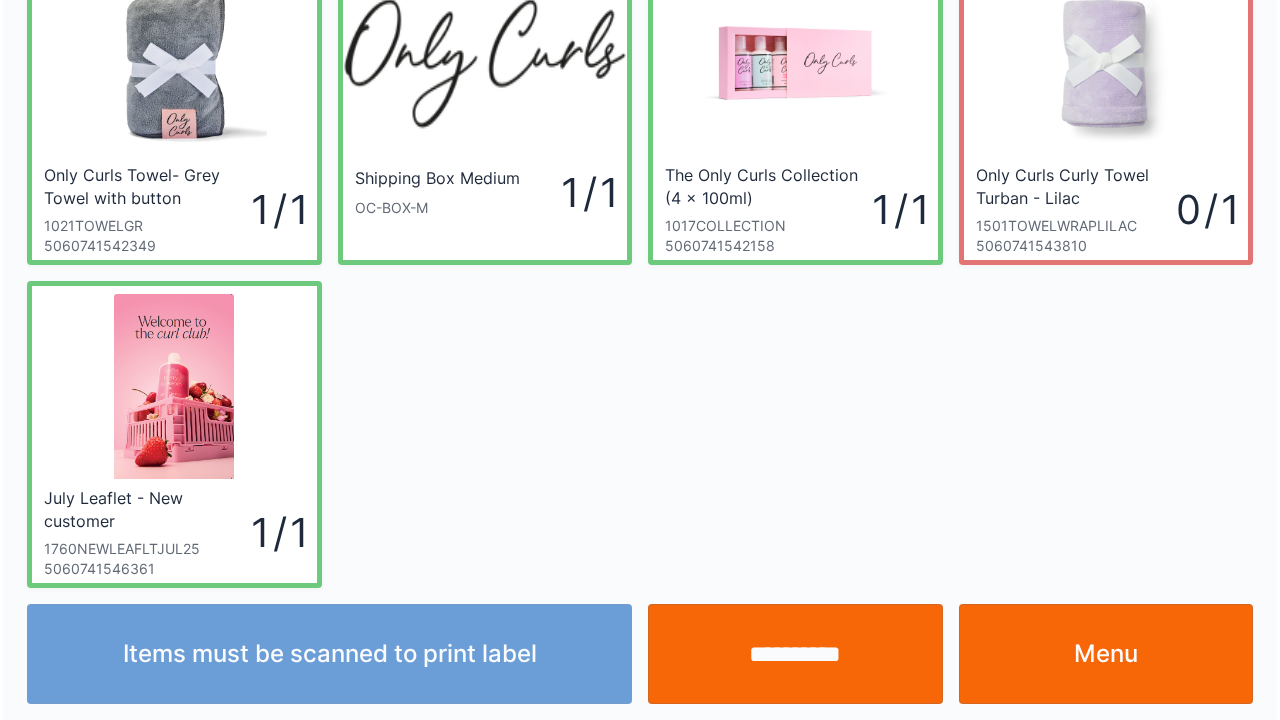 scroll, scrollTop: 116, scrollLeft: 0, axis: vertical 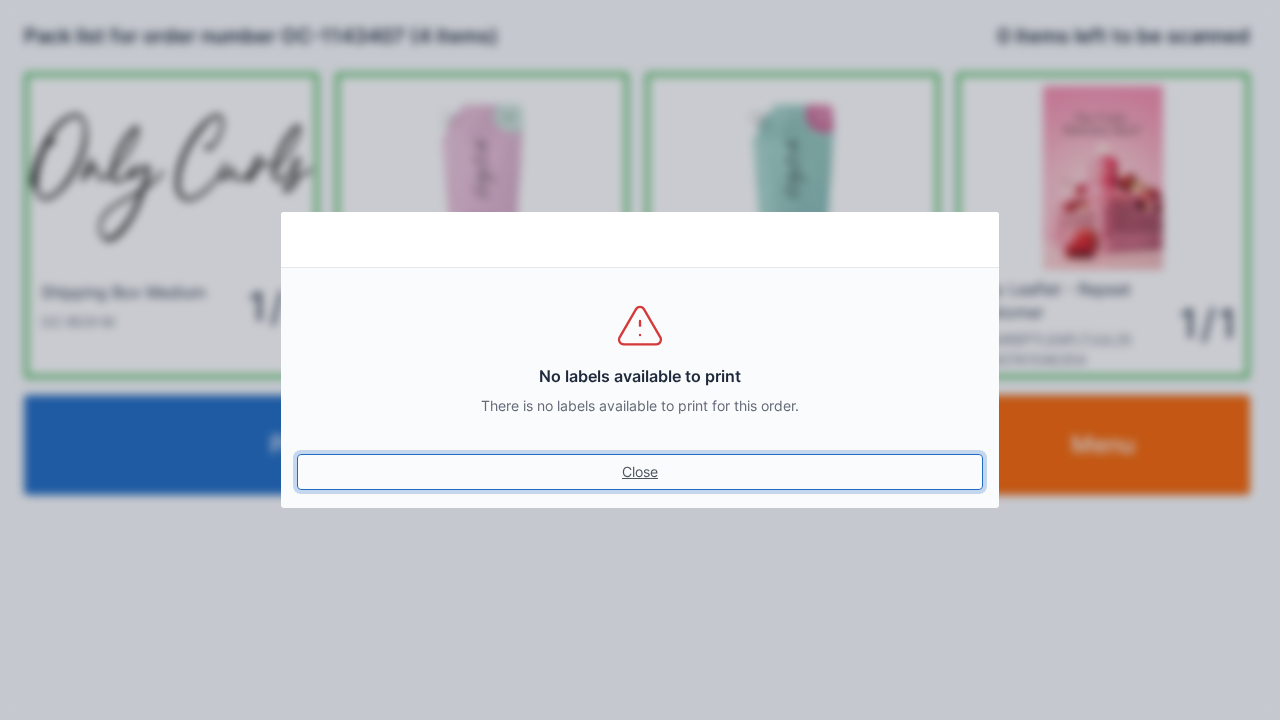 click on "Close" at bounding box center (640, 472) 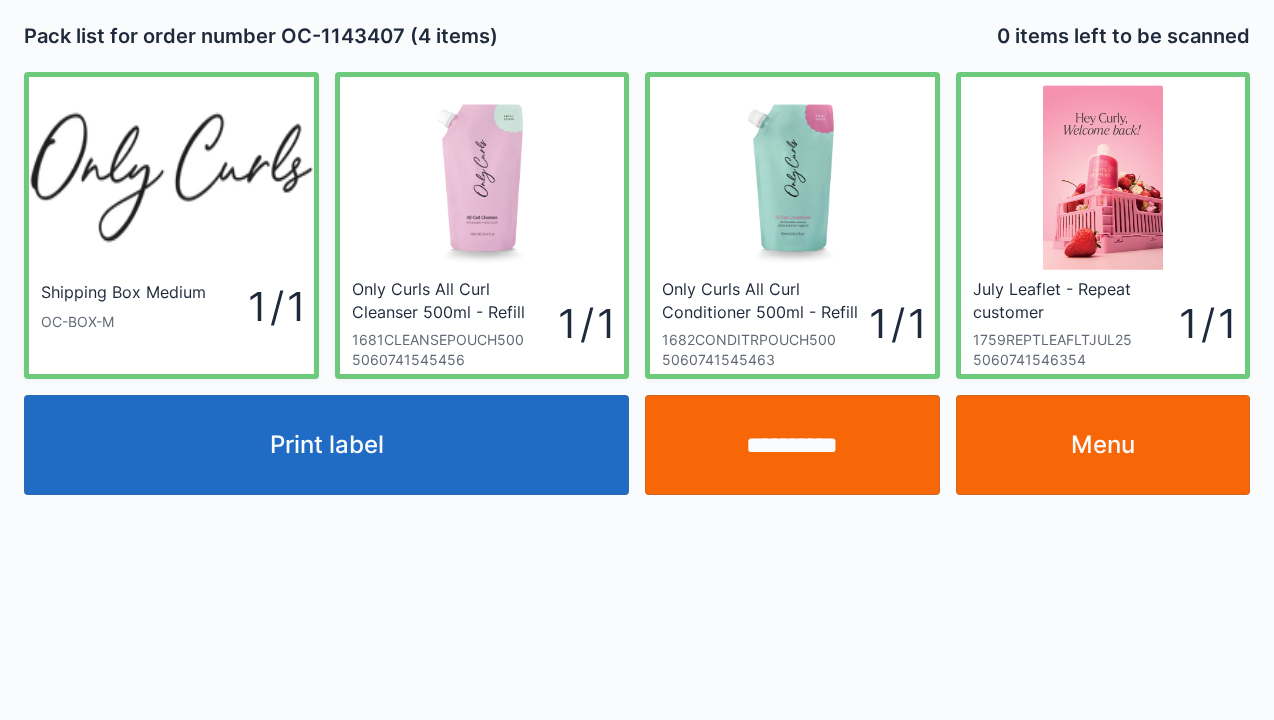 click on "**********" at bounding box center (792, 445) 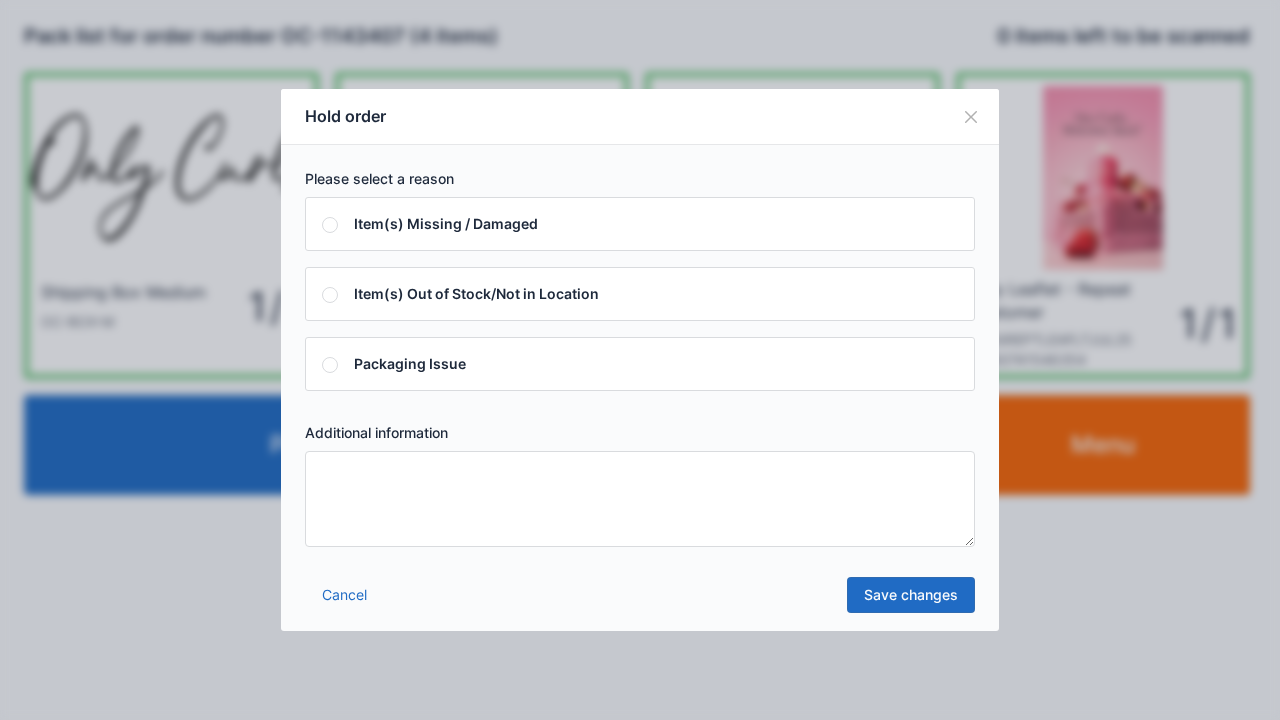 click at bounding box center (640, 499) 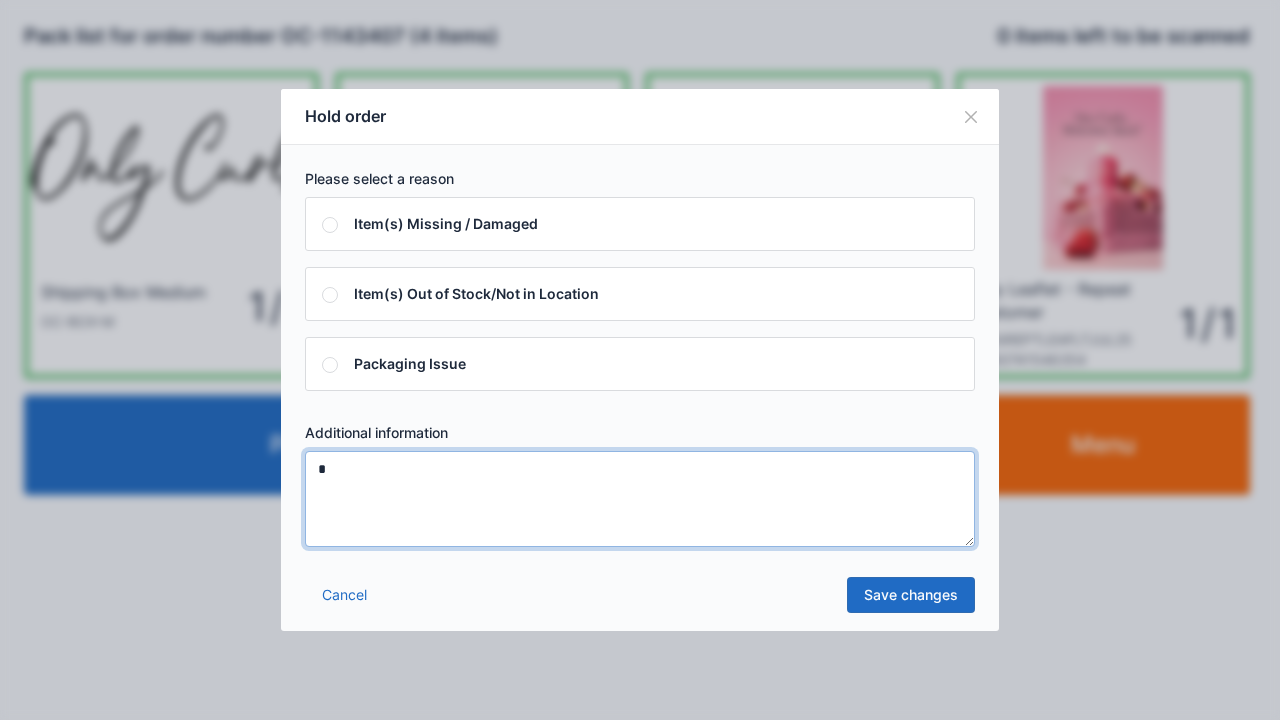 type on "*" 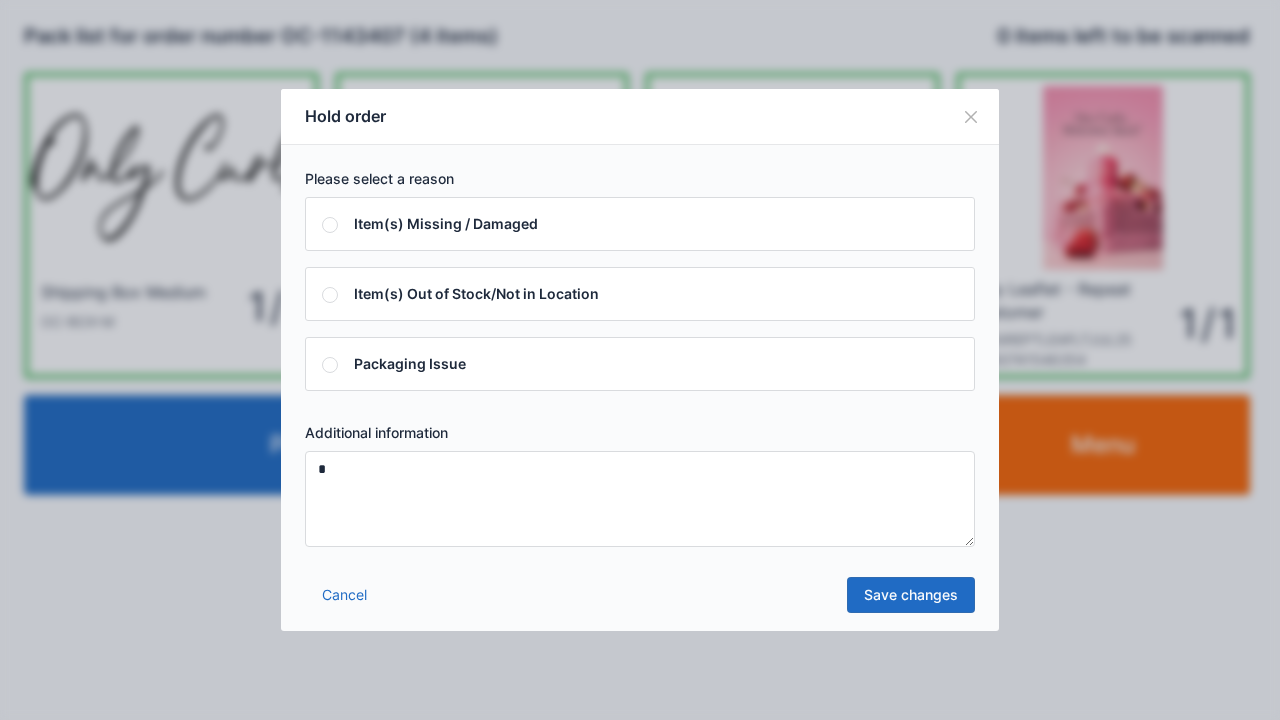 click on "Save changes" at bounding box center (911, 595) 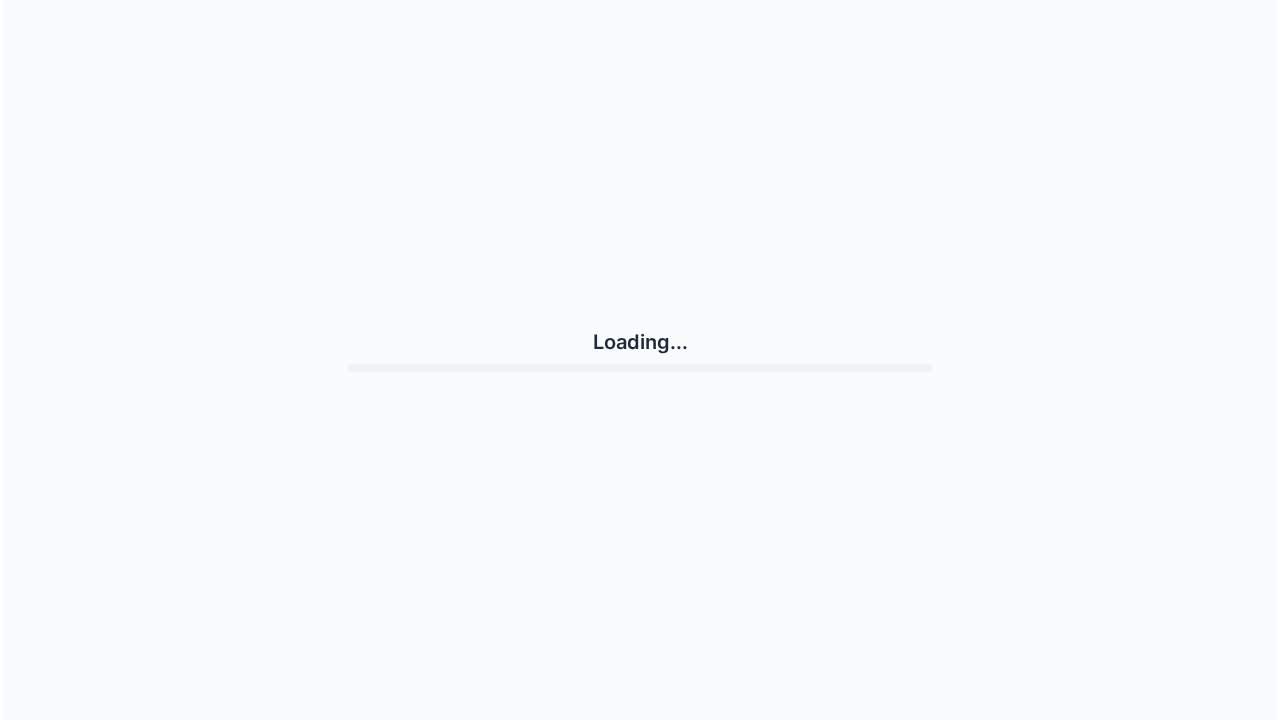 scroll, scrollTop: 0, scrollLeft: 0, axis: both 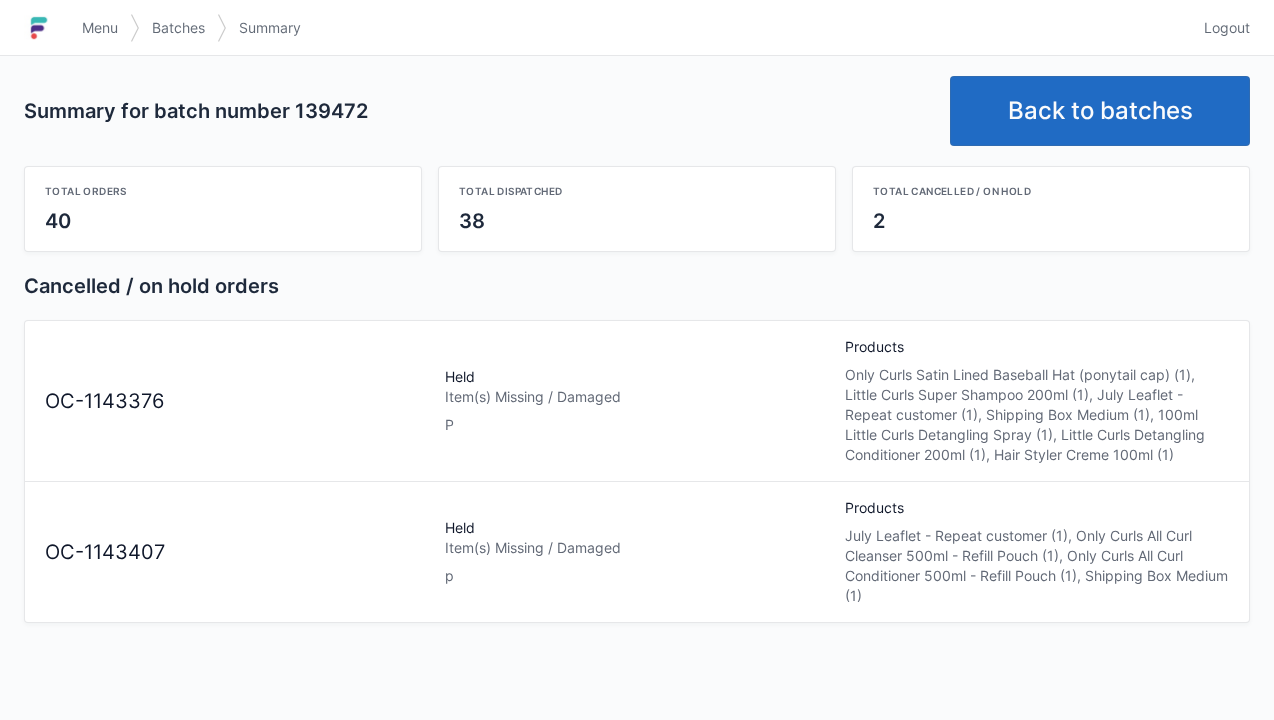 click on "Menu" at bounding box center [100, 28] 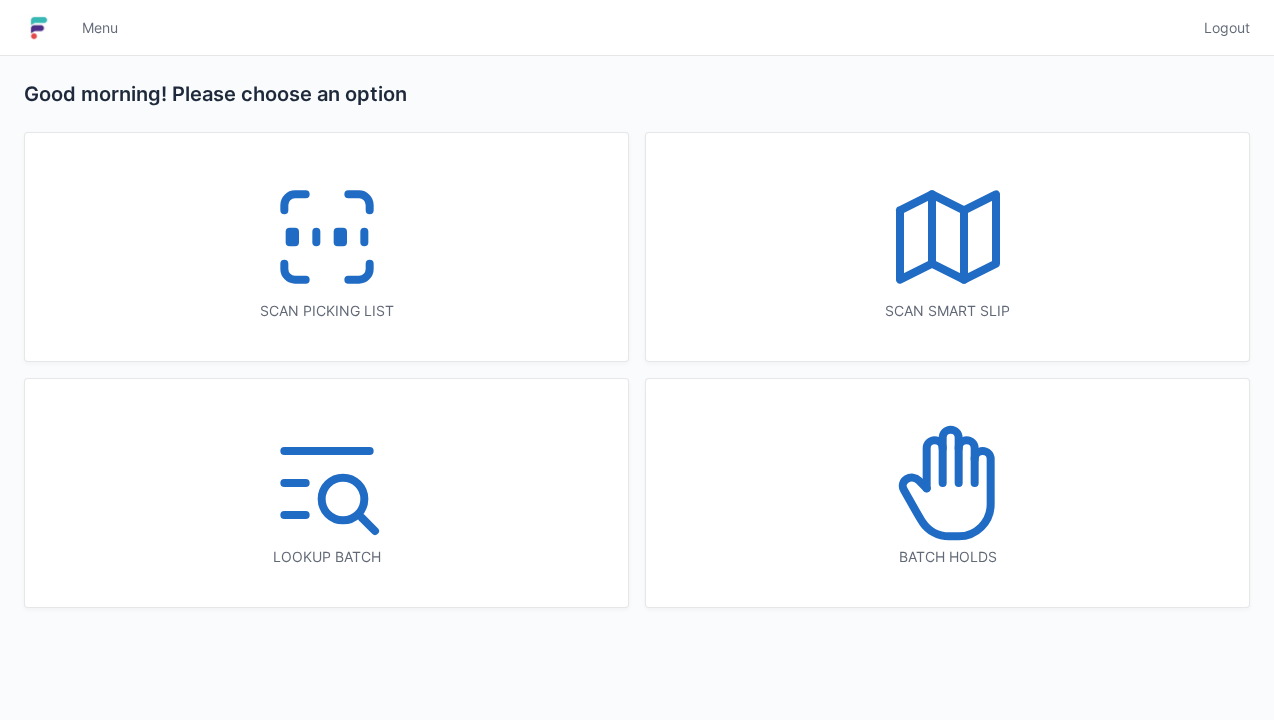 scroll, scrollTop: 0, scrollLeft: 0, axis: both 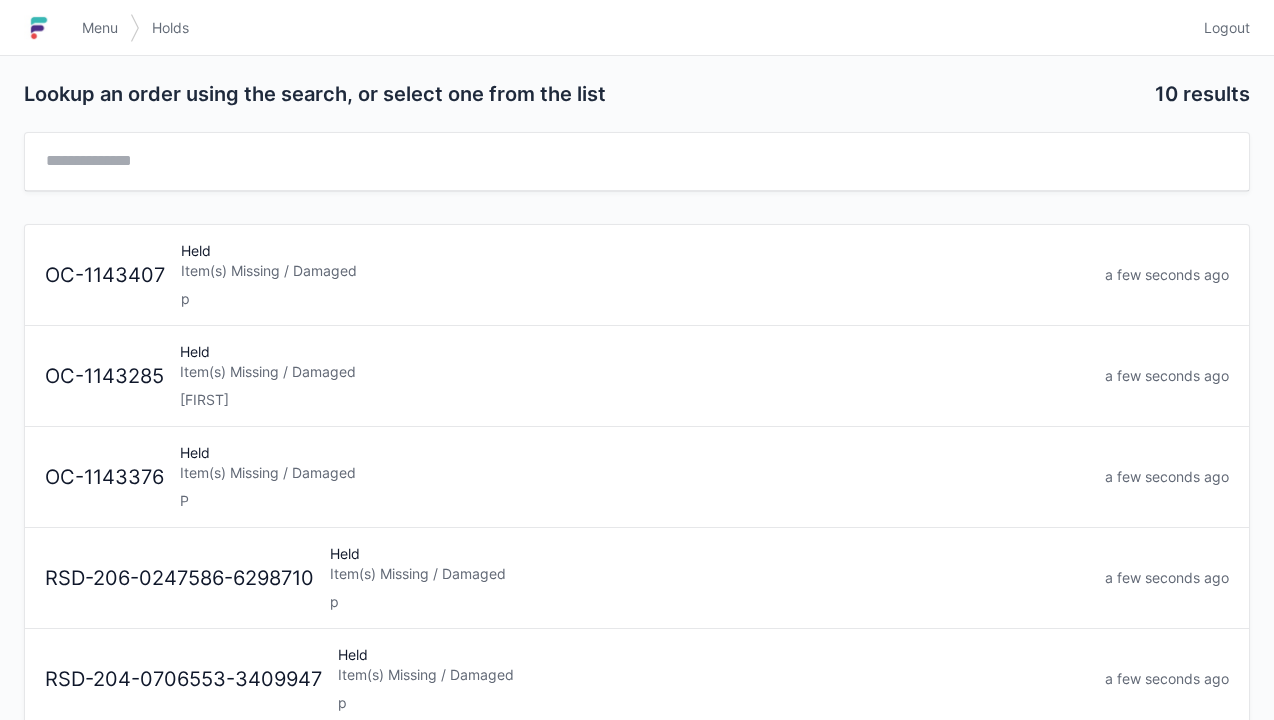 click on "Item(s) Missing / Damaged" at bounding box center [635, 271] 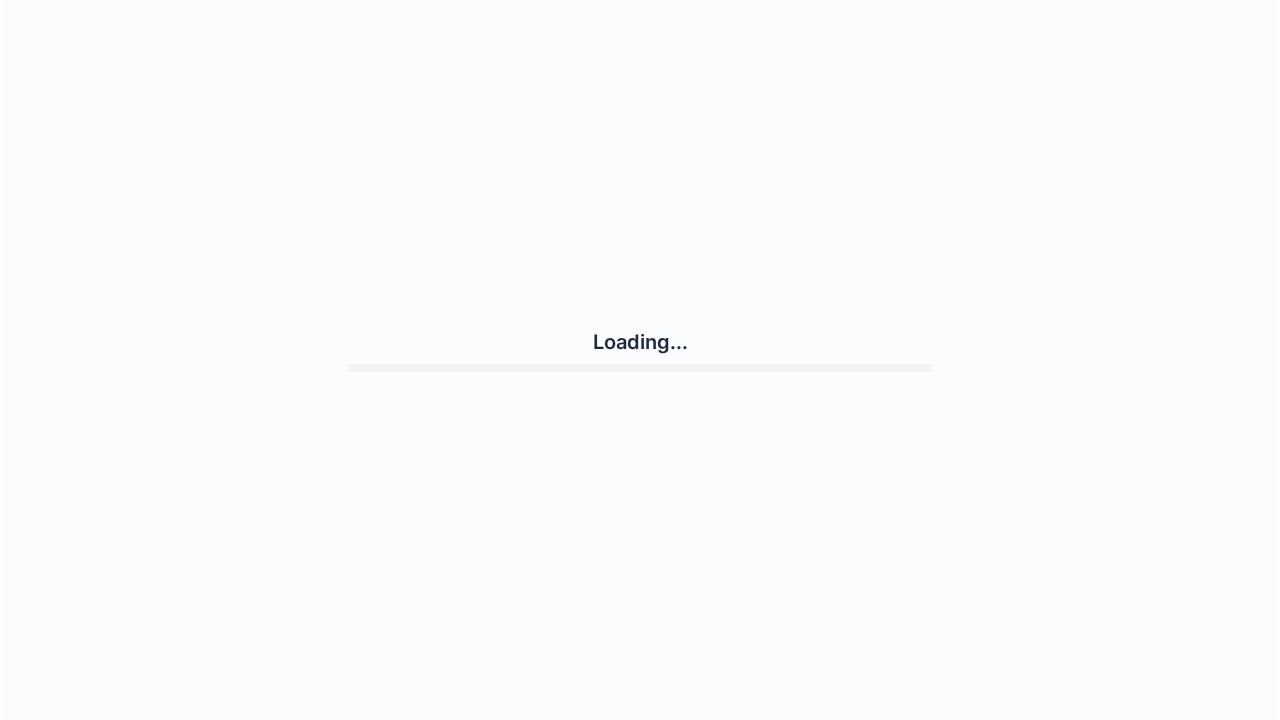scroll, scrollTop: 0, scrollLeft: 0, axis: both 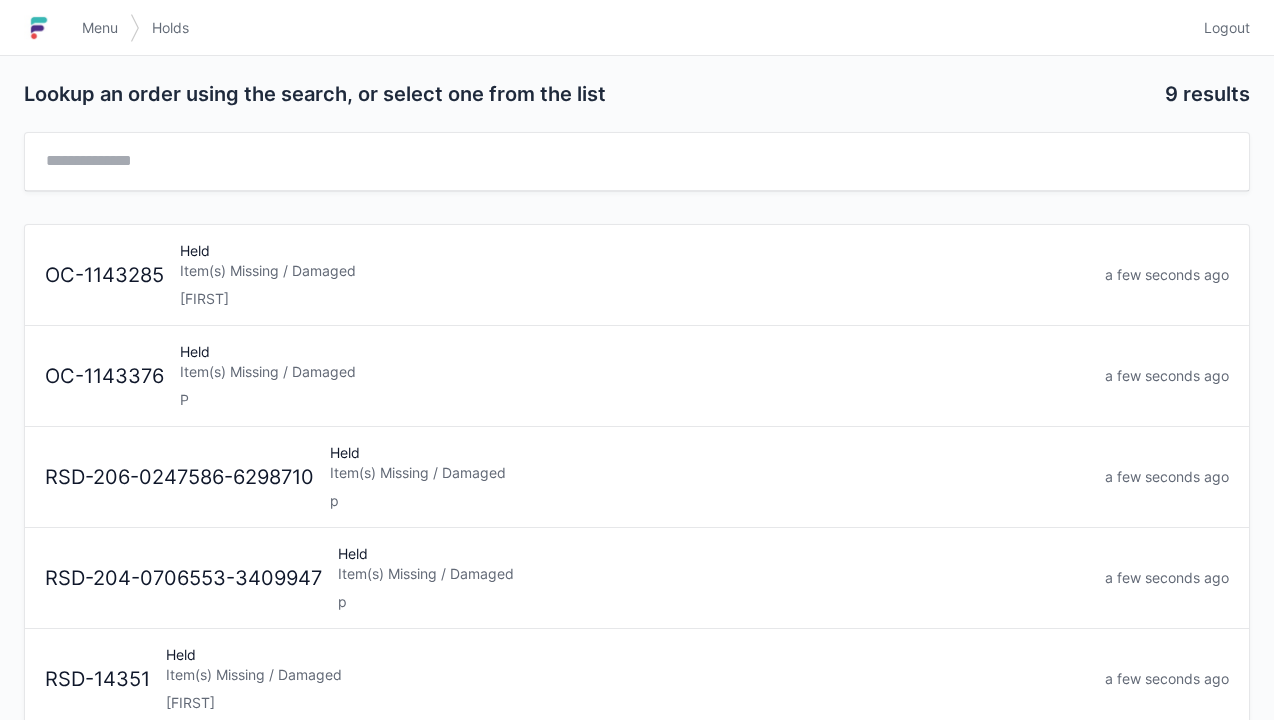 click on "P" at bounding box center (634, 400) 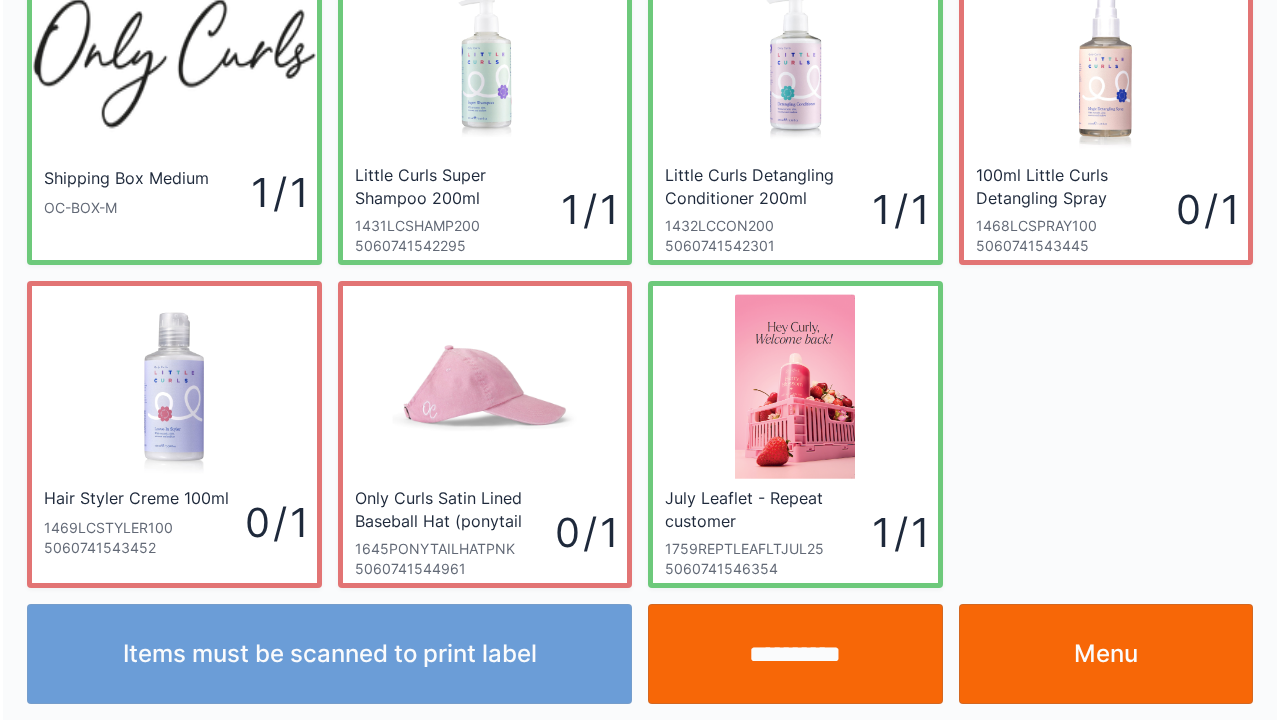 scroll, scrollTop: 116, scrollLeft: 0, axis: vertical 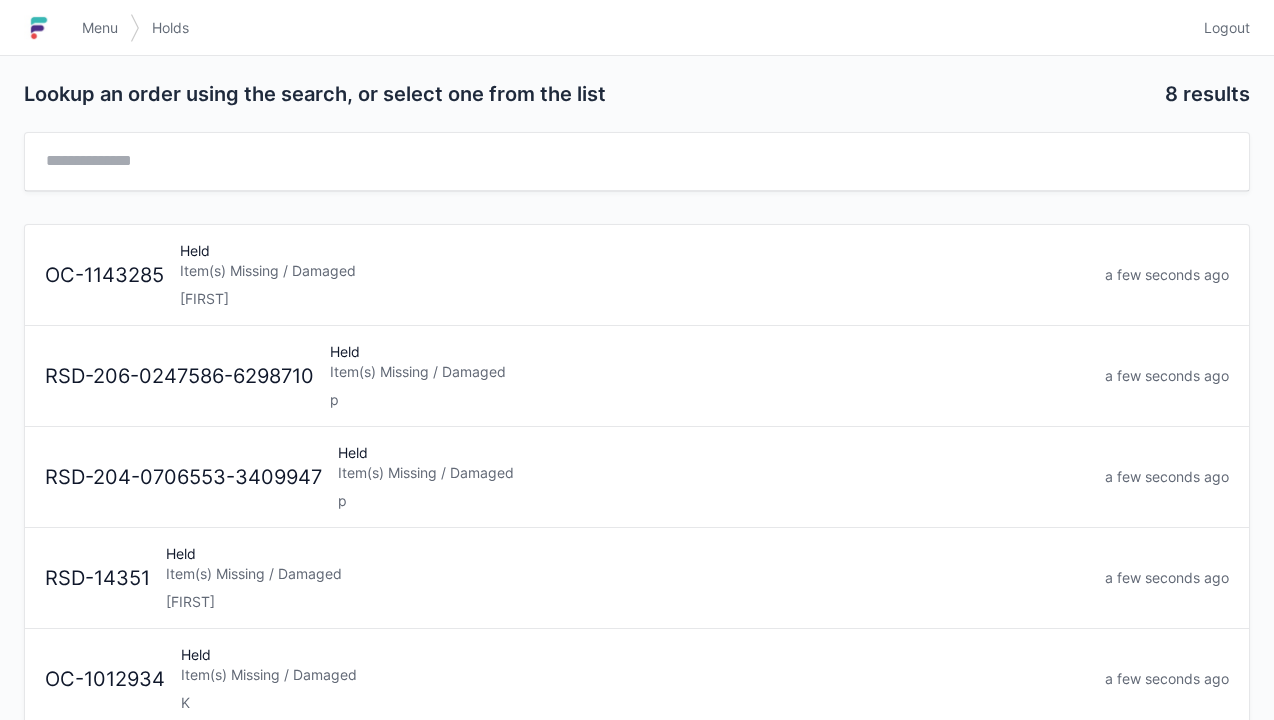 click on "Menu" at bounding box center (100, 28) 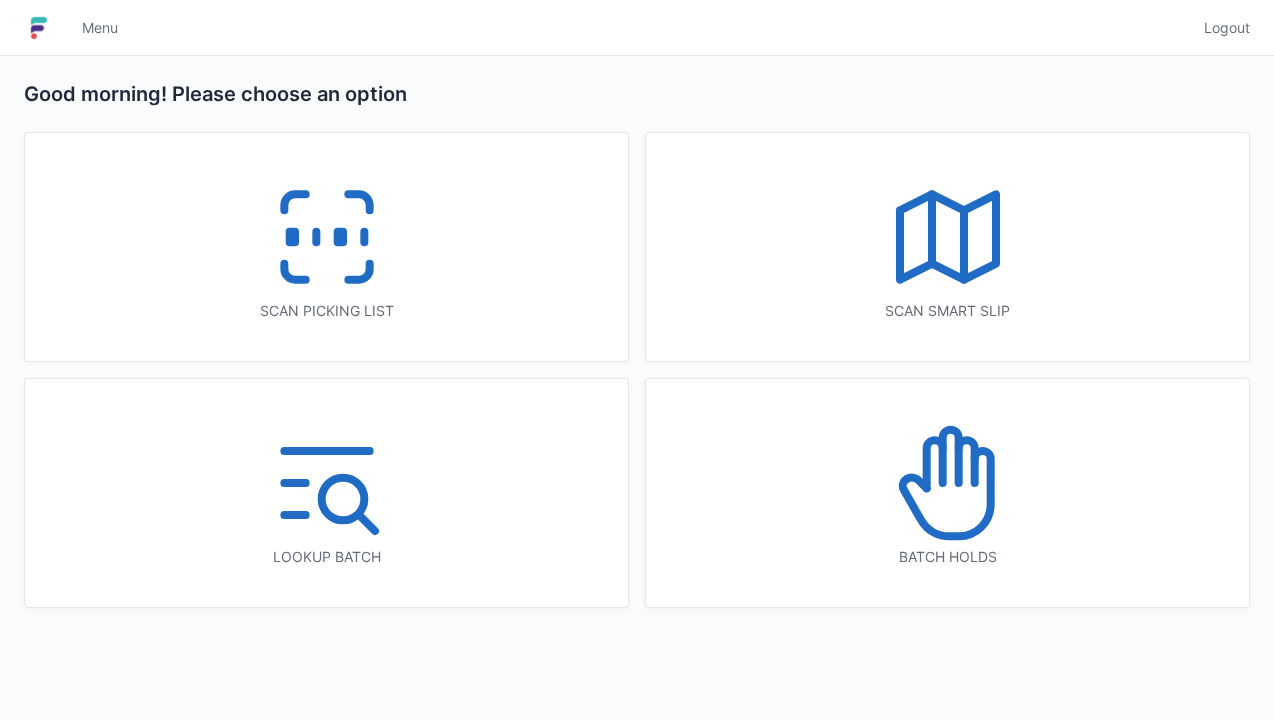 scroll, scrollTop: 0, scrollLeft: 0, axis: both 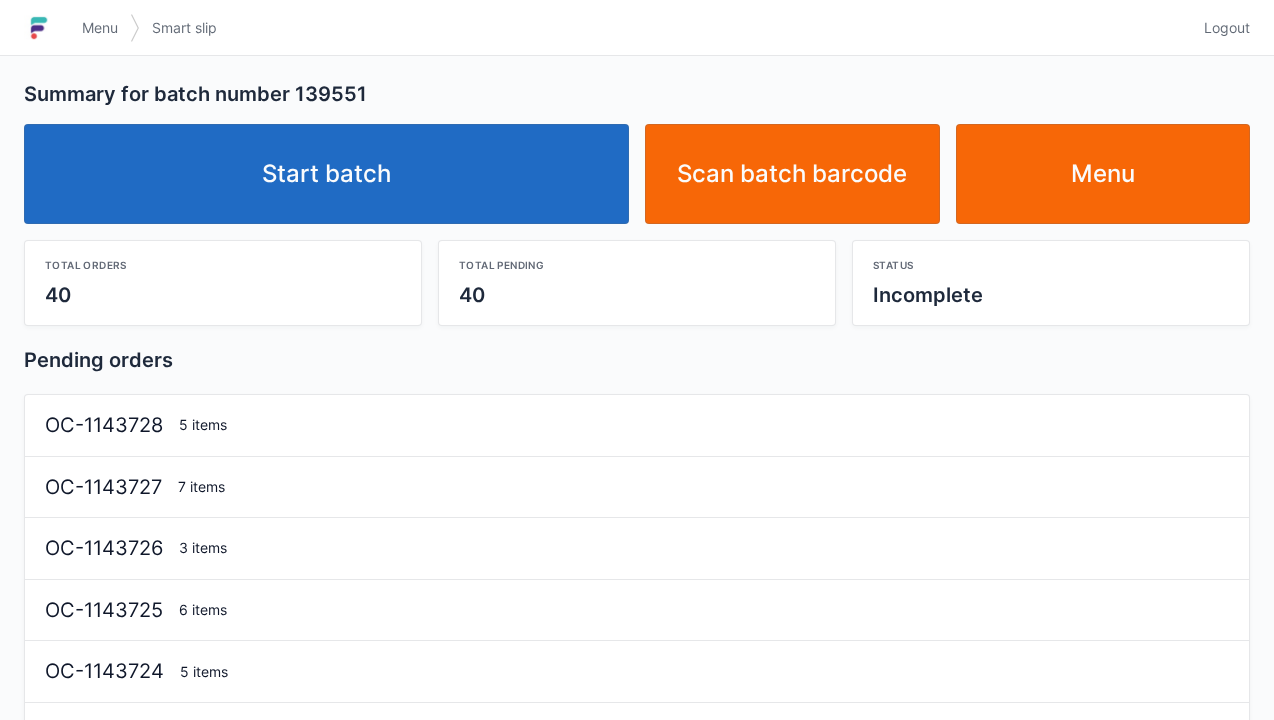 click on "Start batch" at bounding box center (326, 174) 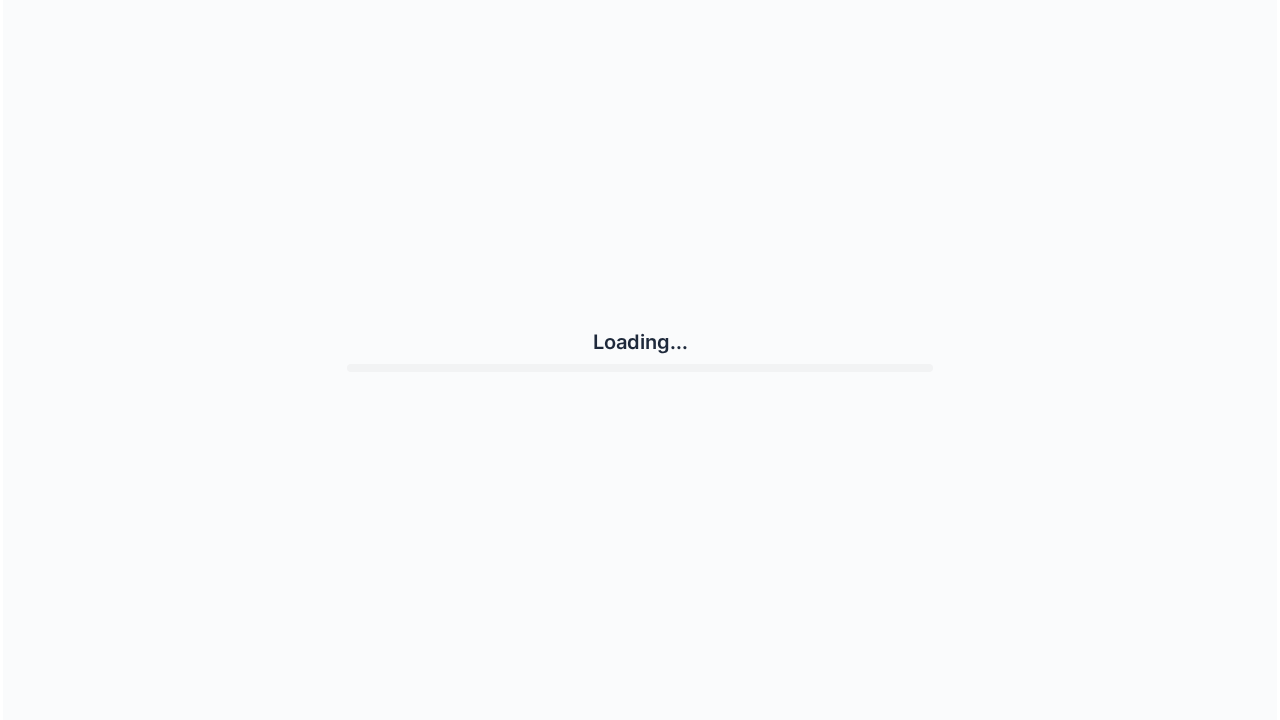 scroll, scrollTop: 0, scrollLeft: 0, axis: both 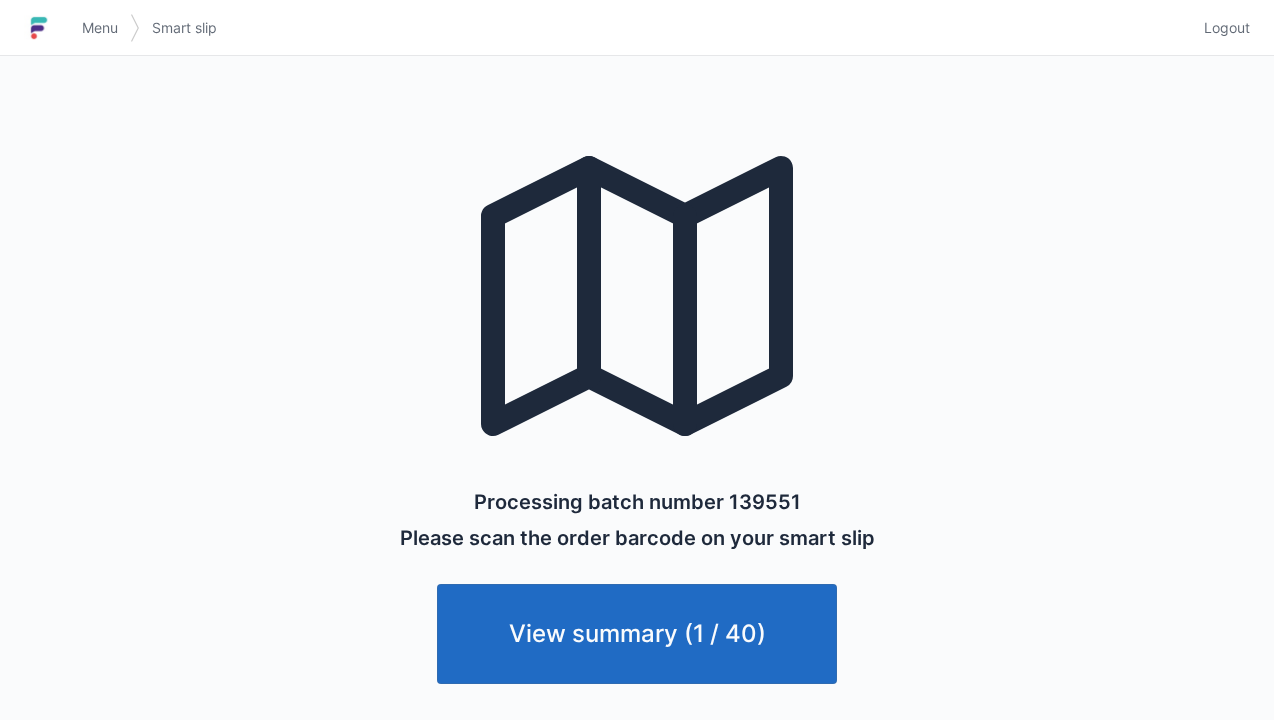 click on "Menu" at bounding box center [100, 28] 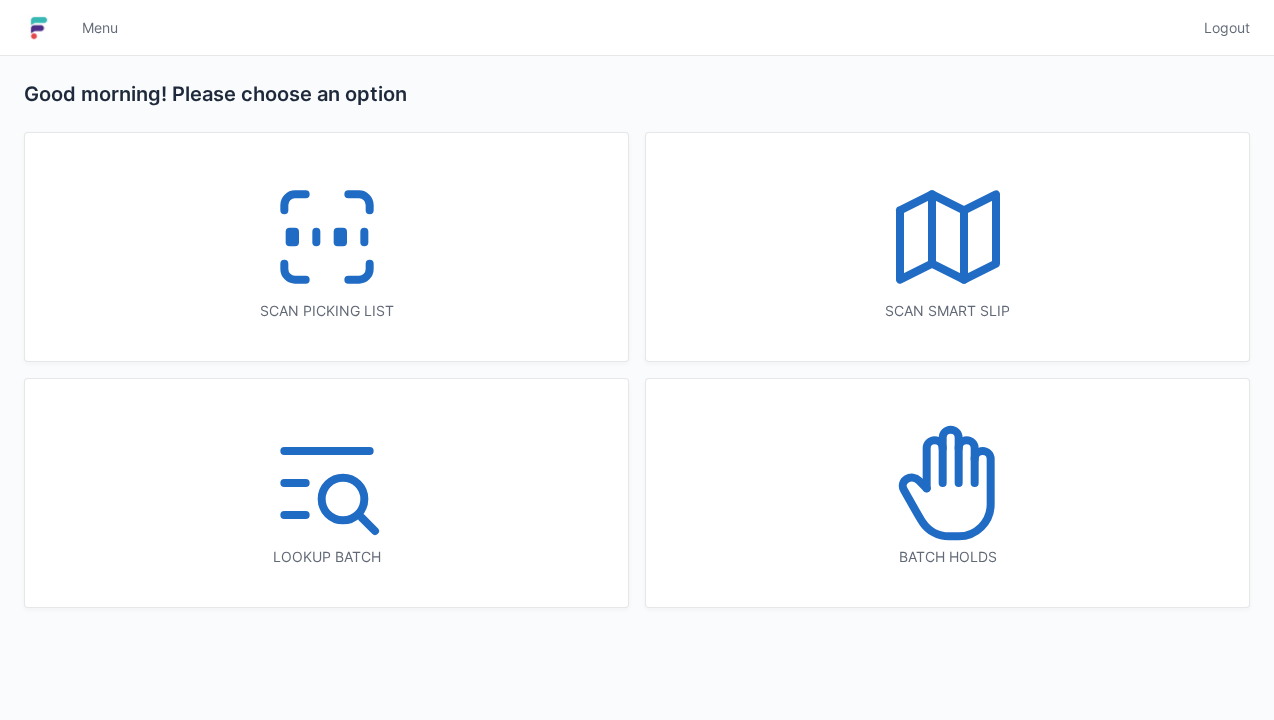 scroll, scrollTop: 0, scrollLeft: 0, axis: both 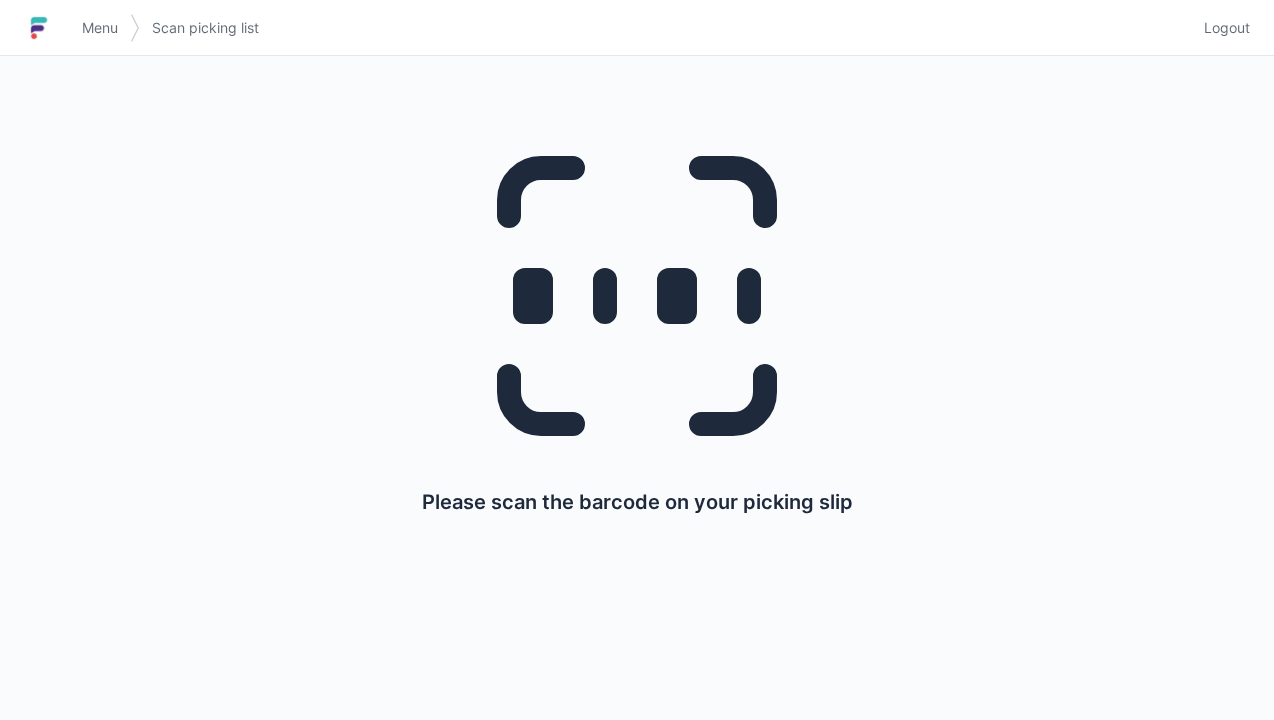 click on "Please scan the barcode on your picking slip" at bounding box center [637, 314] 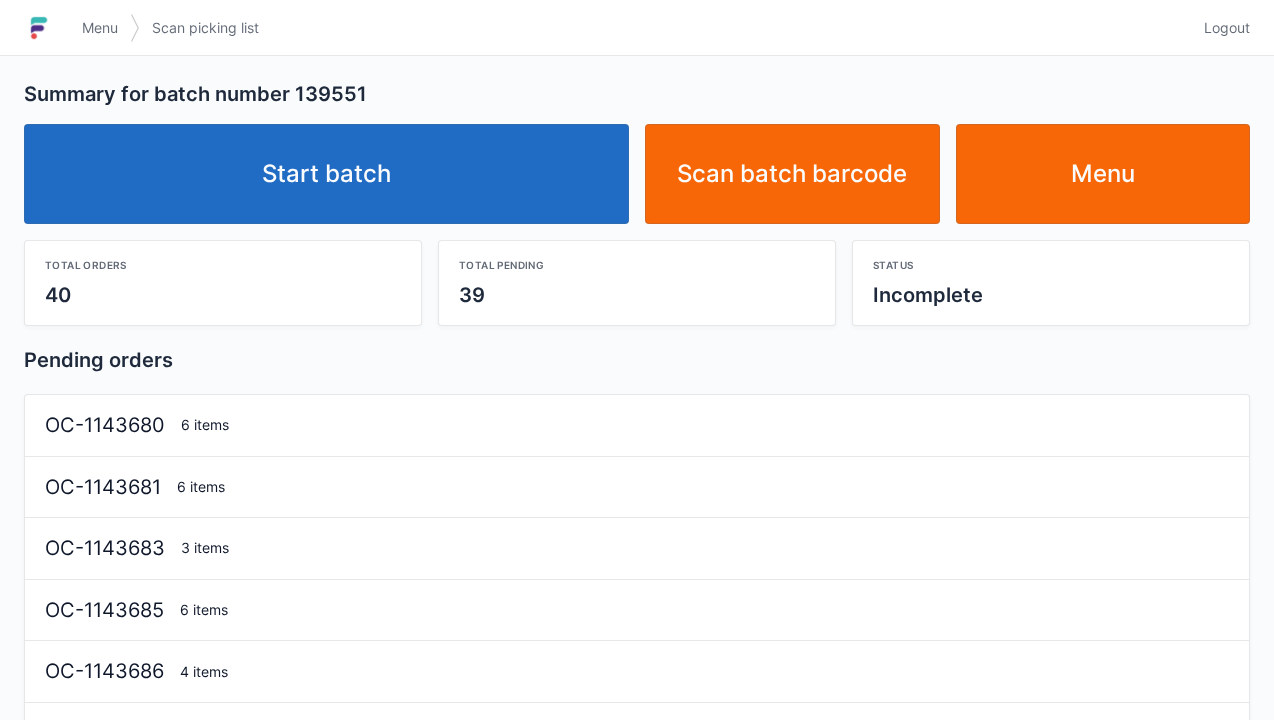 click on "Start batch" at bounding box center [326, 174] 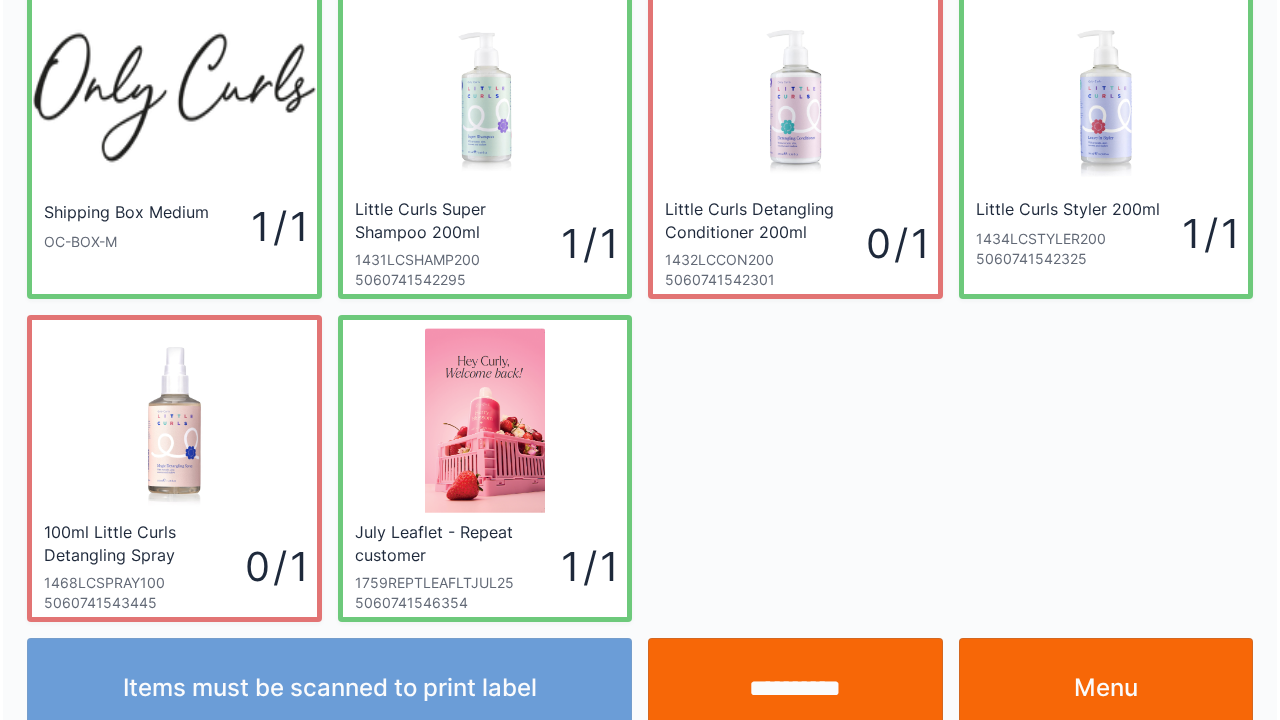 scroll, scrollTop: 116, scrollLeft: 0, axis: vertical 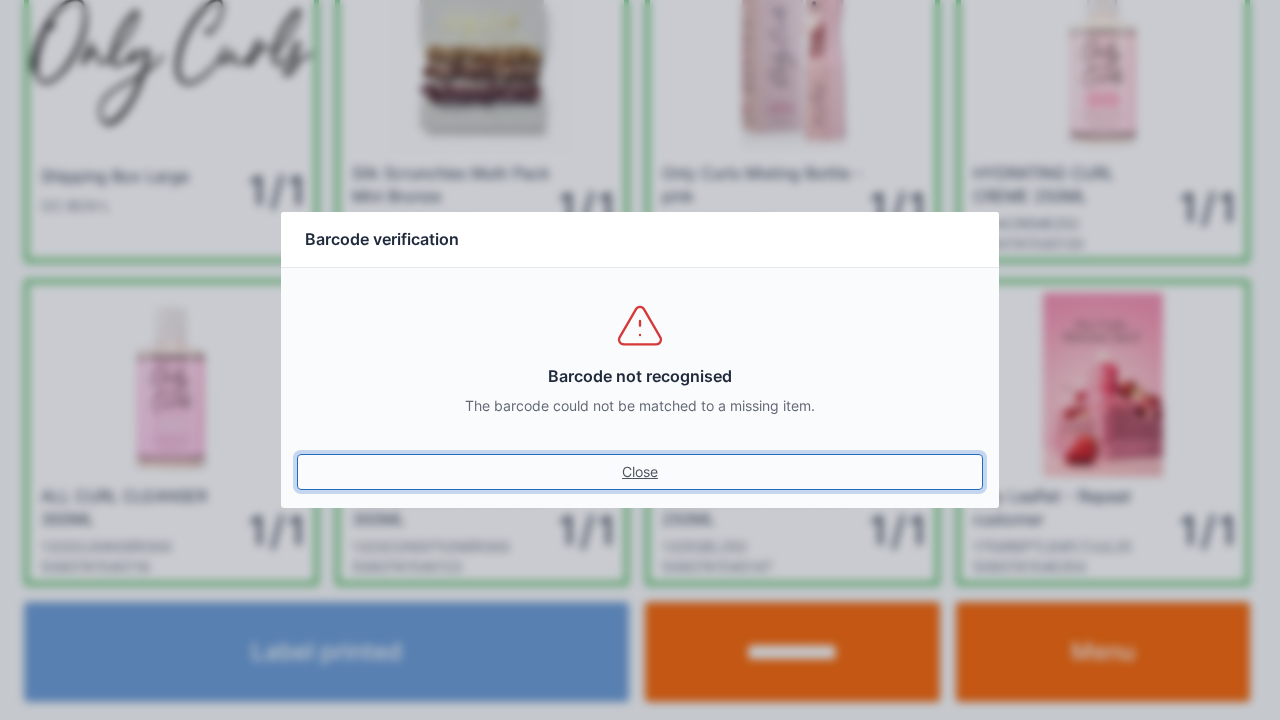 click on "Close" at bounding box center (640, 472) 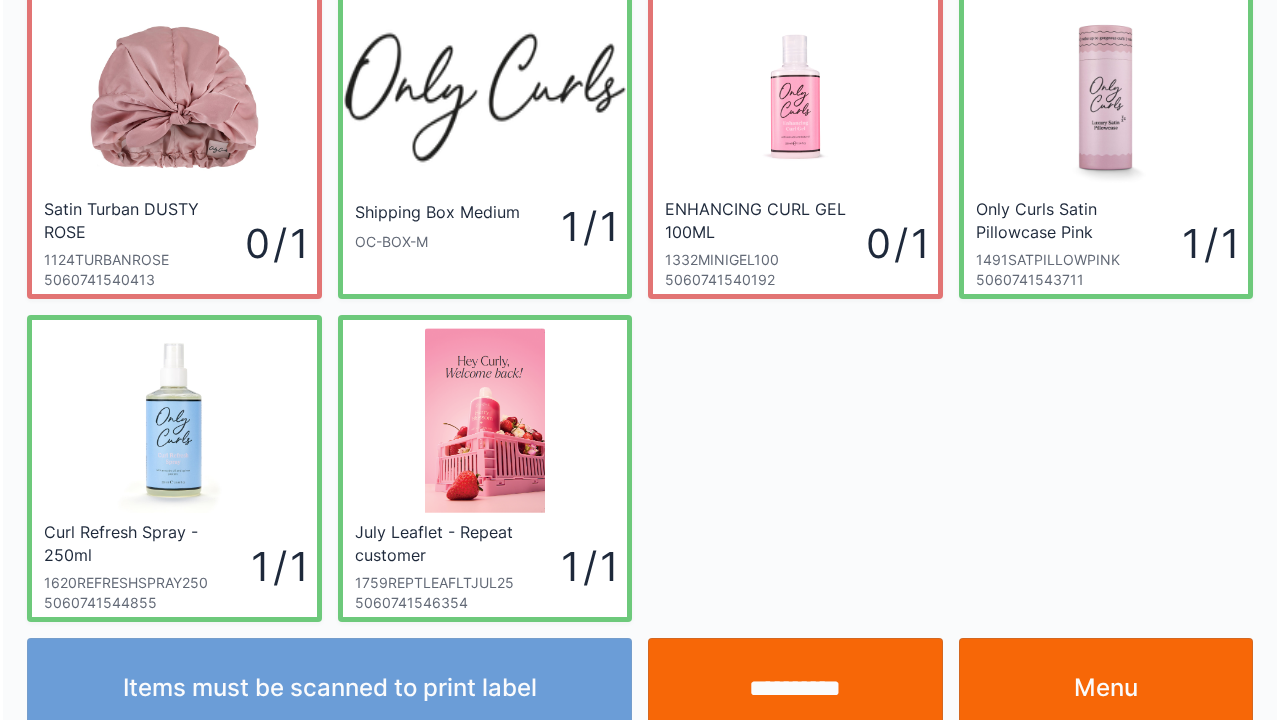 scroll, scrollTop: 116, scrollLeft: 0, axis: vertical 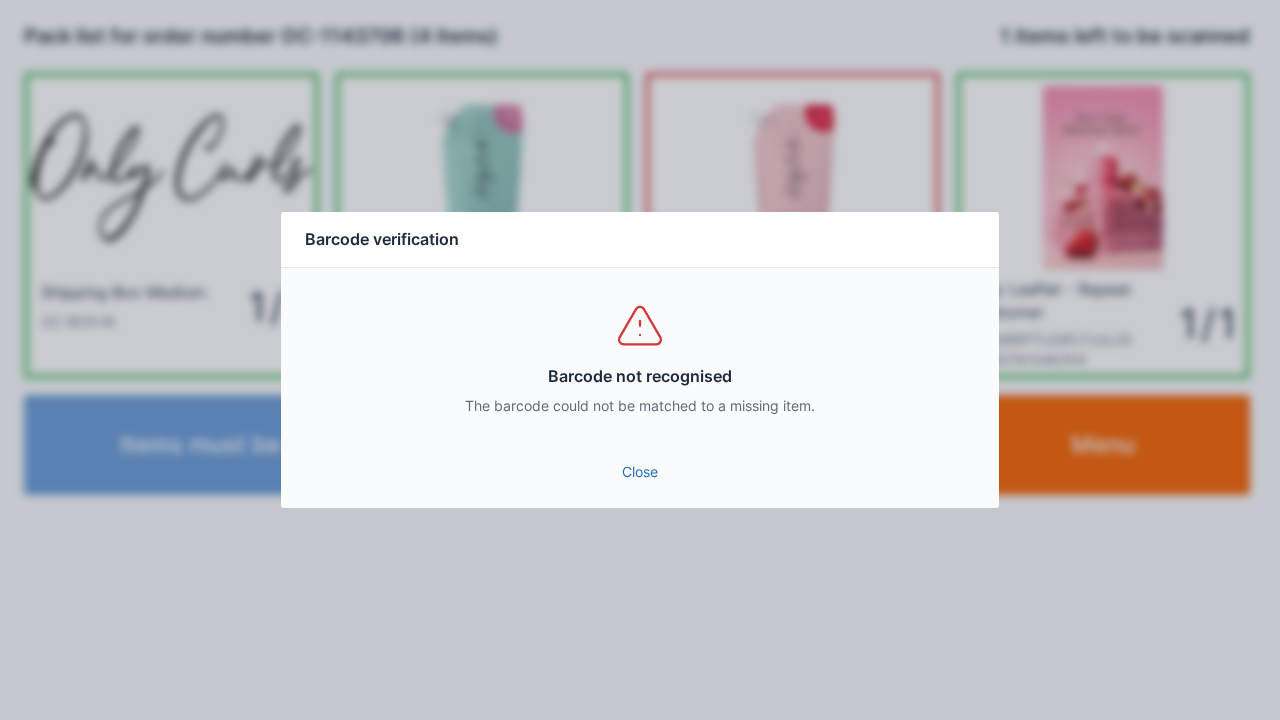 click on "Close" at bounding box center [640, 472] 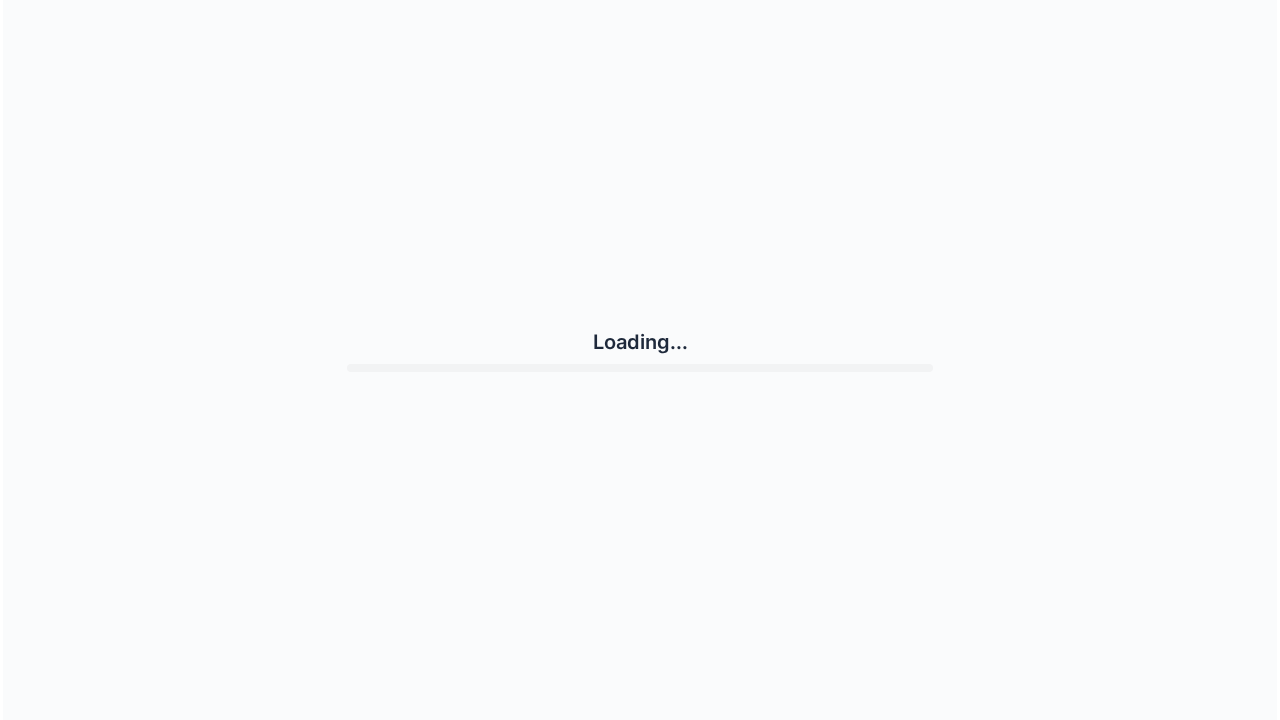 scroll, scrollTop: 0, scrollLeft: 0, axis: both 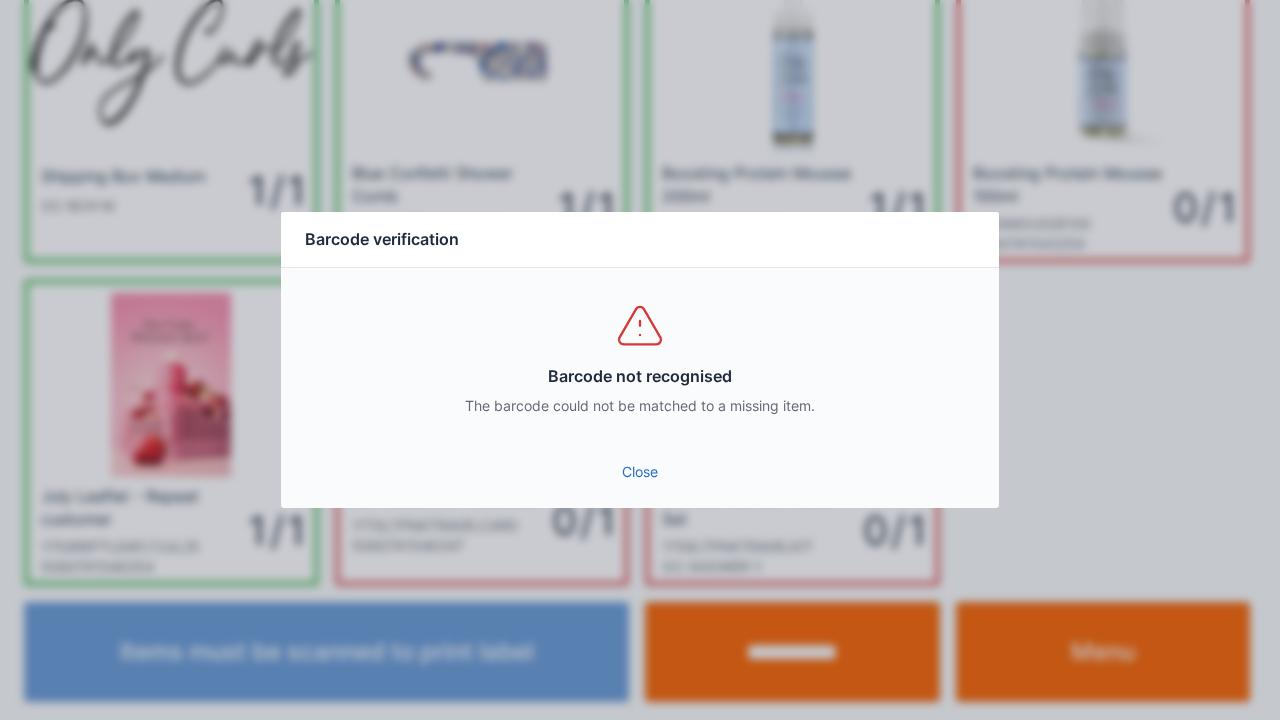 click on "Close" at bounding box center (640, 472) 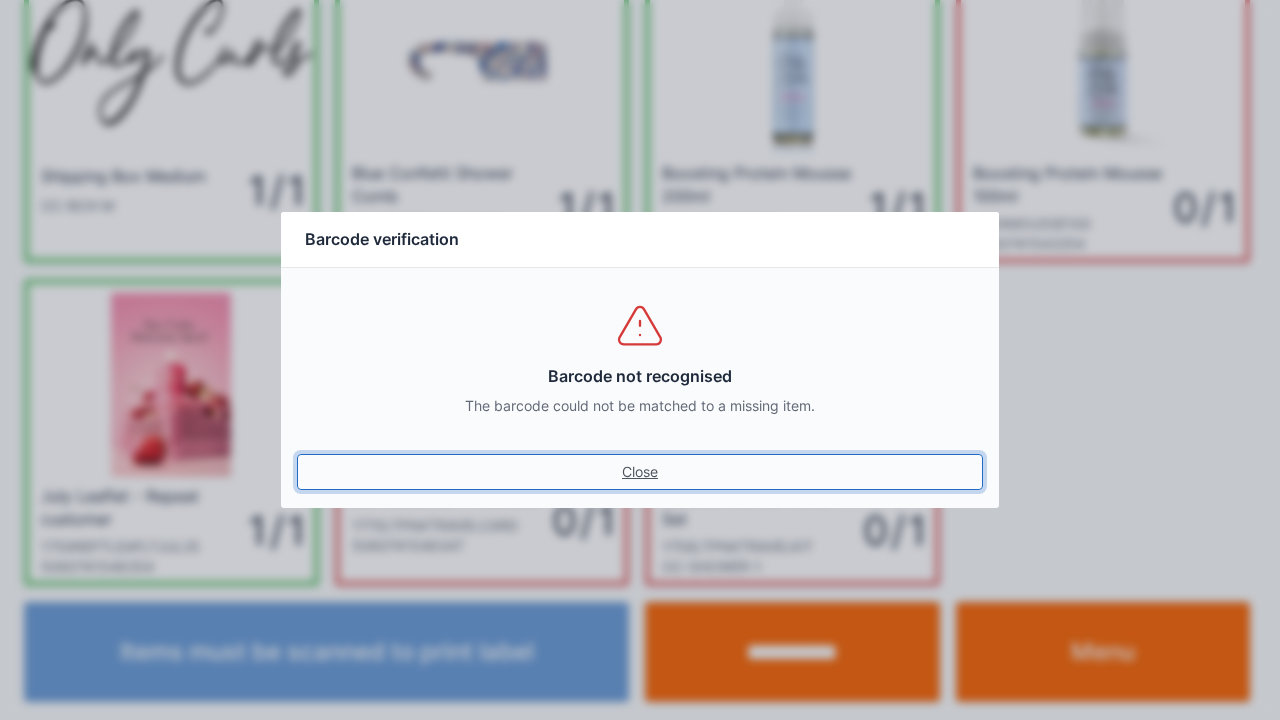 click on "Close" at bounding box center [640, 472] 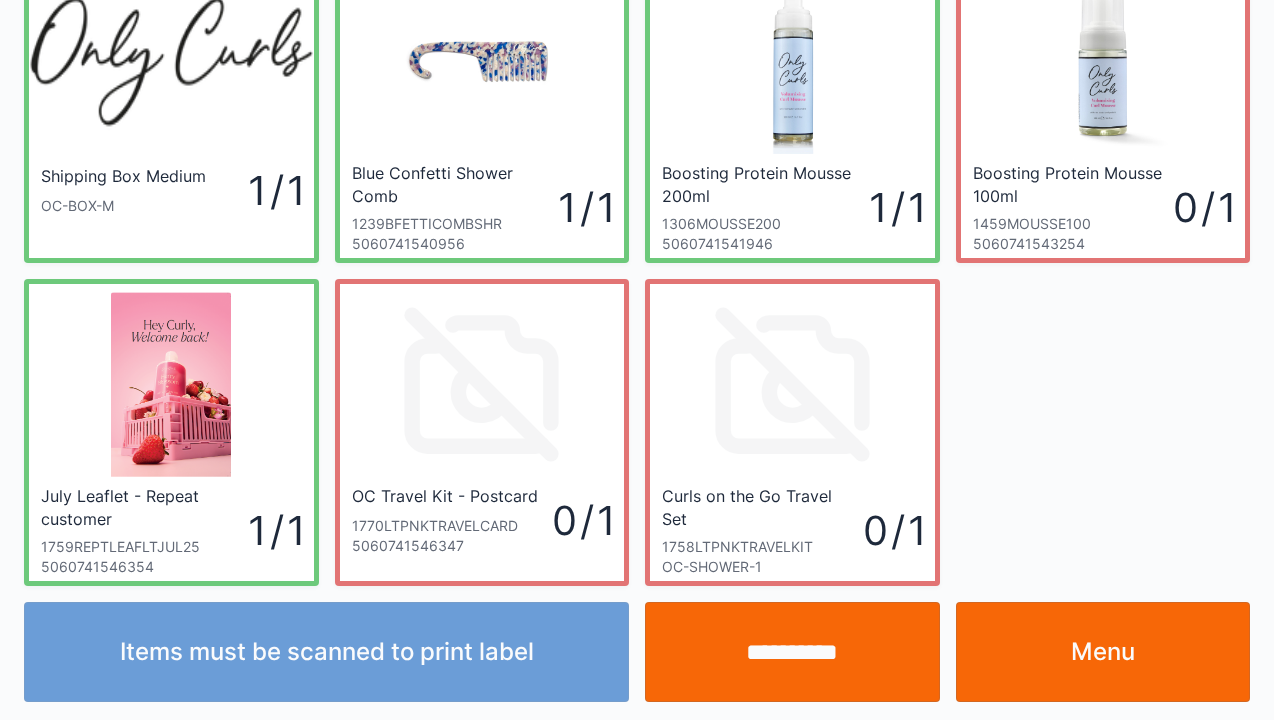 click on "**********" at bounding box center [792, 652] 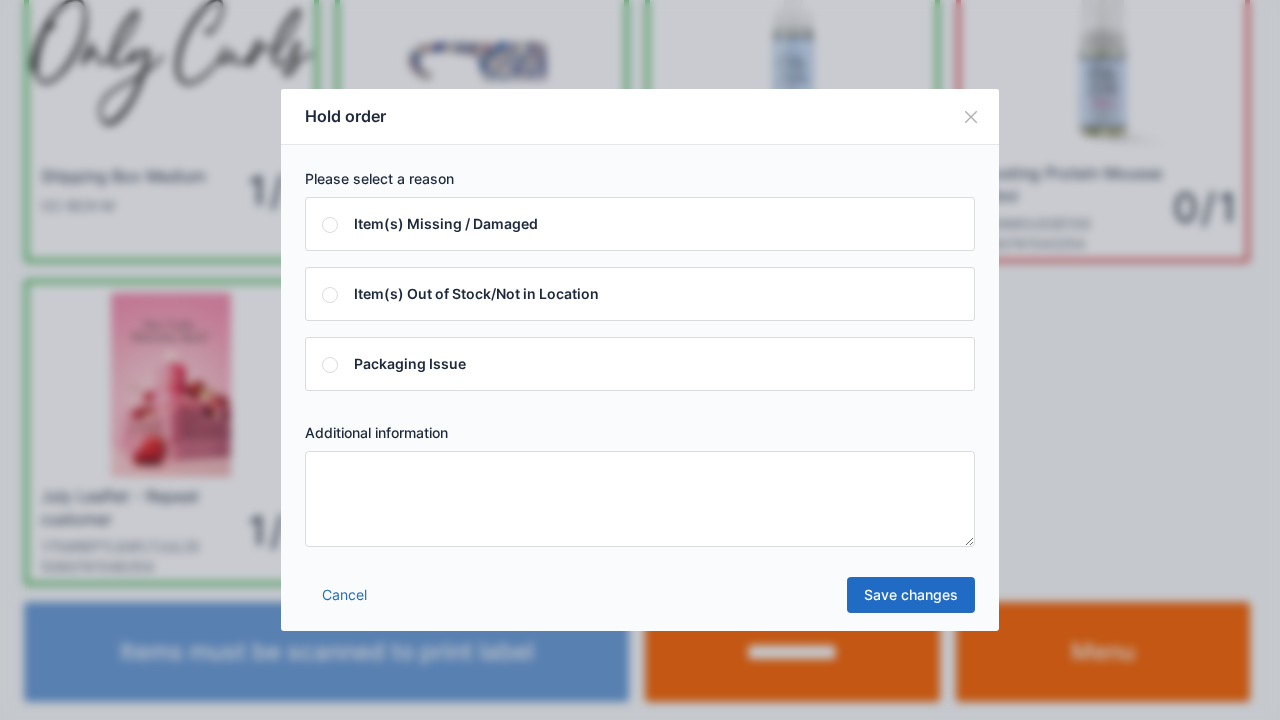 click at bounding box center [640, 499] 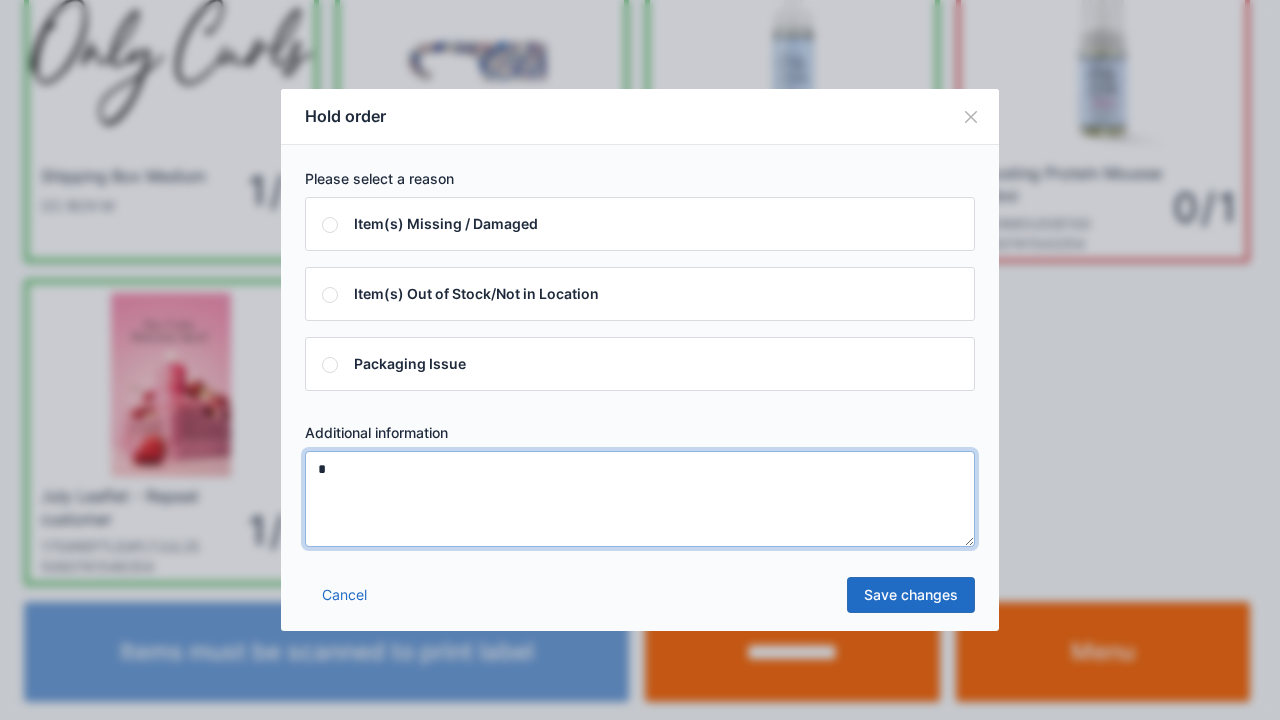 type on "*" 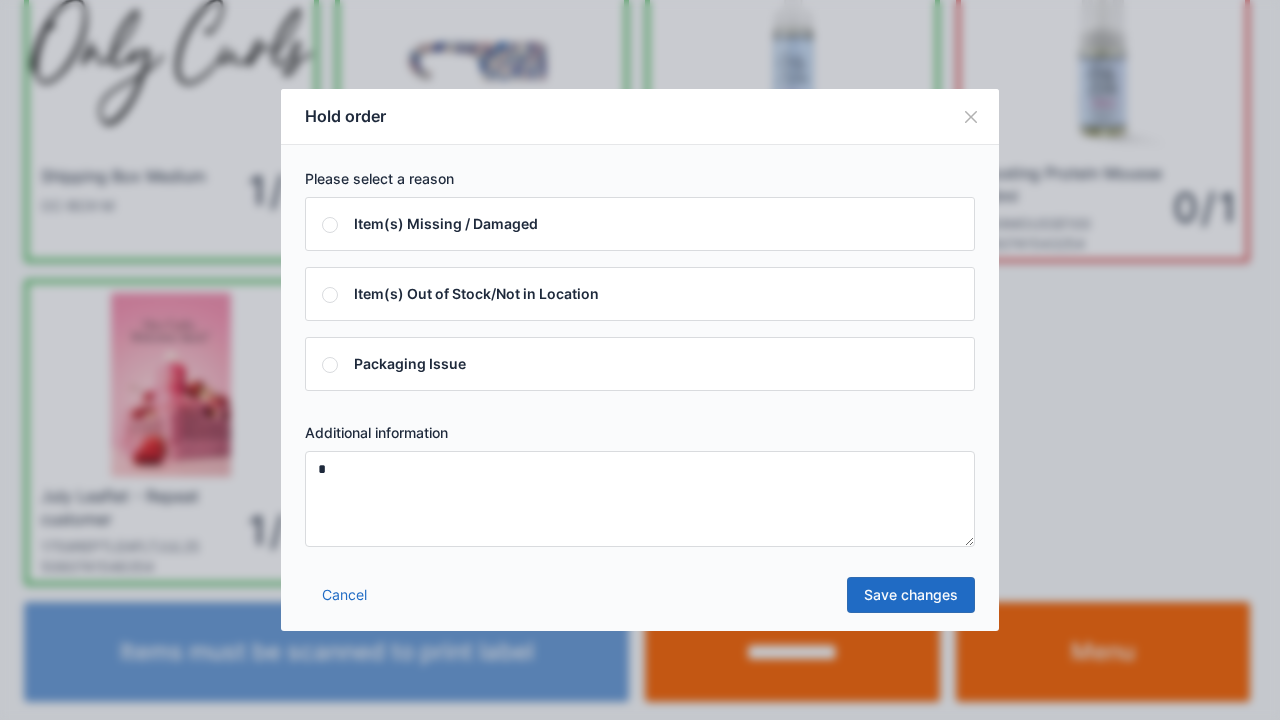 click on "Save changes" at bounding box center [911, 595] 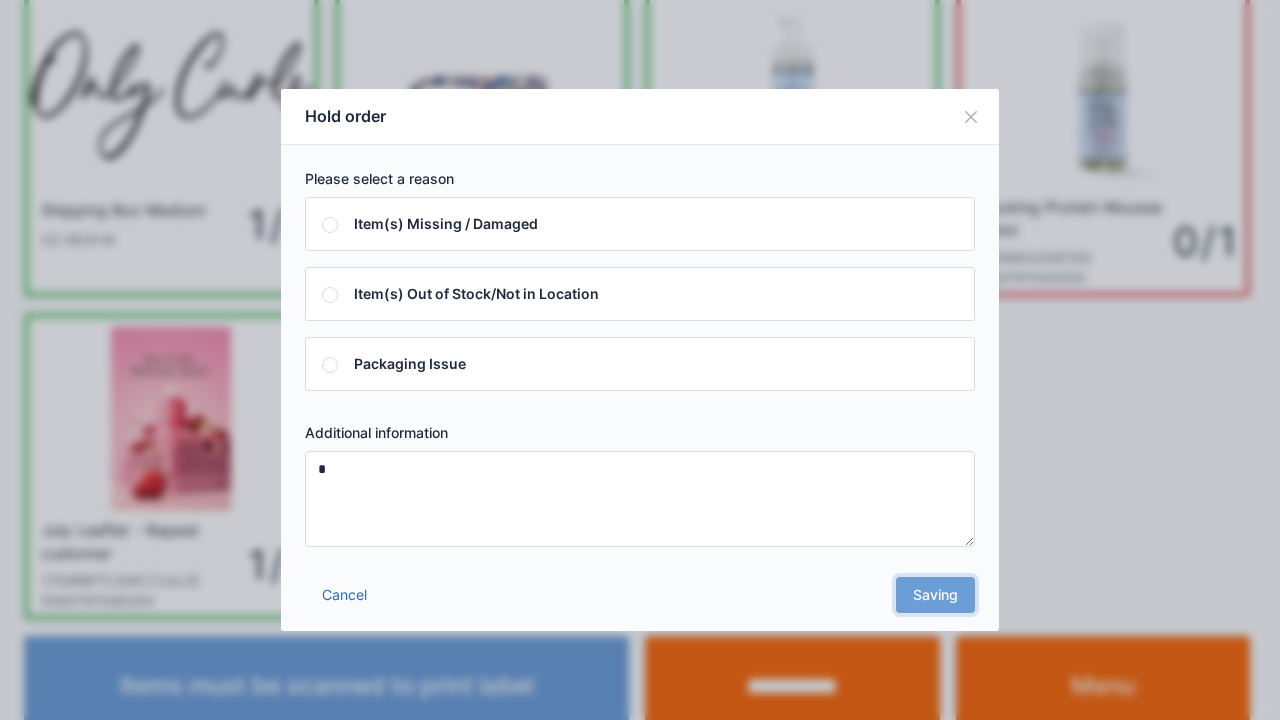 scroll, scrollTop: 0, scrollLeft: 0, axis: both 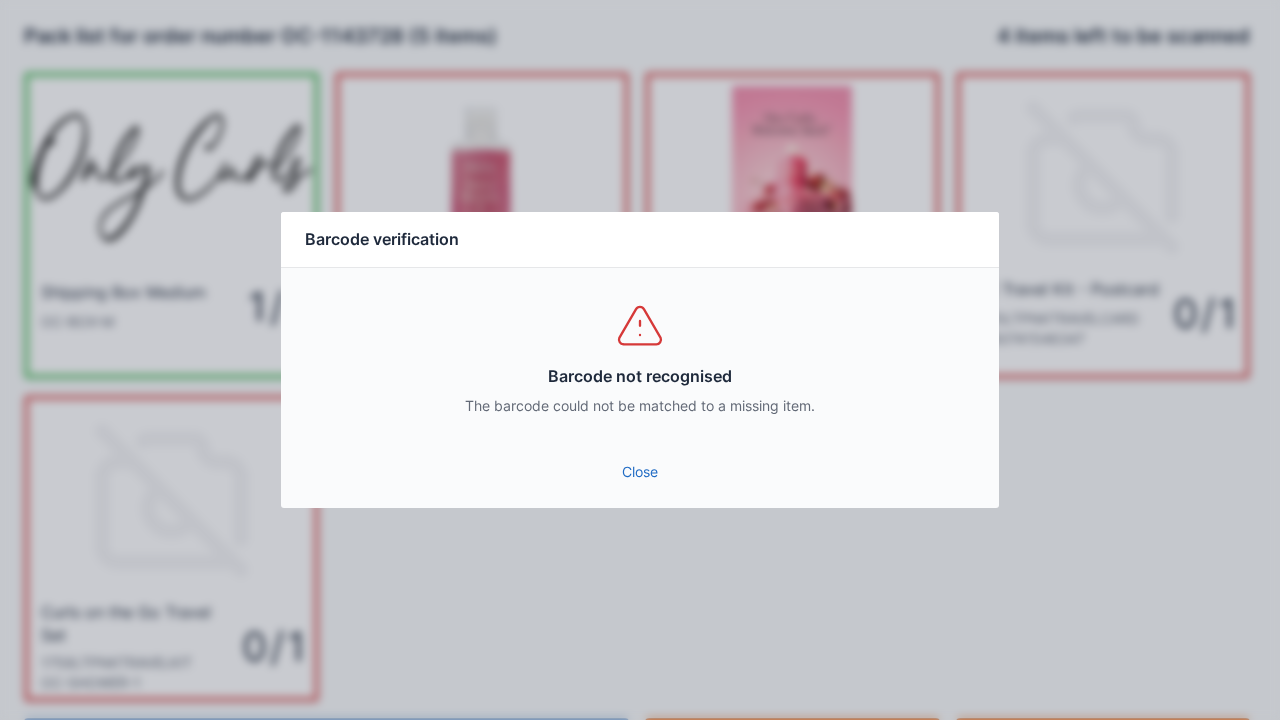 click on "Close" at bounding box center (640, 472) 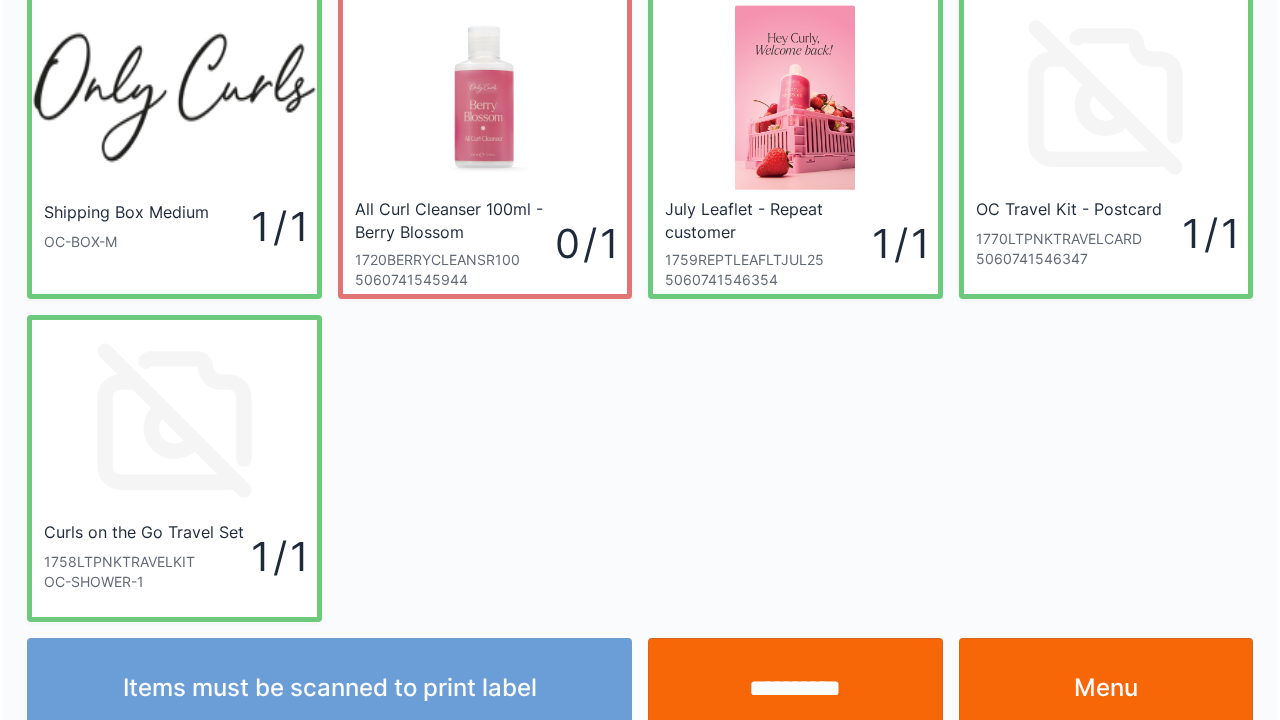 scroll, scrollTop: 116, scrollLeft: 0, axis: vertical 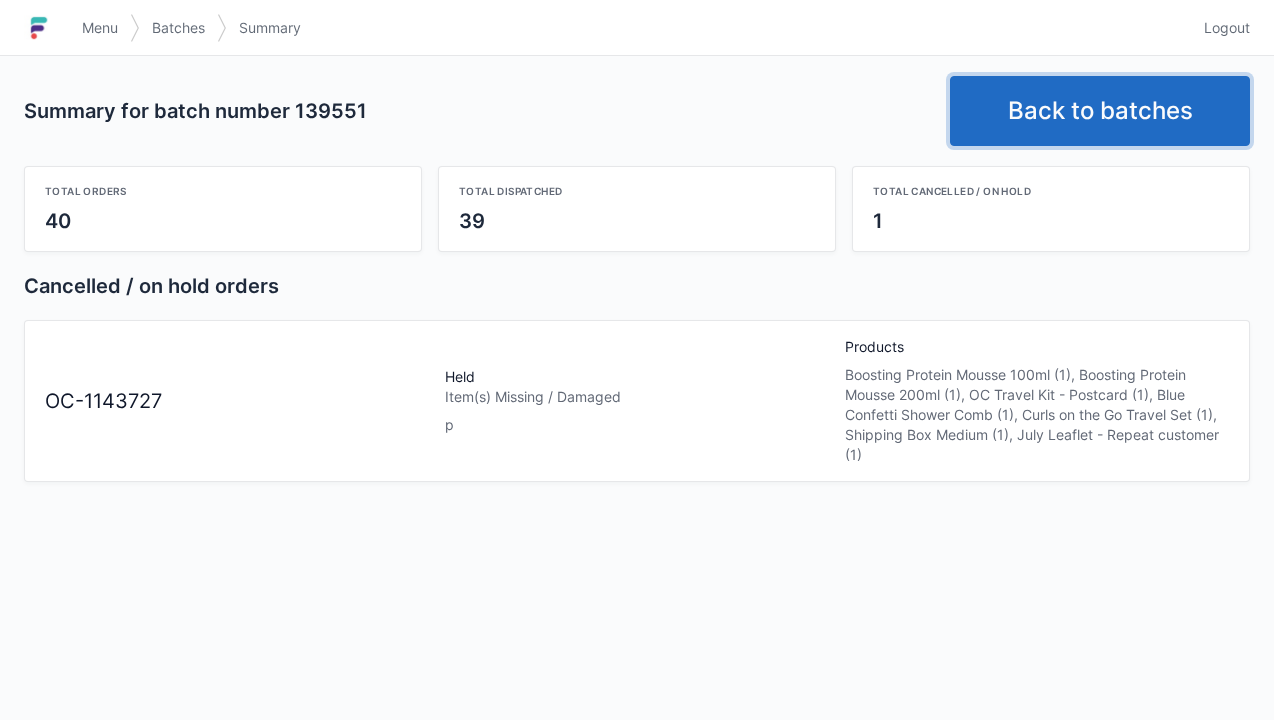 click on "Back to batches" at bounding box center (1100, 111) 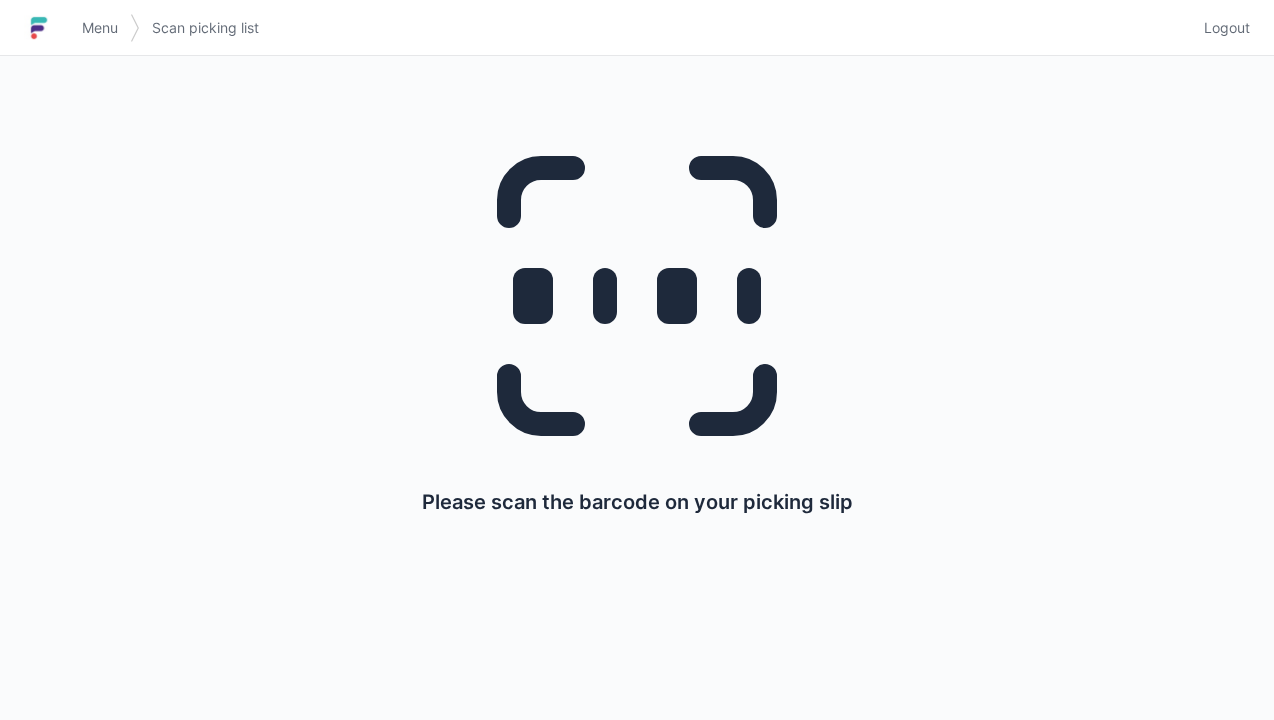 scroll, scrollTop: 0, scrollLeft: 0, axis: both 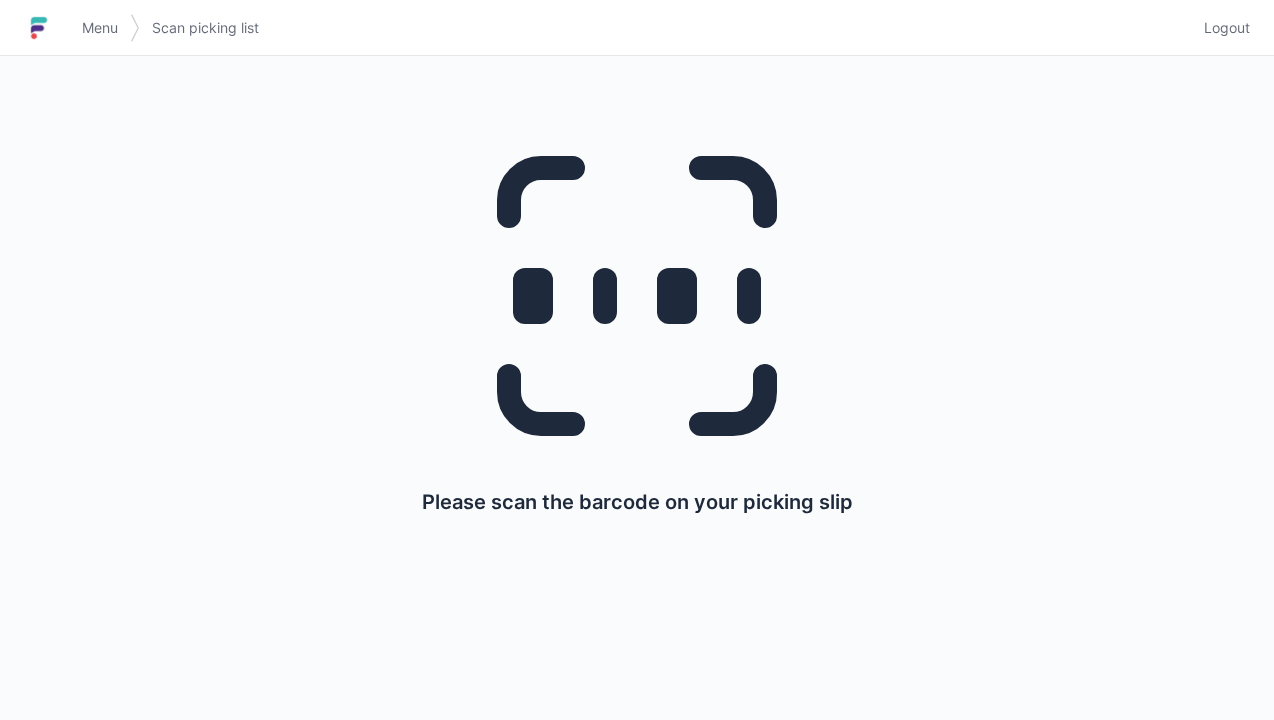 click on "Menu" at bounding box center (100, 28) 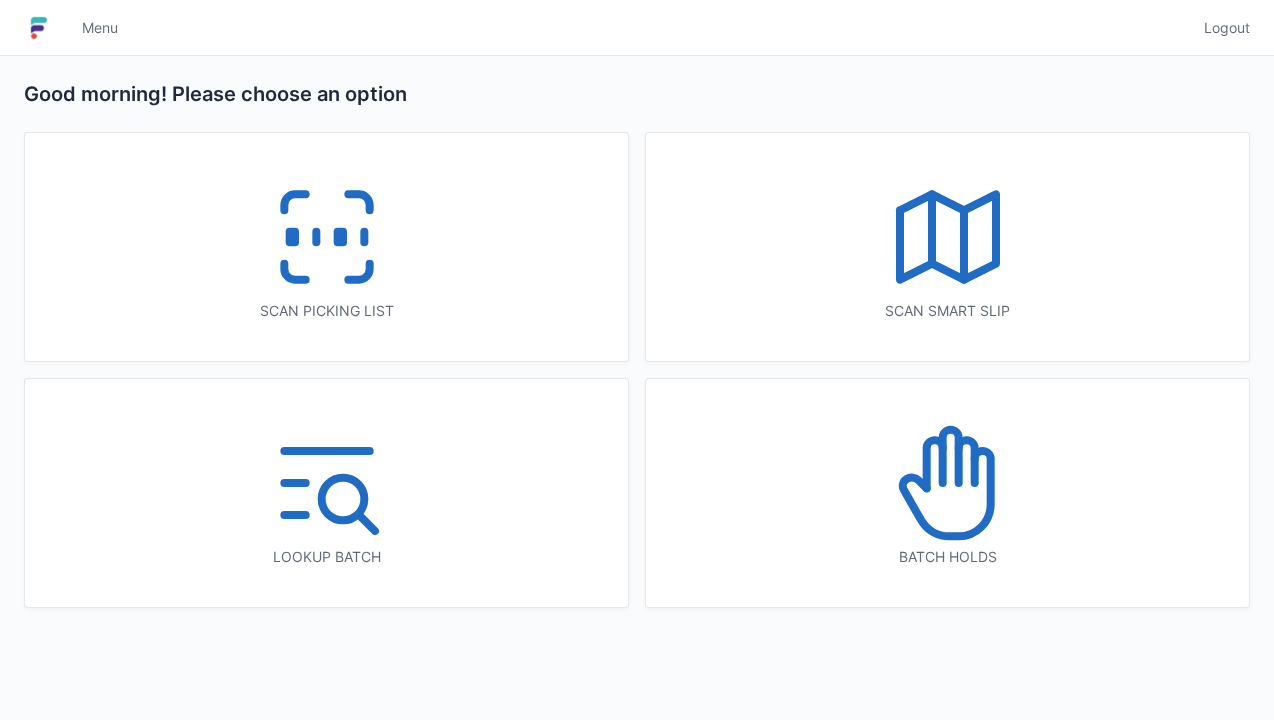 scroll, scrollTop: 0, scrollLeft: 0, axis: both 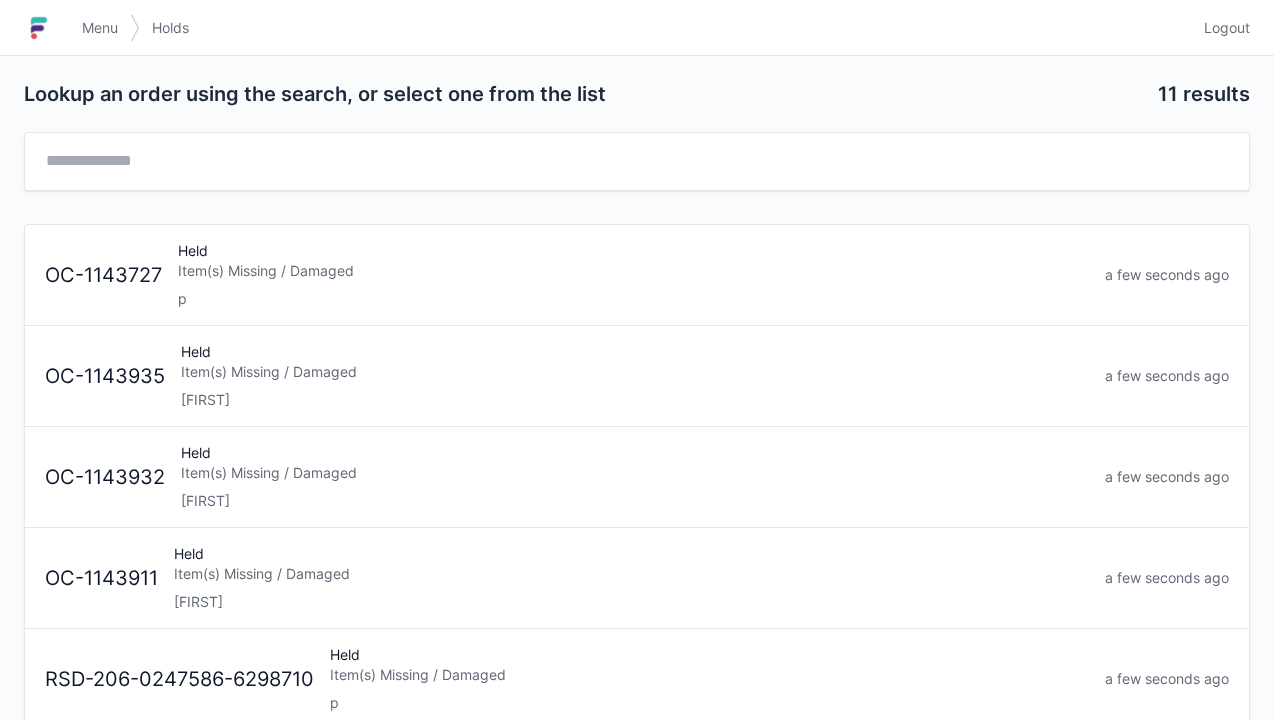 click on "p" at bounding box center (633, 299) 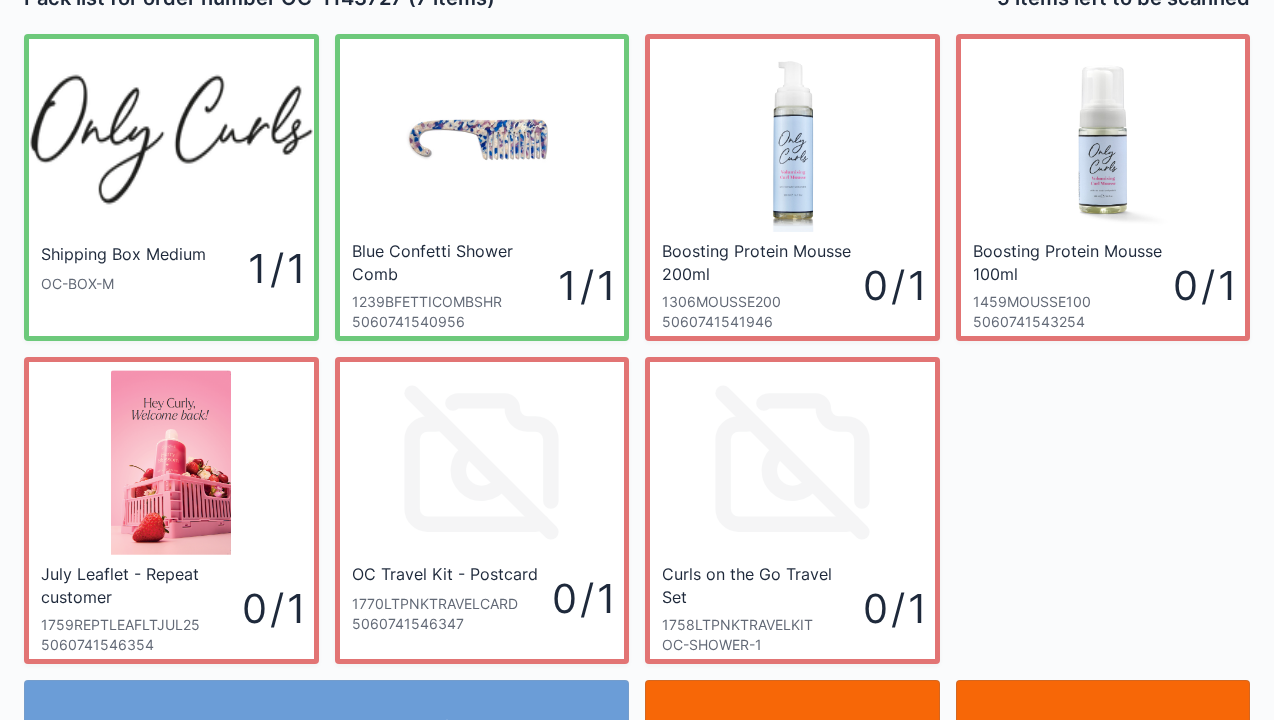 scroll, scrollTop: 40, scrollLeft: 0, axis: vertical 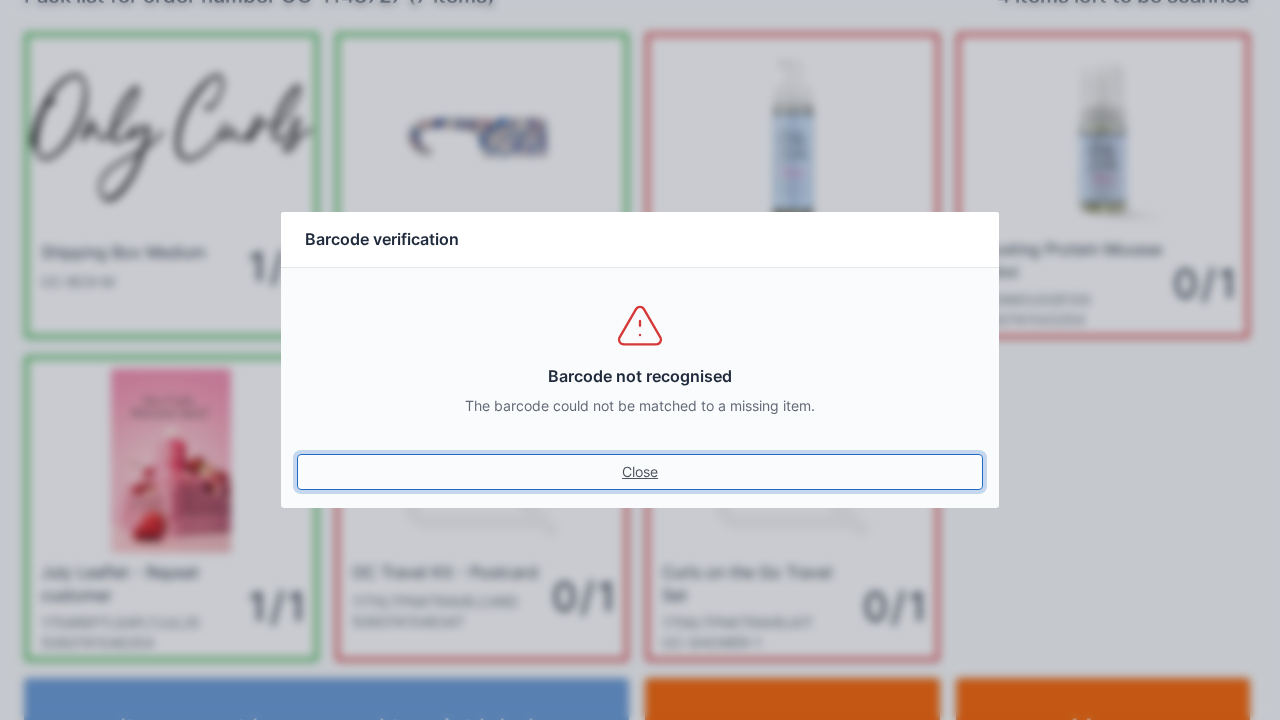 click on "Close" at bounding box center (640, 472) 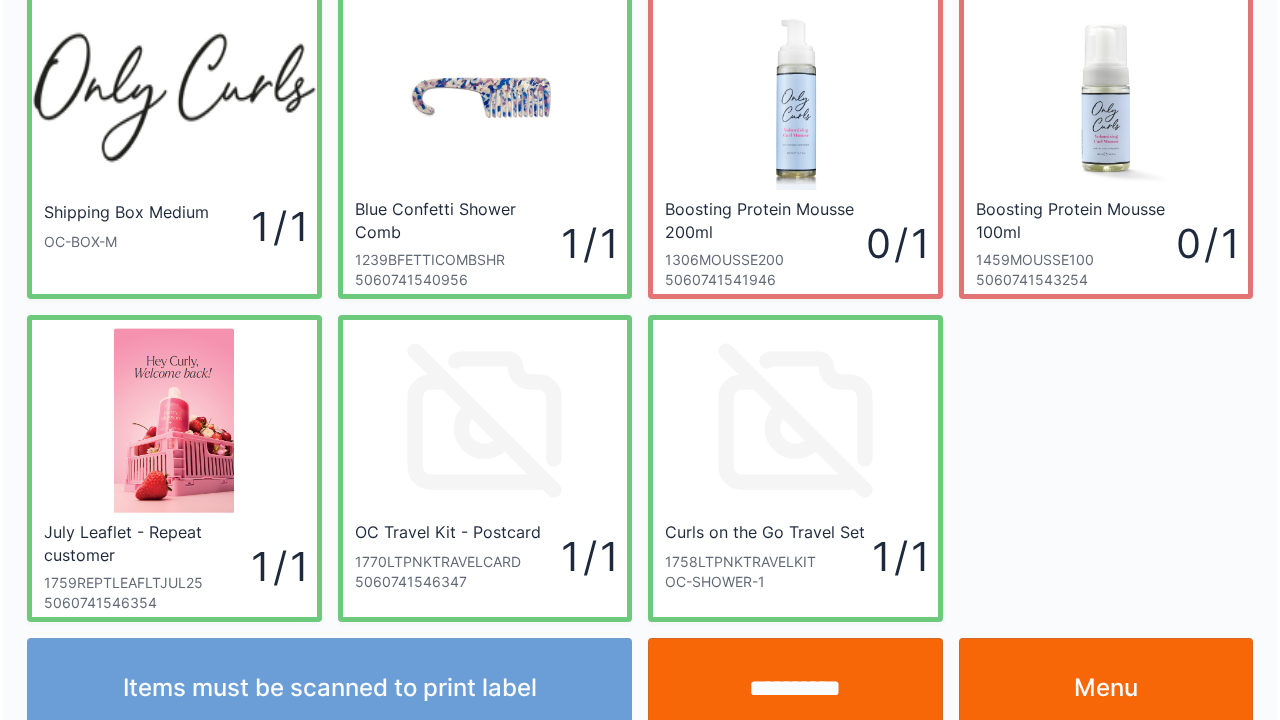 scroll, scrollTop: 116, scrollLeft: 0, axis: vertical 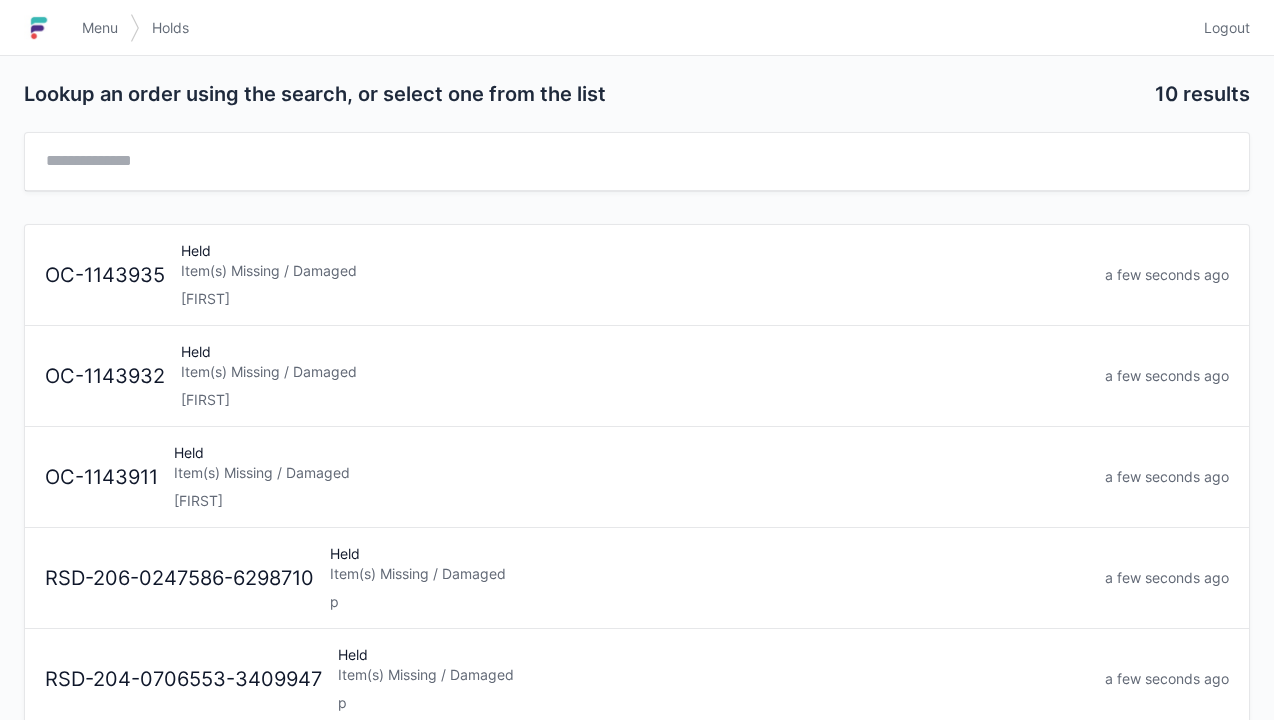click on "Menu" at bounding box center [100, 28] 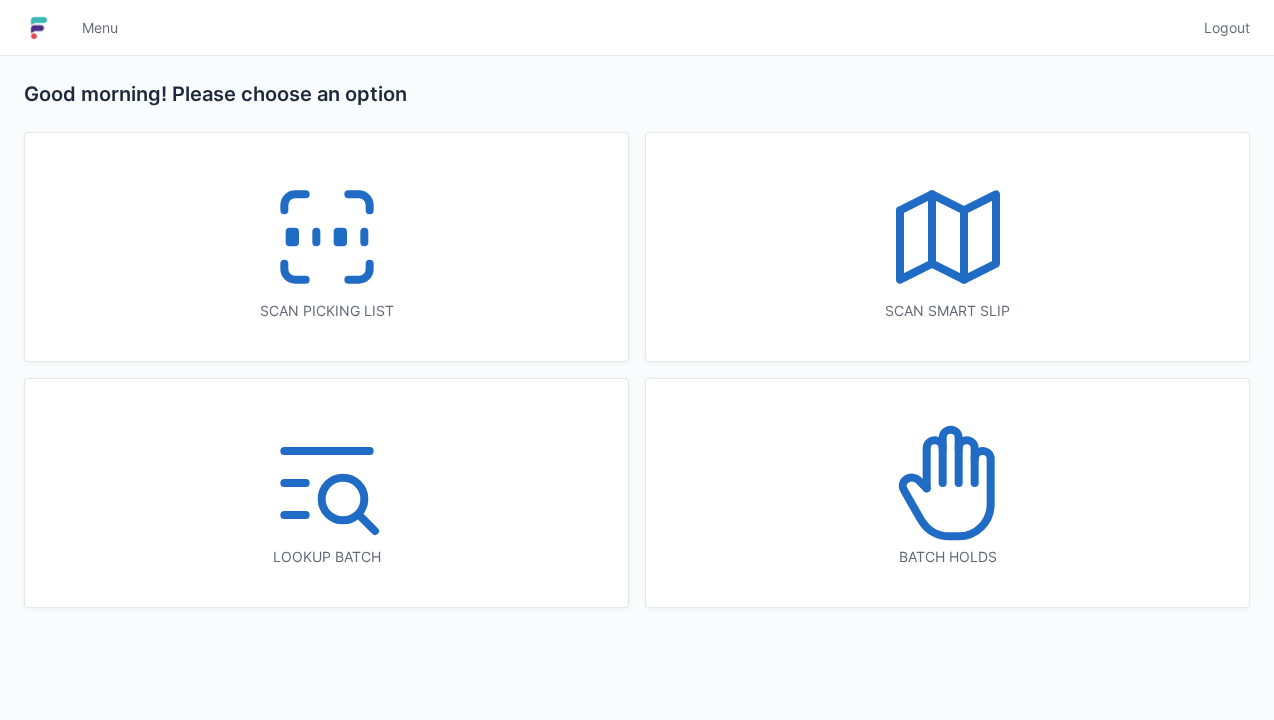 scroll, scrollTop: 0, scrollLeft: 0, axis: both 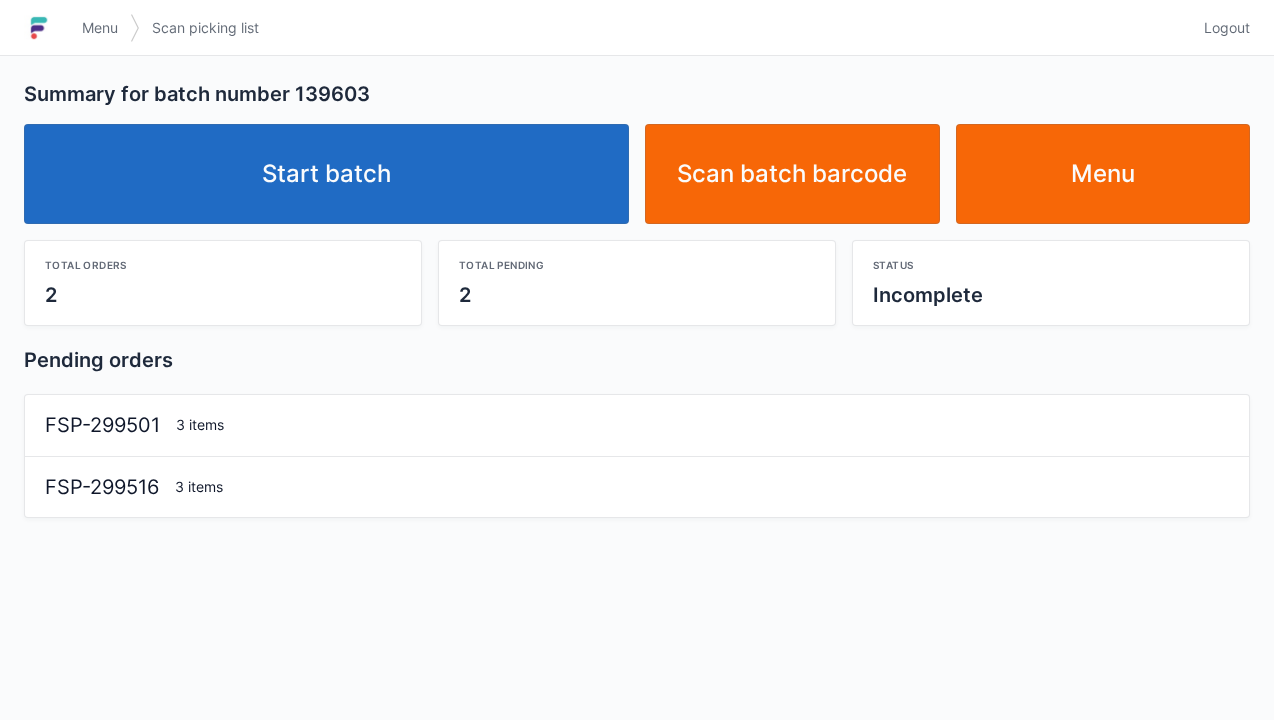 click on "Start batch" at bounding box center (326, 174) 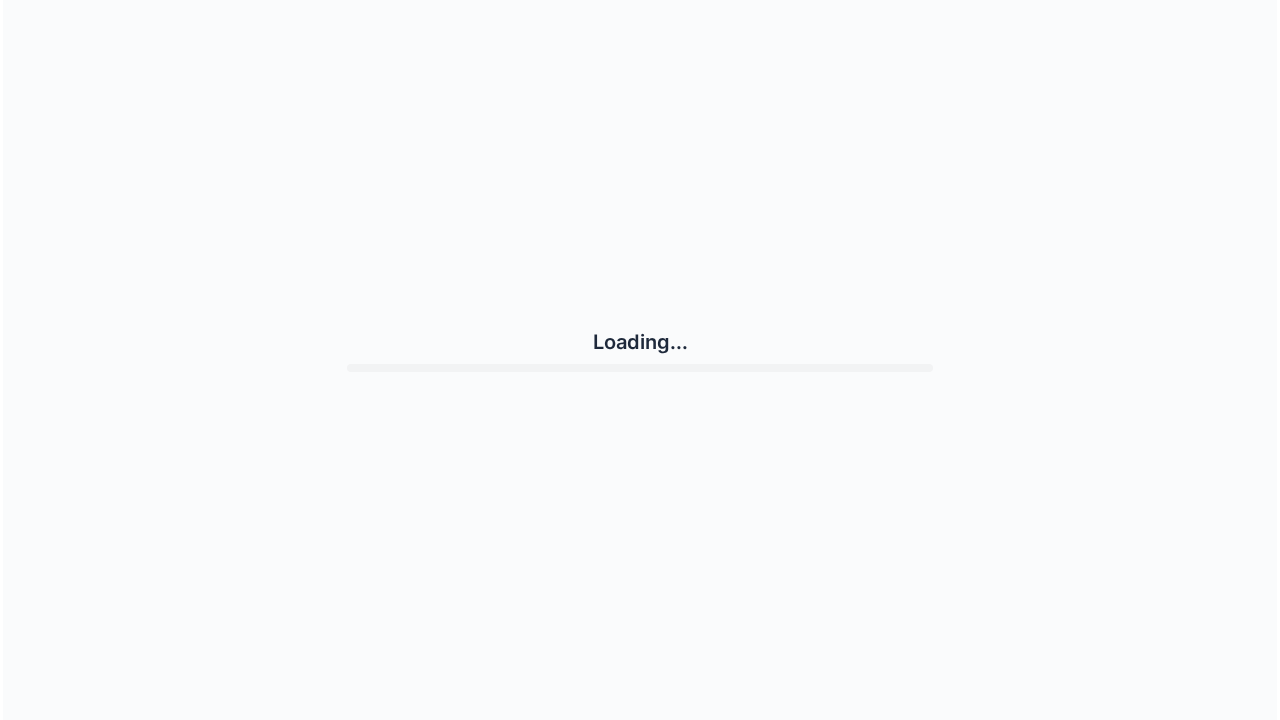 scroll, scrollTop: 0, scrollLeft: 0, axis: both 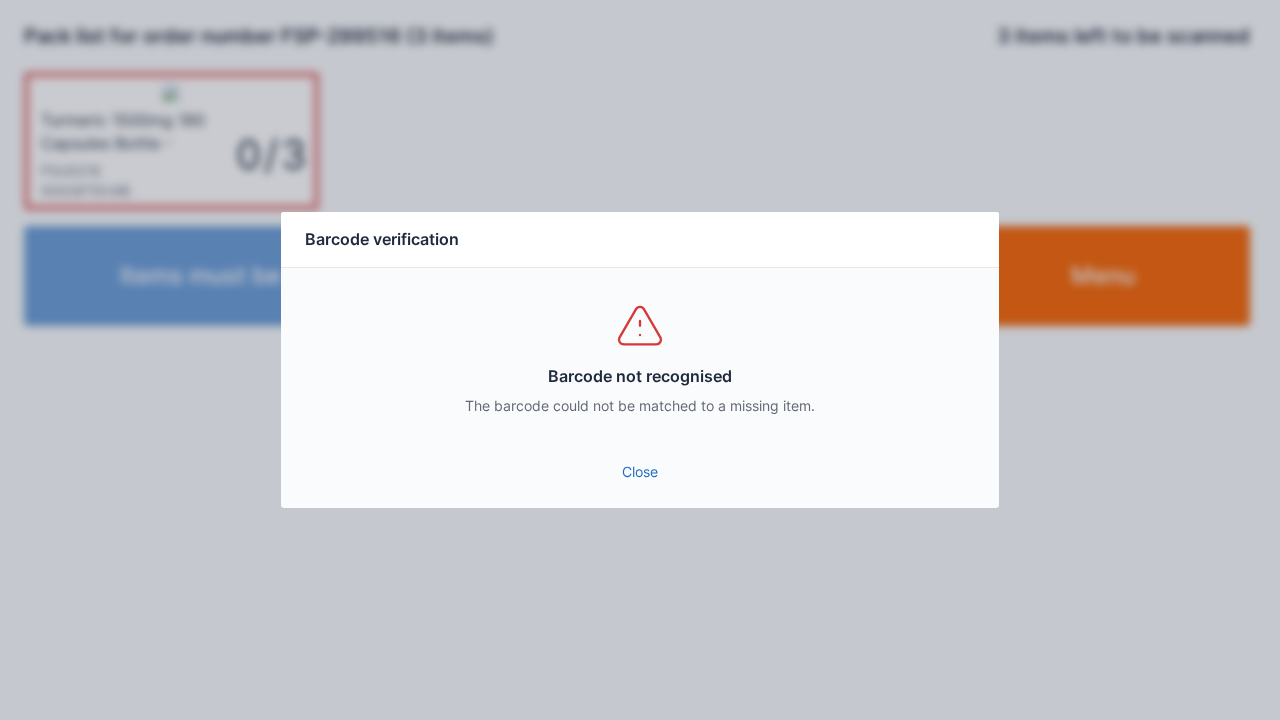 click on "Close" at bounding box center (640, 472) 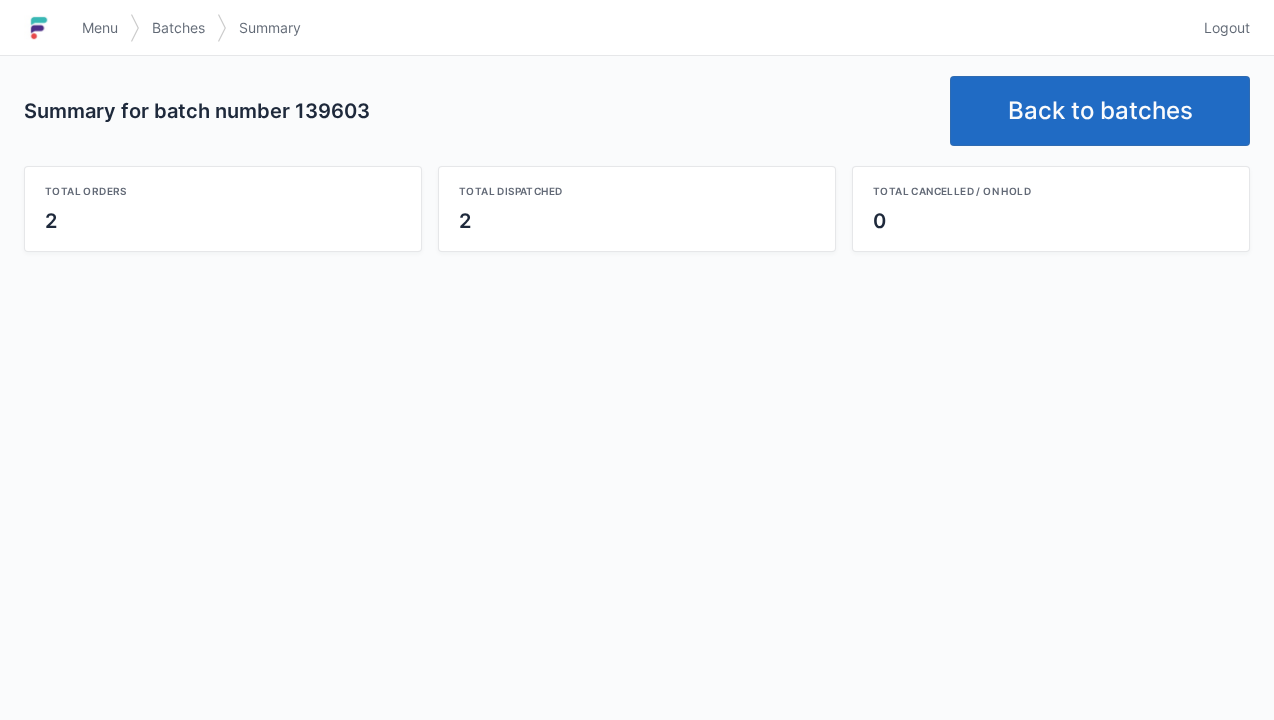 scroll, scrollTop: 0, scrollLeft: 0, axis: both 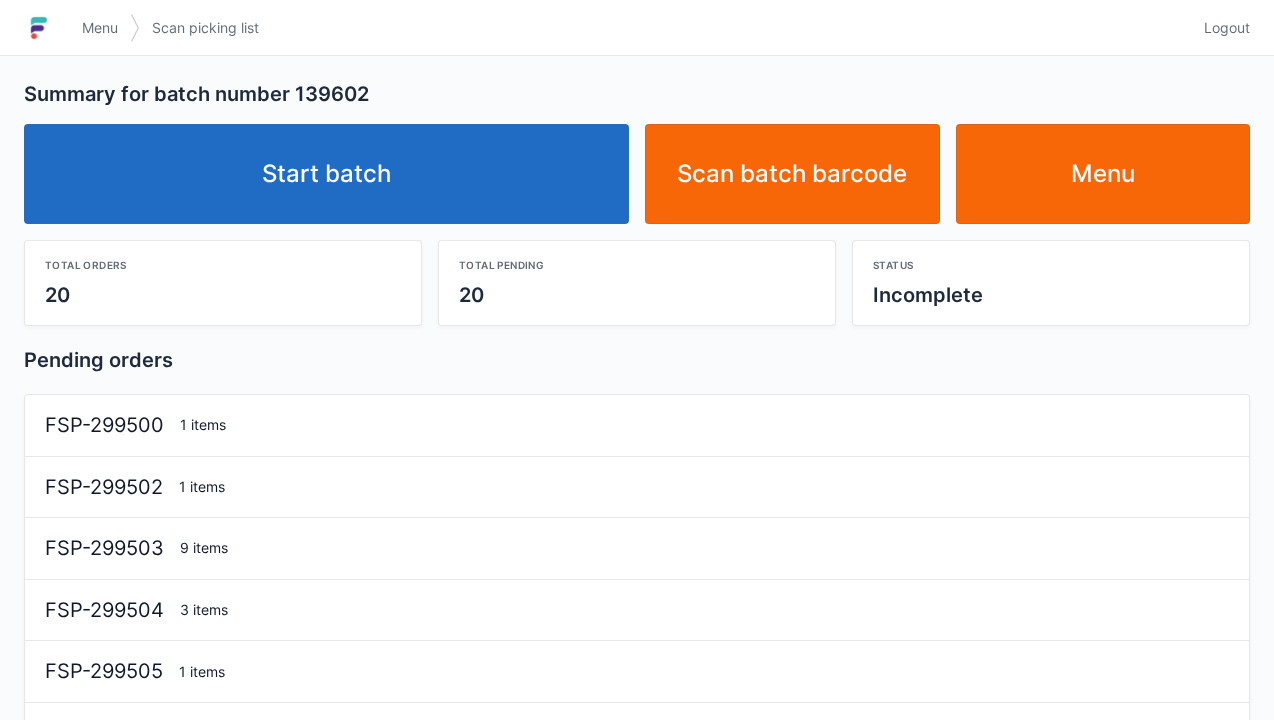 click on "Start batch" at bounding box center [326, 174] 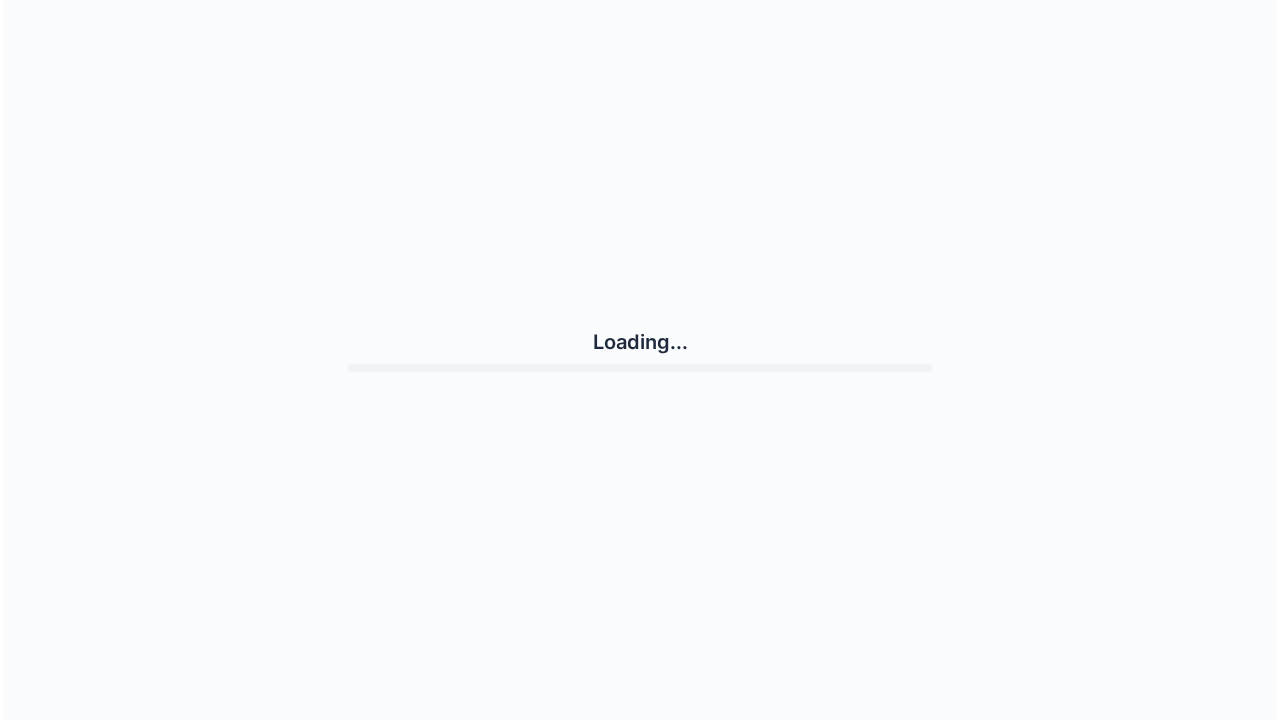 scroll, scrollTop: 0, scrollLeft: 0, axis: both 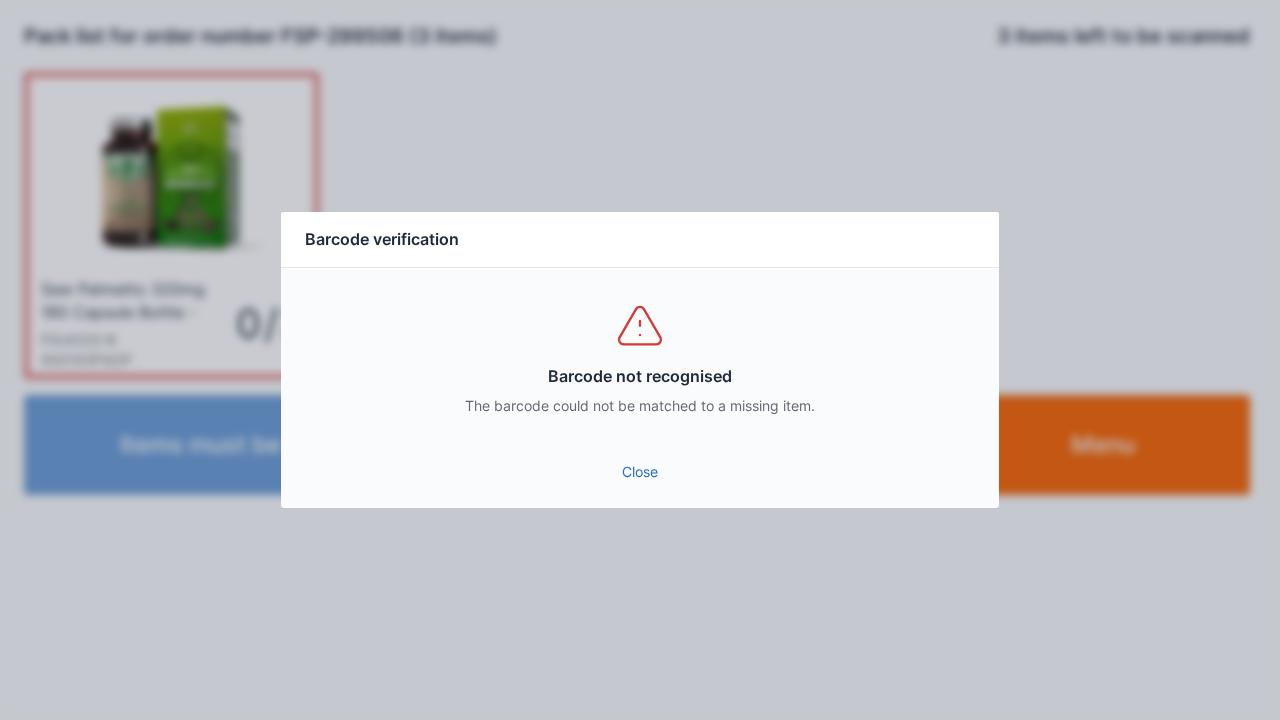 click on "Close" at bounding box center (640, 472) 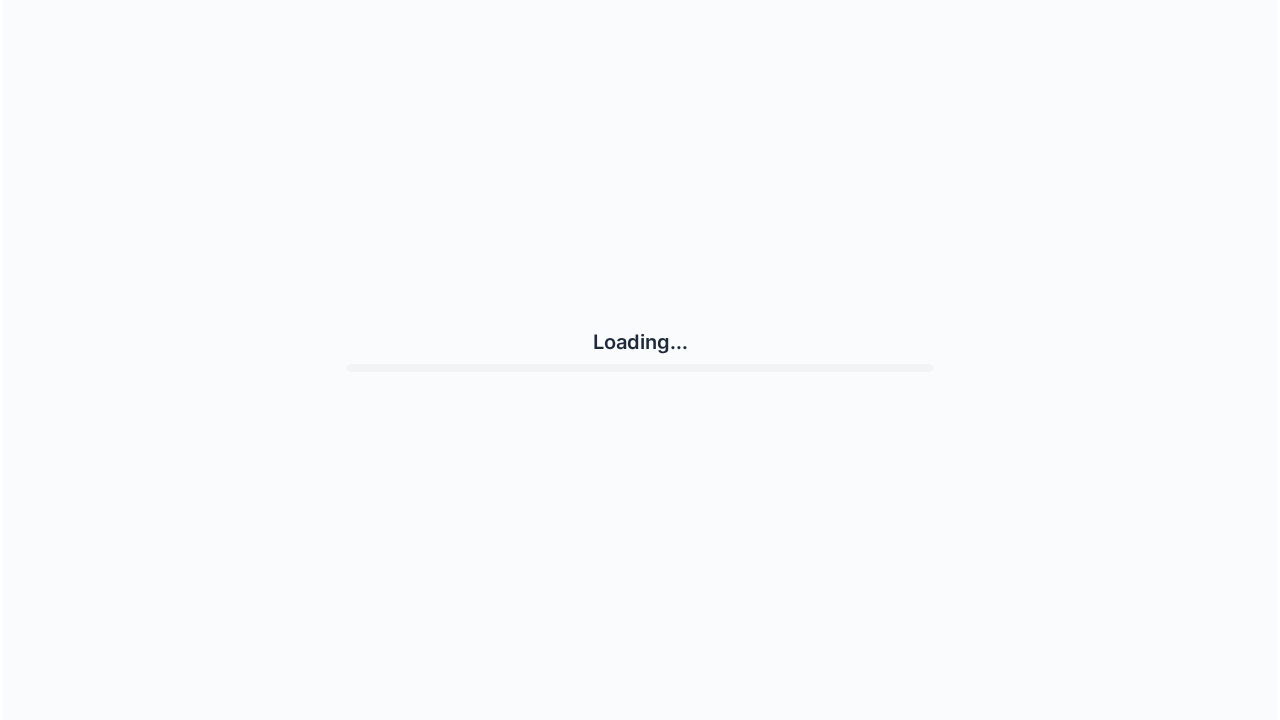 scroll, scrollTop: 0, scrollLeft: 0, axis: both 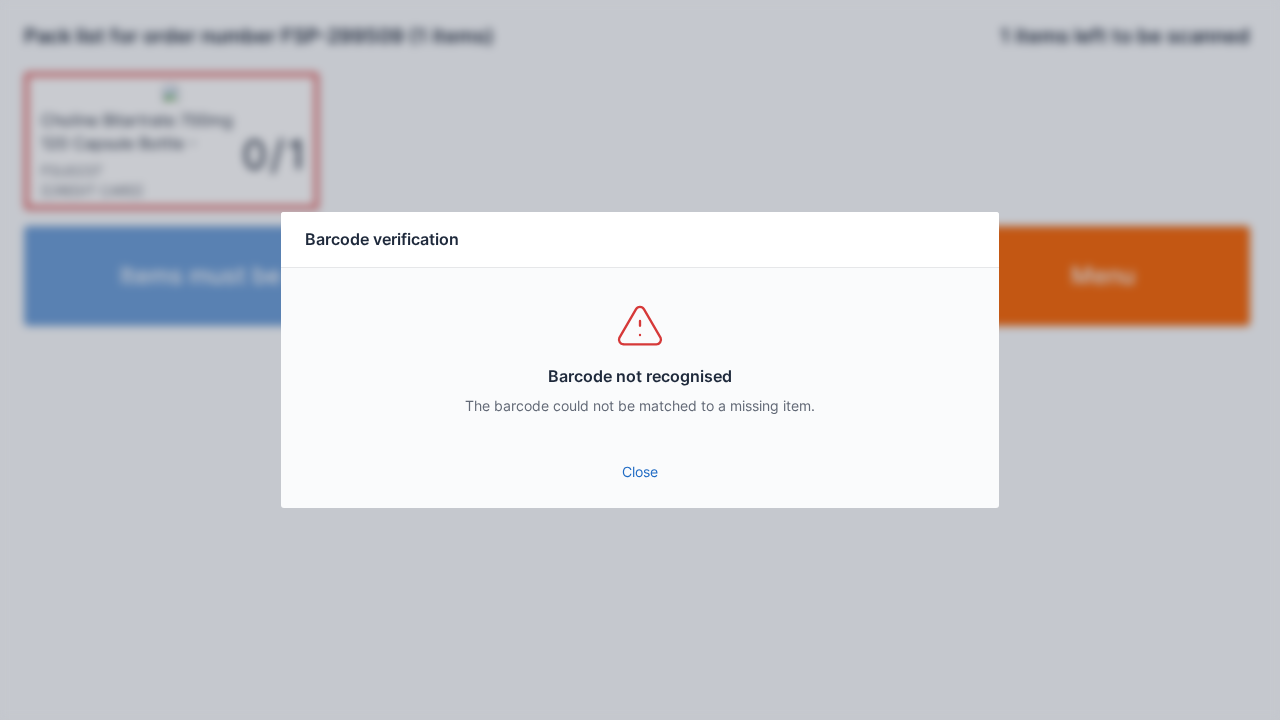 click on "Close" at bounding box center (640, 472) 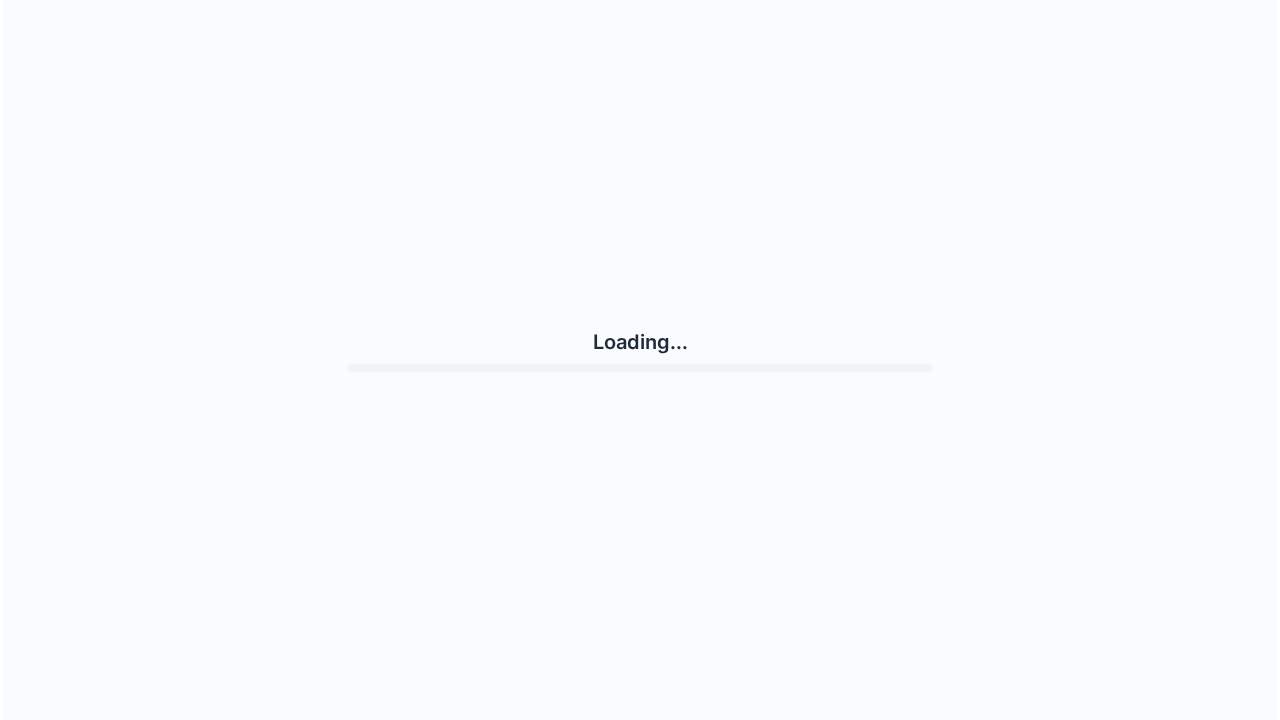 scroll, scrollTop: 0, scrollLeft: 0, axis: both 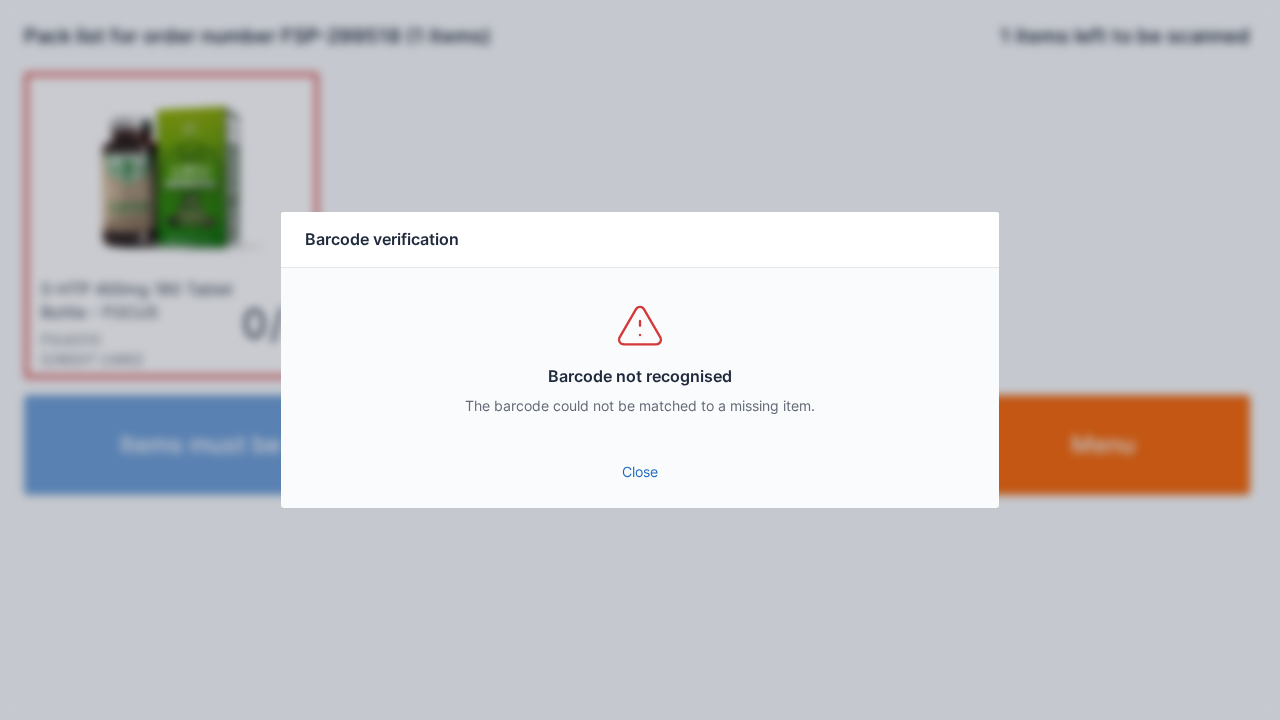 click on "Close" at bounding box center (640, 472) 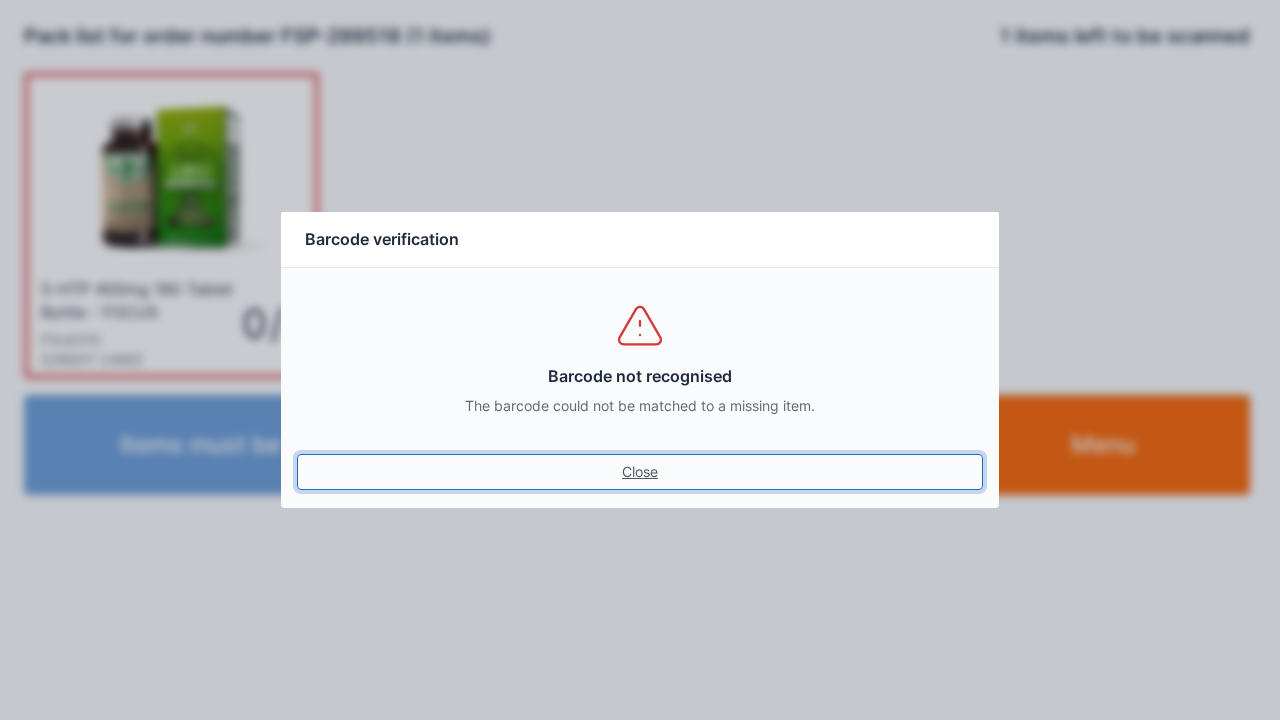 click on "Close" at bounding box center [640, 472] 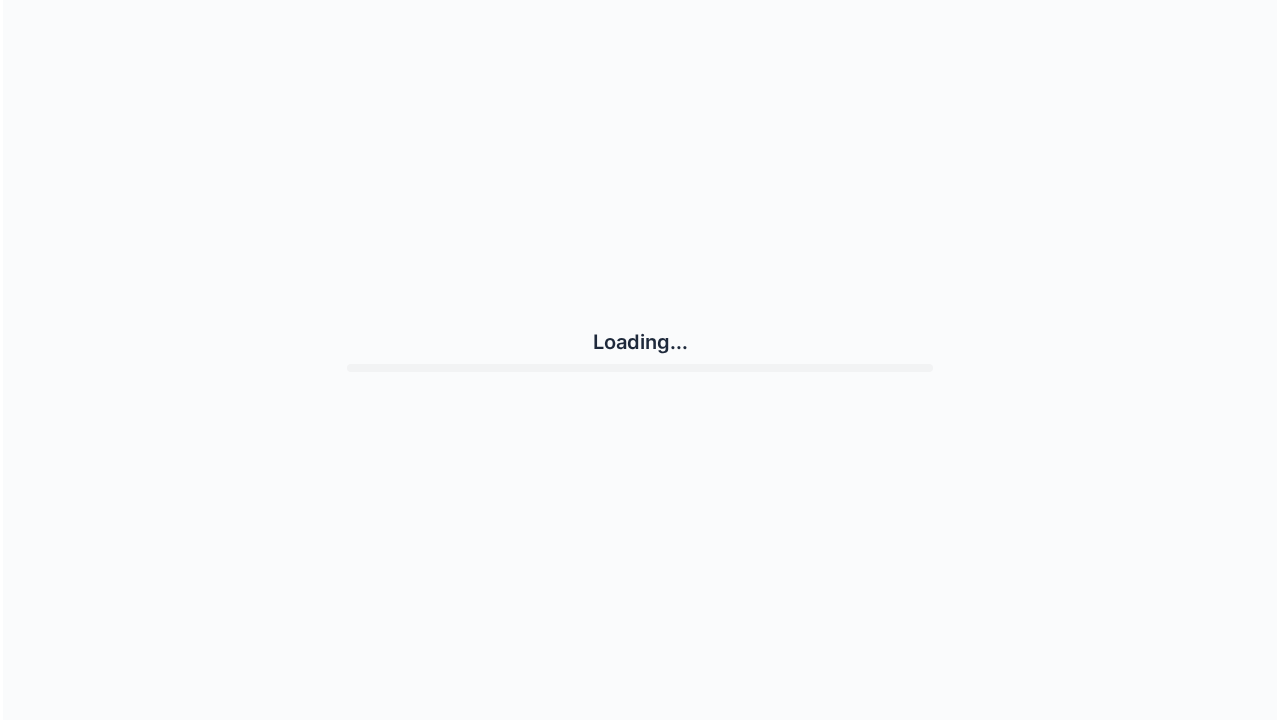 scroll, scrollTop: 0, scrollLeft: 0, axis: both 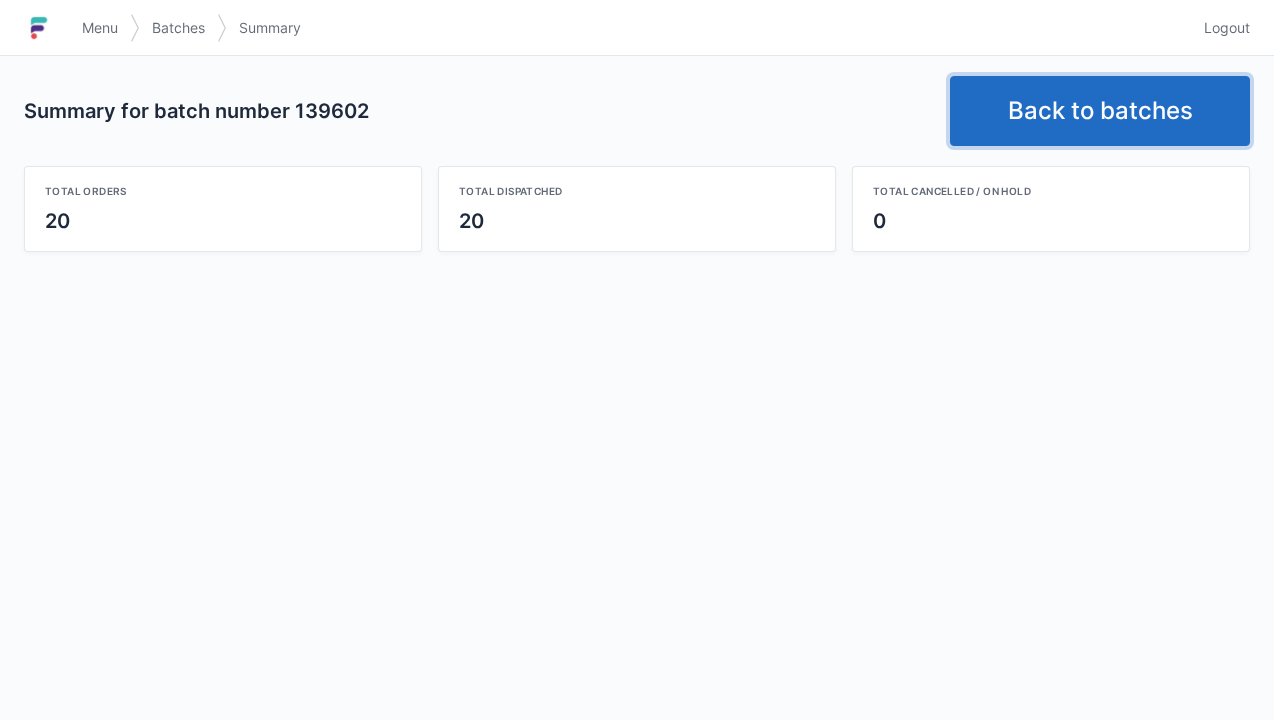 click on "Back to batches" at bounding box center (1100, 111) 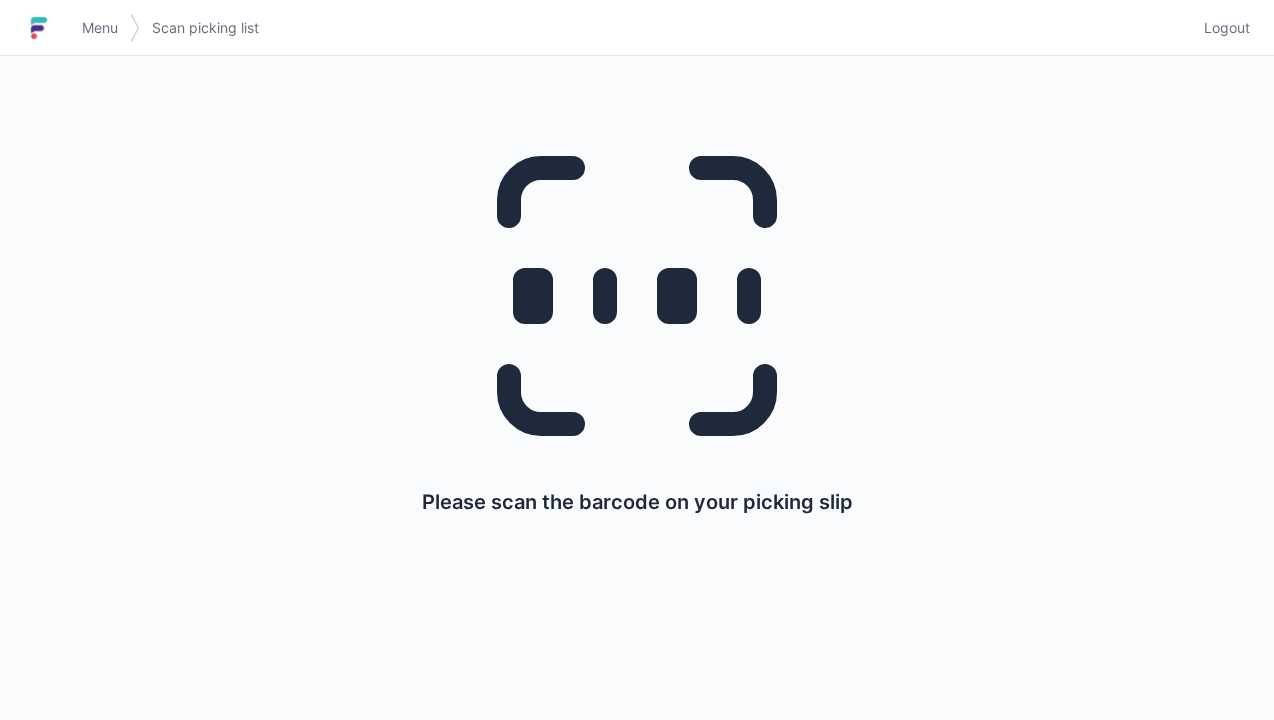 scroll, scrollTop: 0, scrollLeft: 0, axis: both 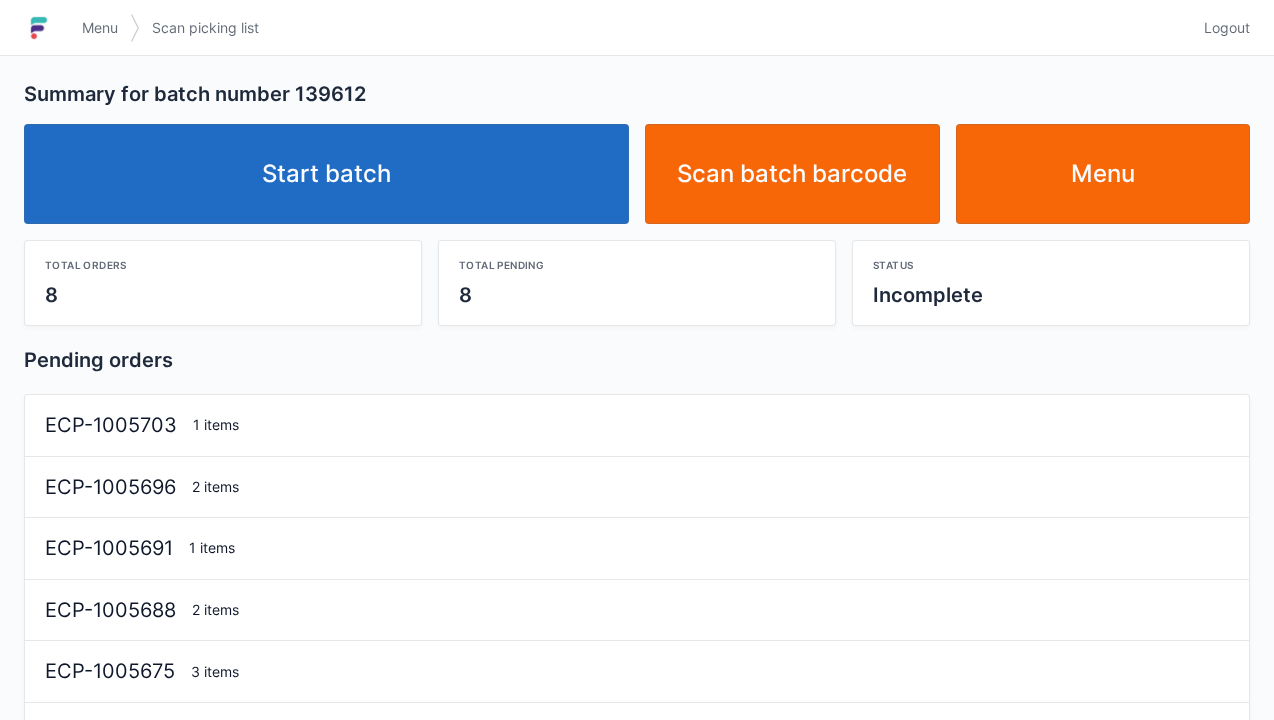 click on "Start batch" at bounding box center (326, 174) 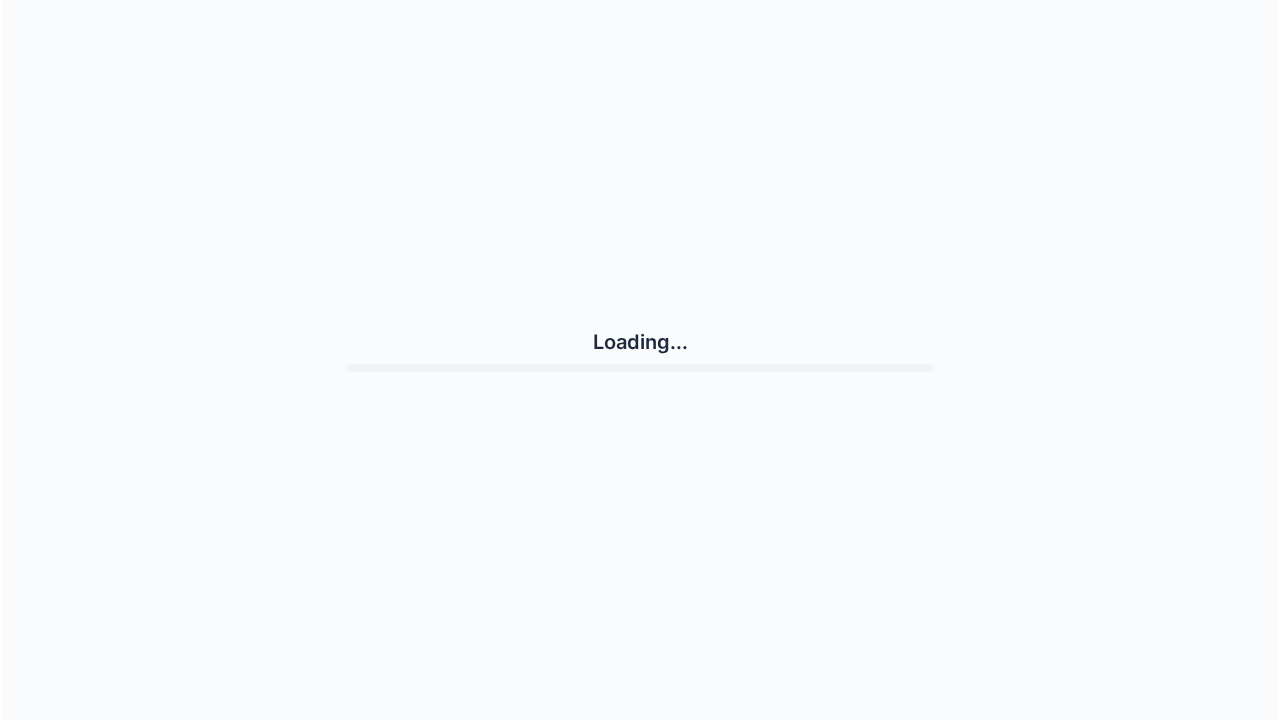 scroll, scrollTop: 0, scrollLeft: 0, axis: both 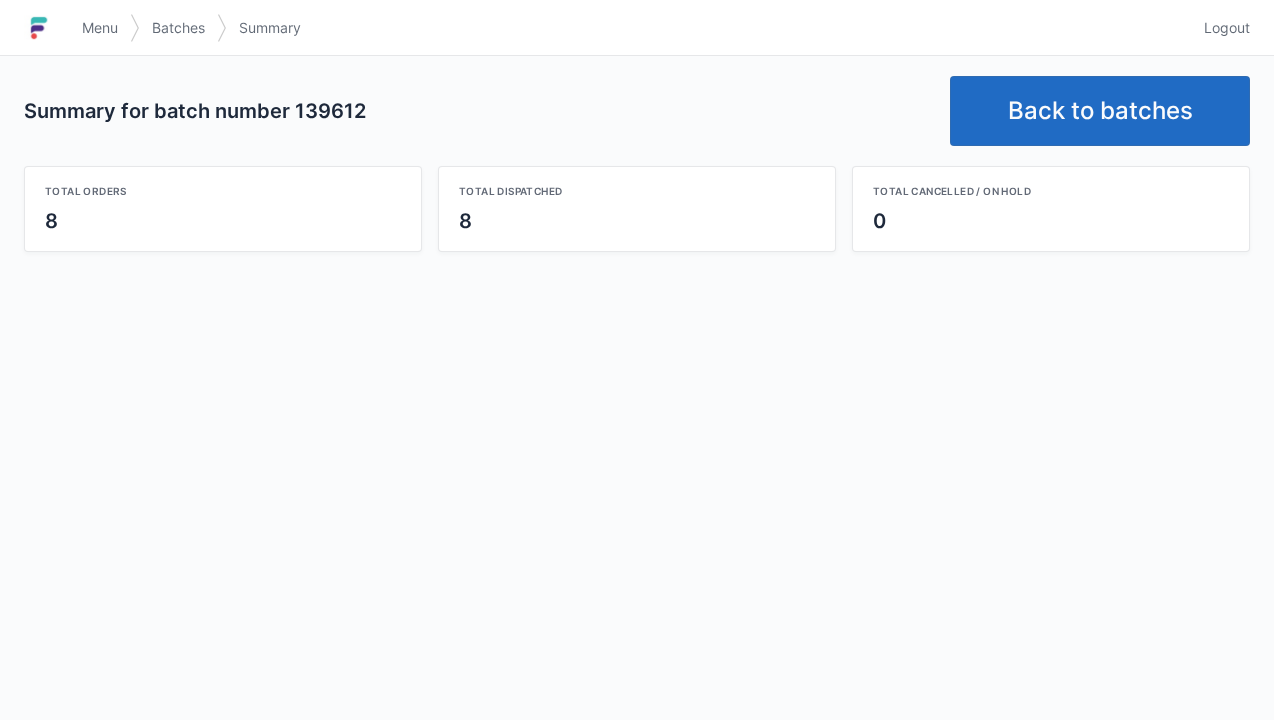 click on "Back to batches" at bounding box center (1100, 111) 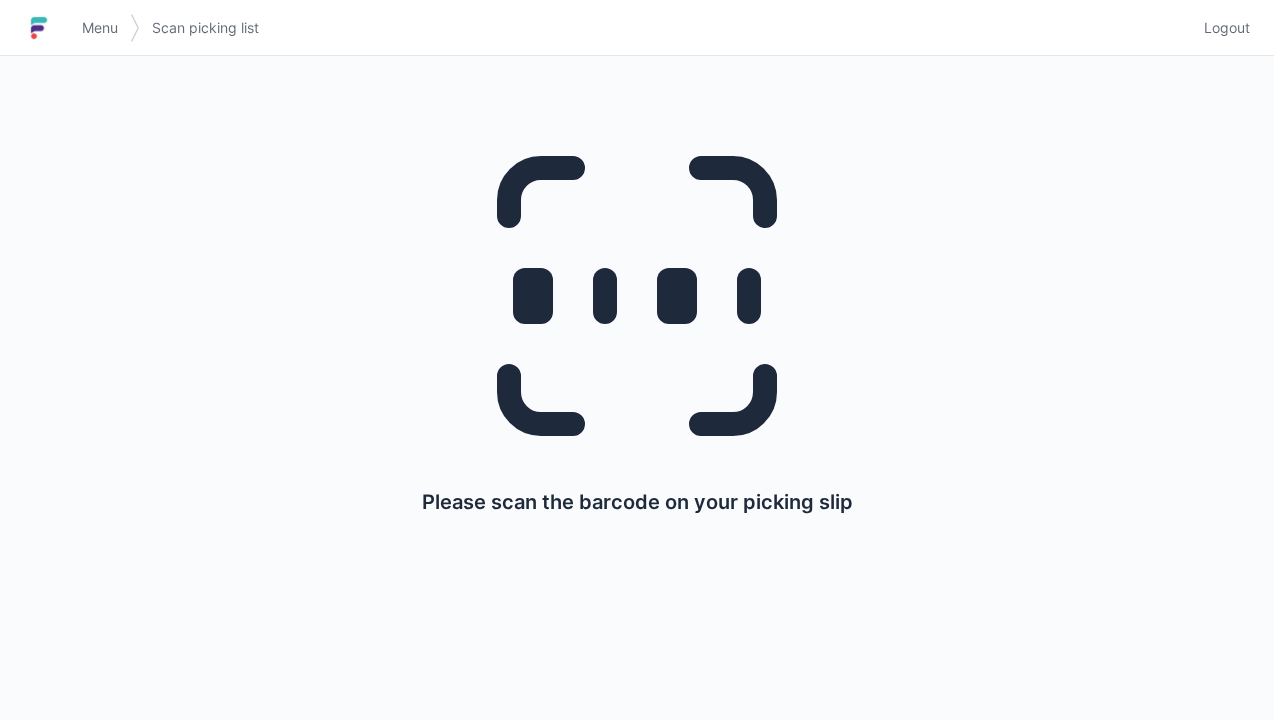 scroll, scrollTop: 0, scrollLeft: 0, axis: both 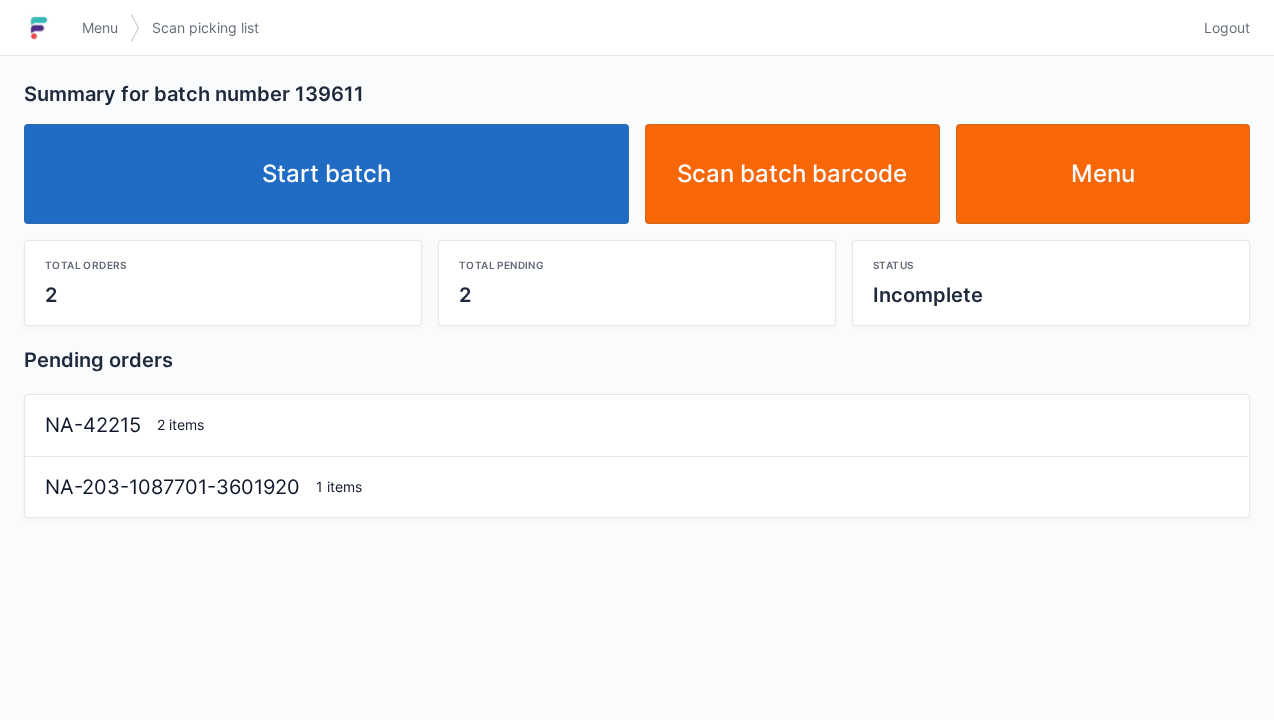 click on "Start batch" at bounding box center (326, 174) 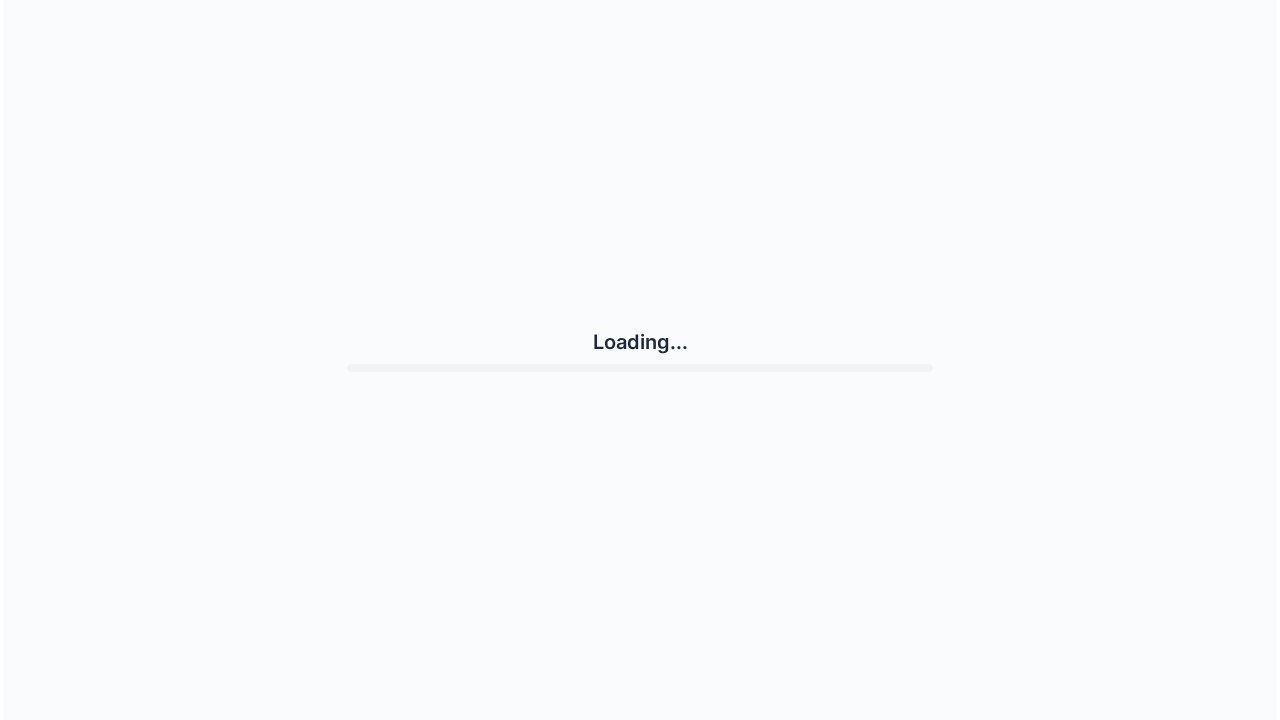 scroll, scrollTop: 0, scrollLeft: 0, axis: both 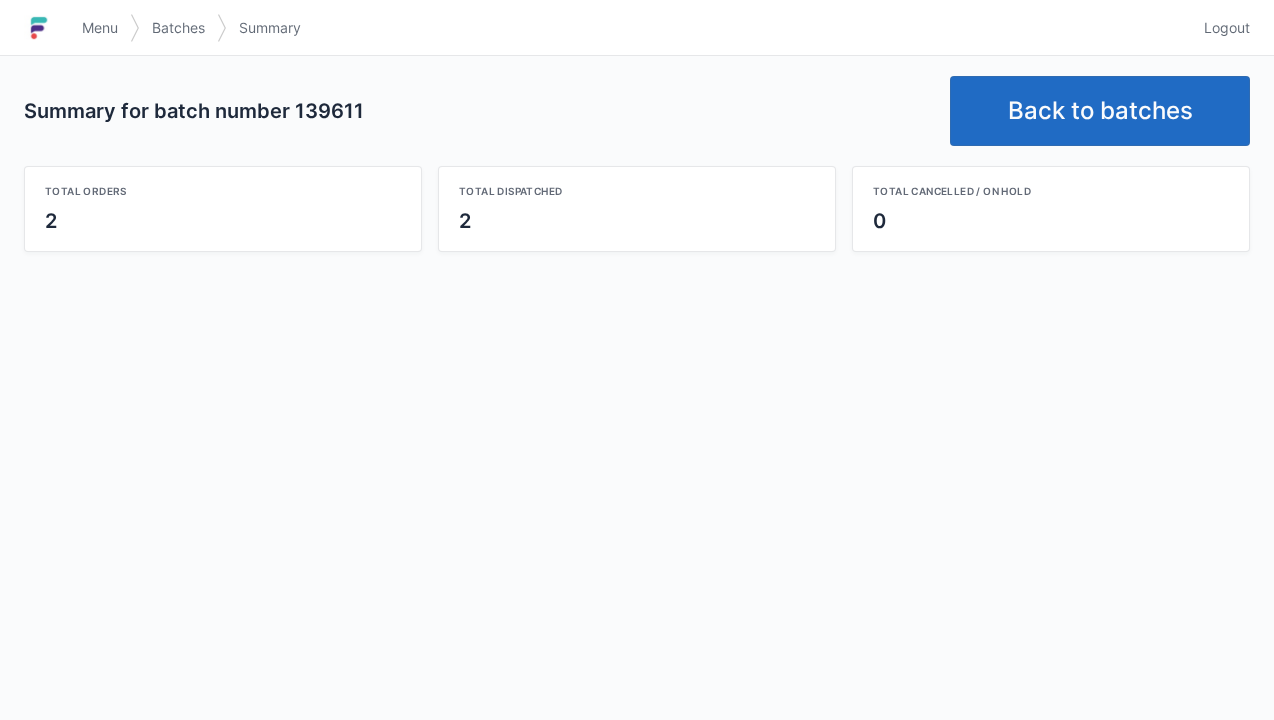 click on "Back to batches" at bounding box center (1100, 111) 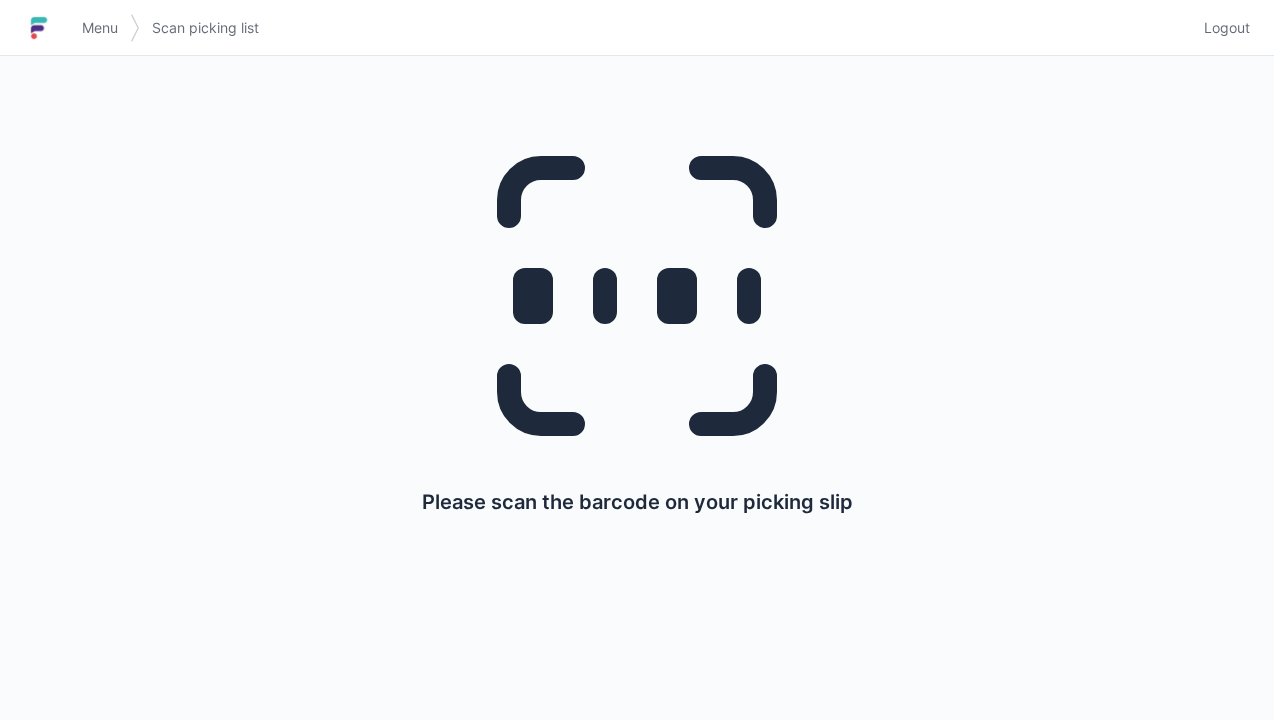 scroll, scrollTop: 0, scrollLeft: 0, axis: both 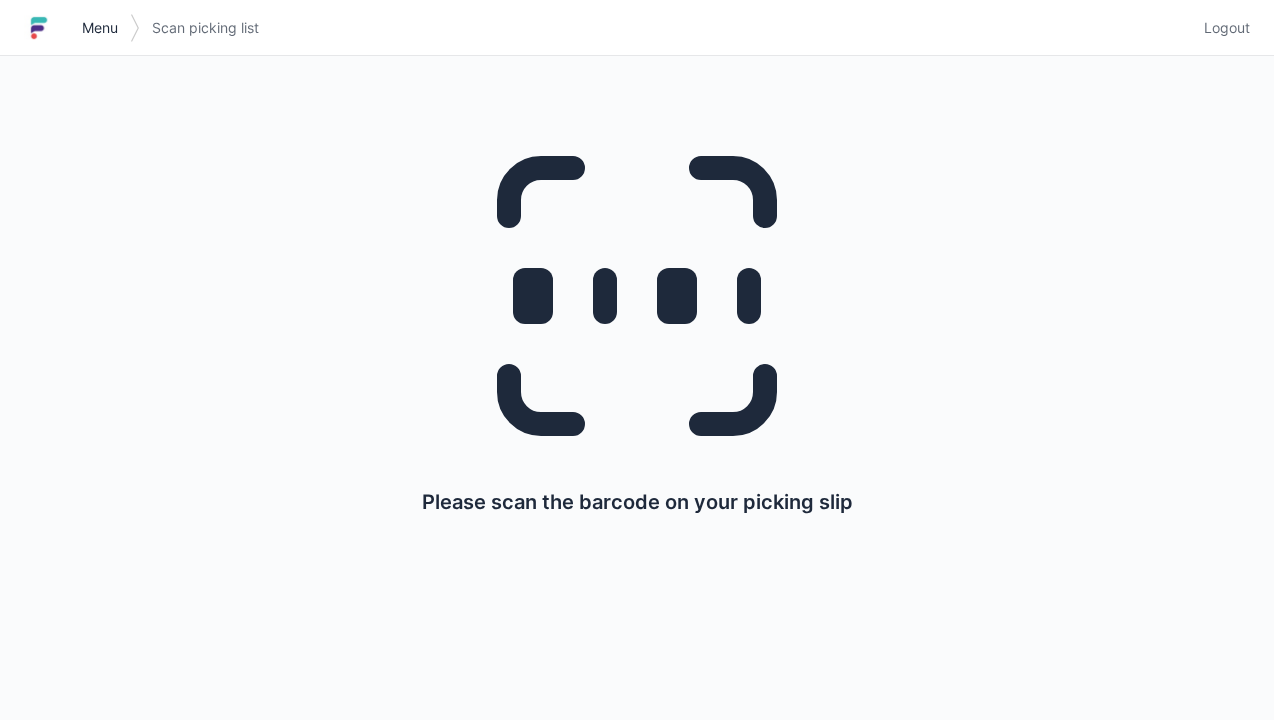 click on "Menu" at bounding box center (100, 28) 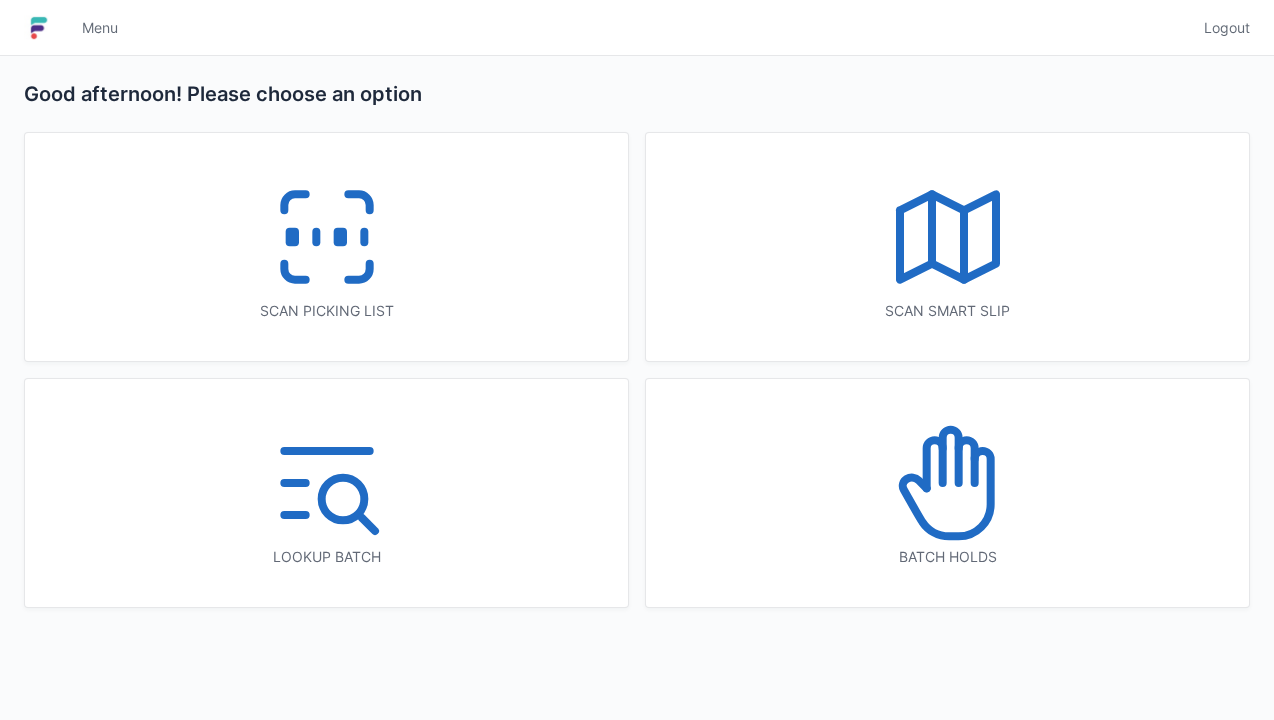 scroll, scrollTop: 0, scrollLeft: 0, axis: both 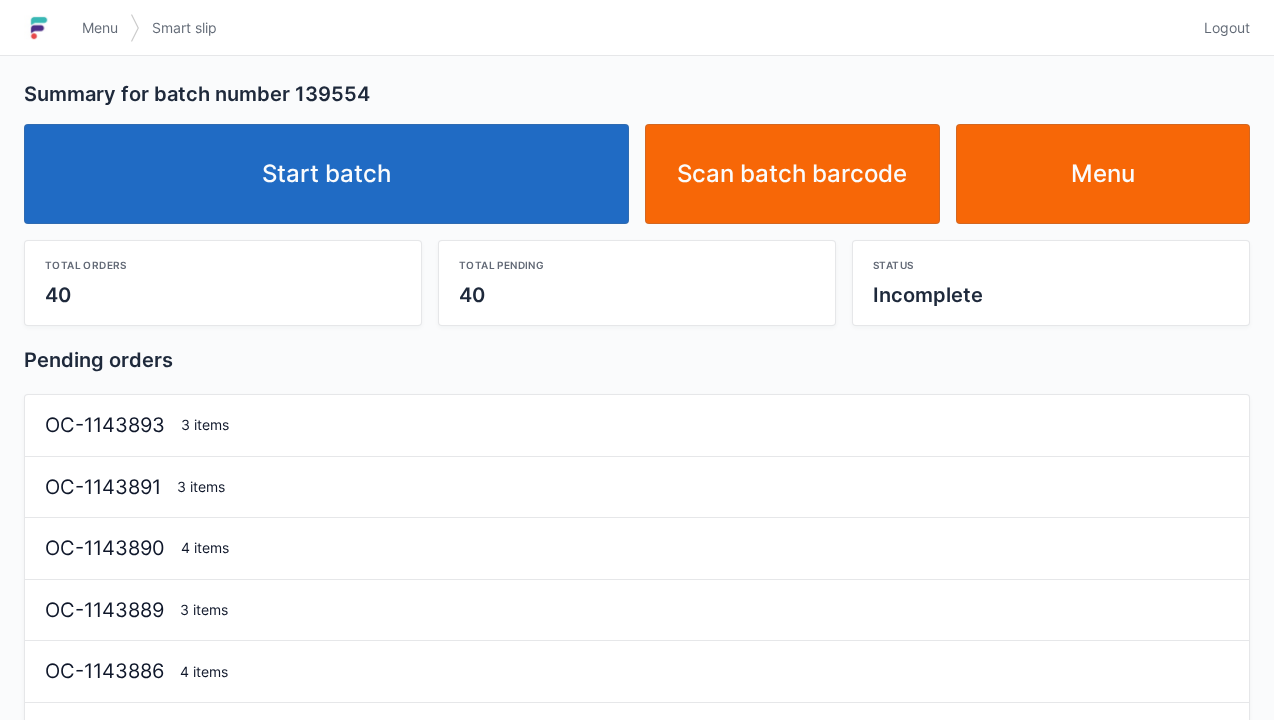 click on "Start batch" at bounding box center (326, 174) 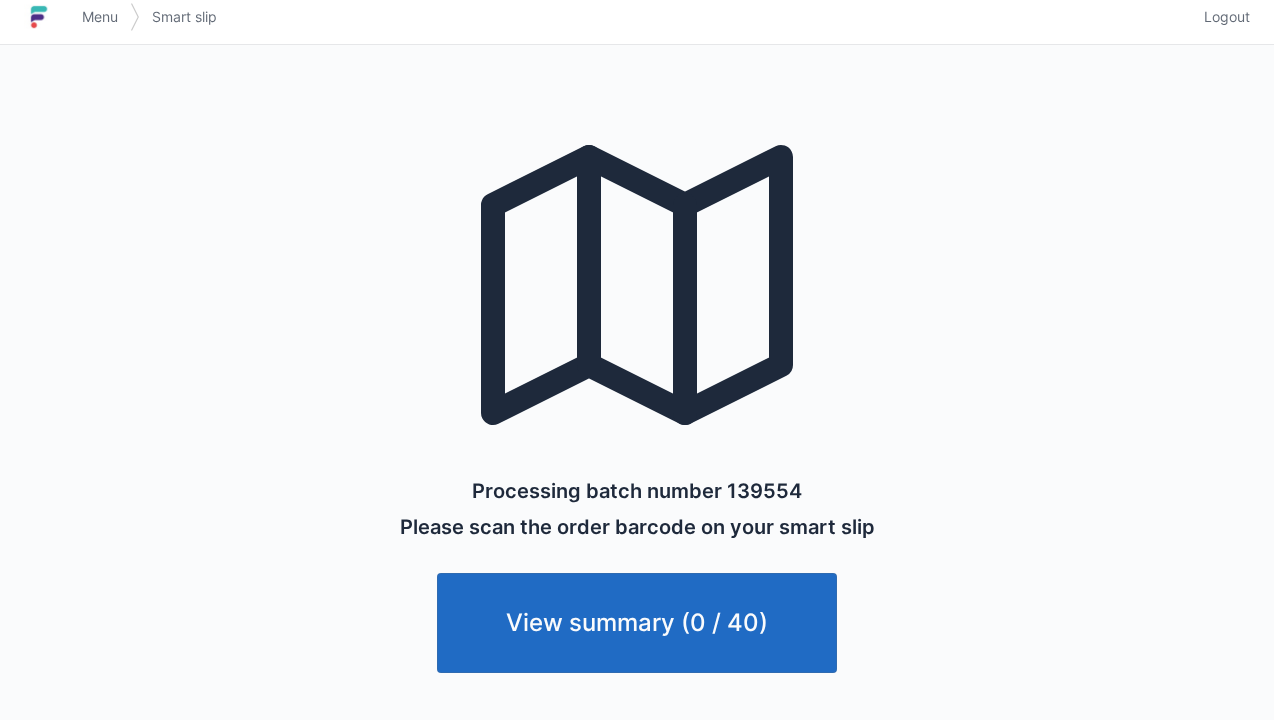 scroll, scrollTop: 12, scrollLeft: 0, axis: vertical 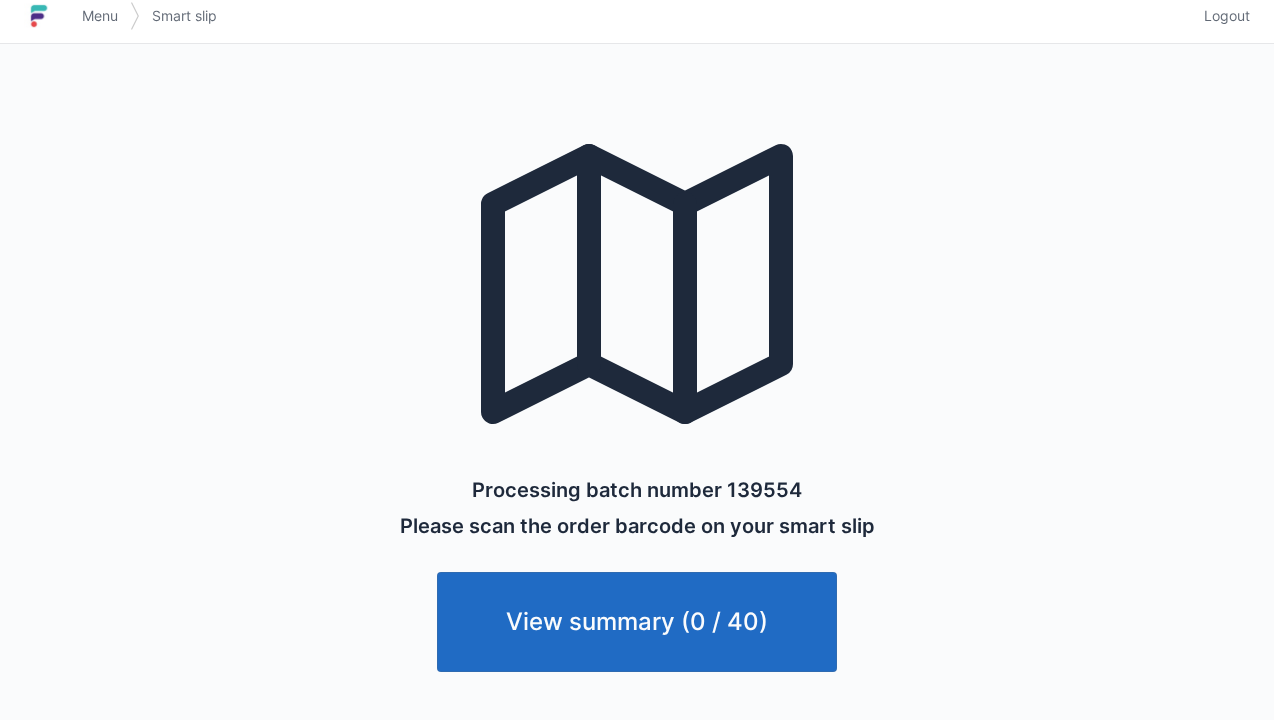 click on "Menu" at bounding box center (100, 16) 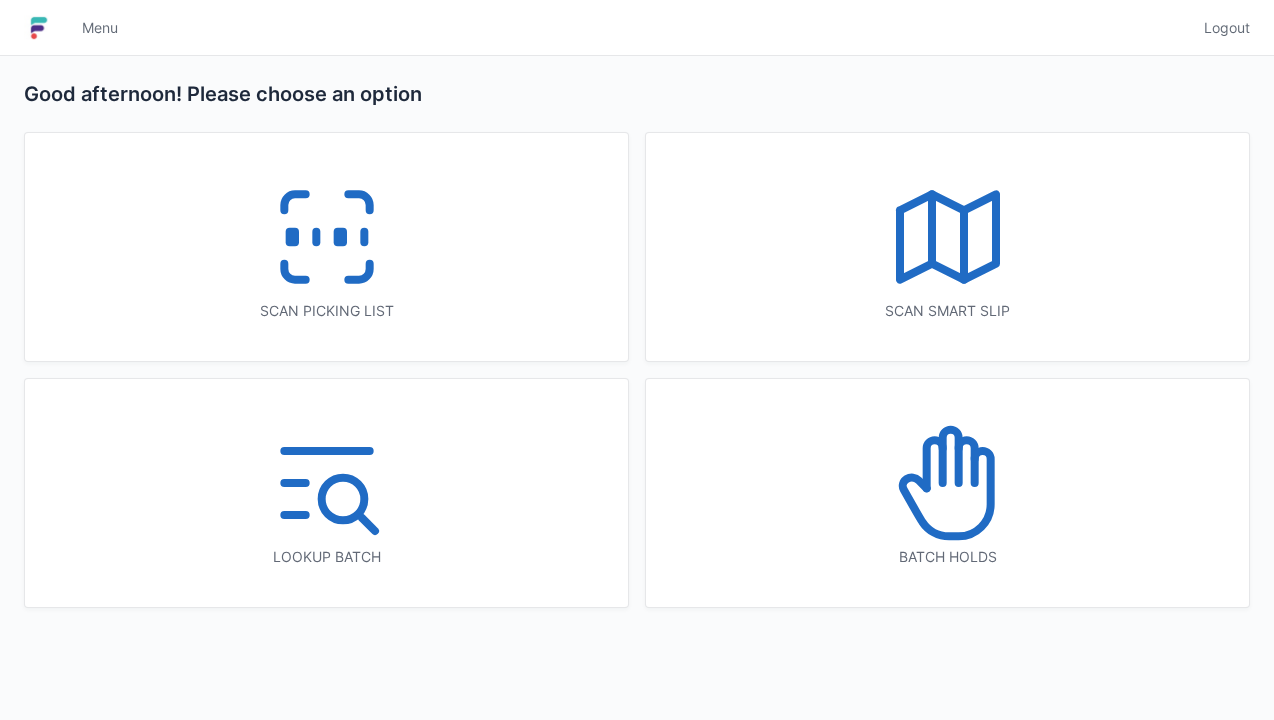 scroll, scrollTop: 0, scrollLeft: 0, axis: both 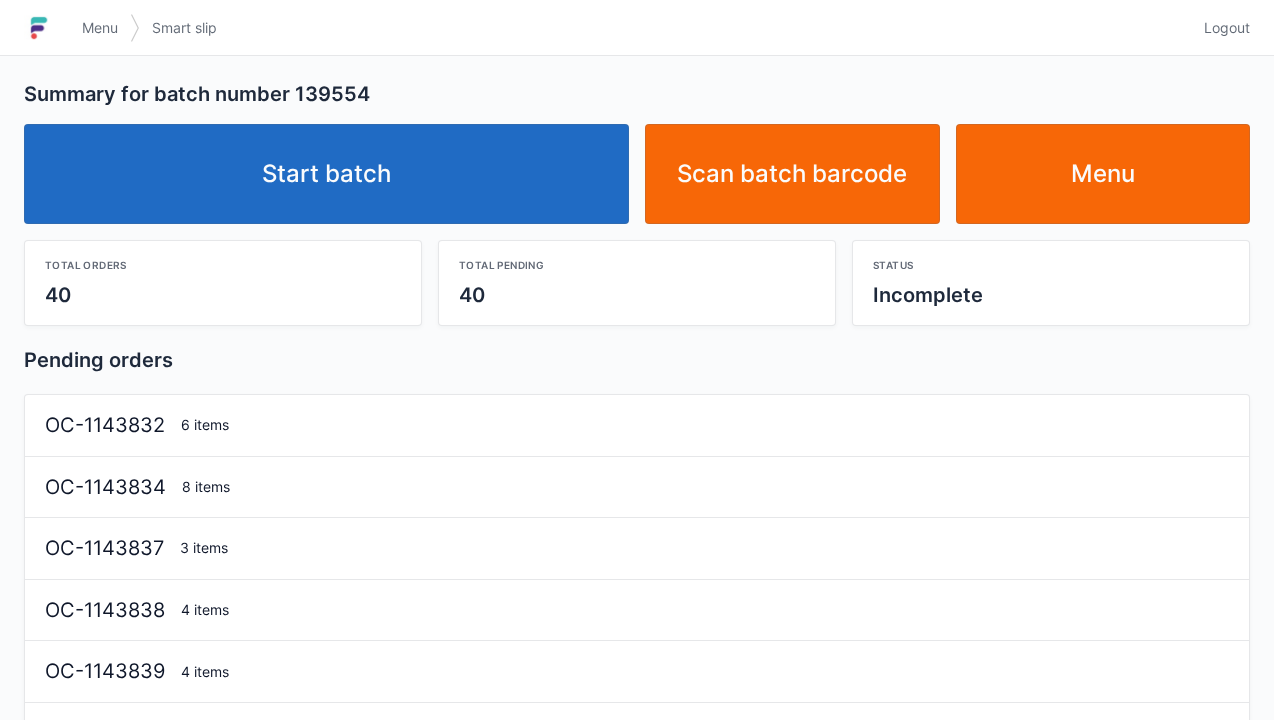 click on "Start batch" at bounding box center [326, 174] 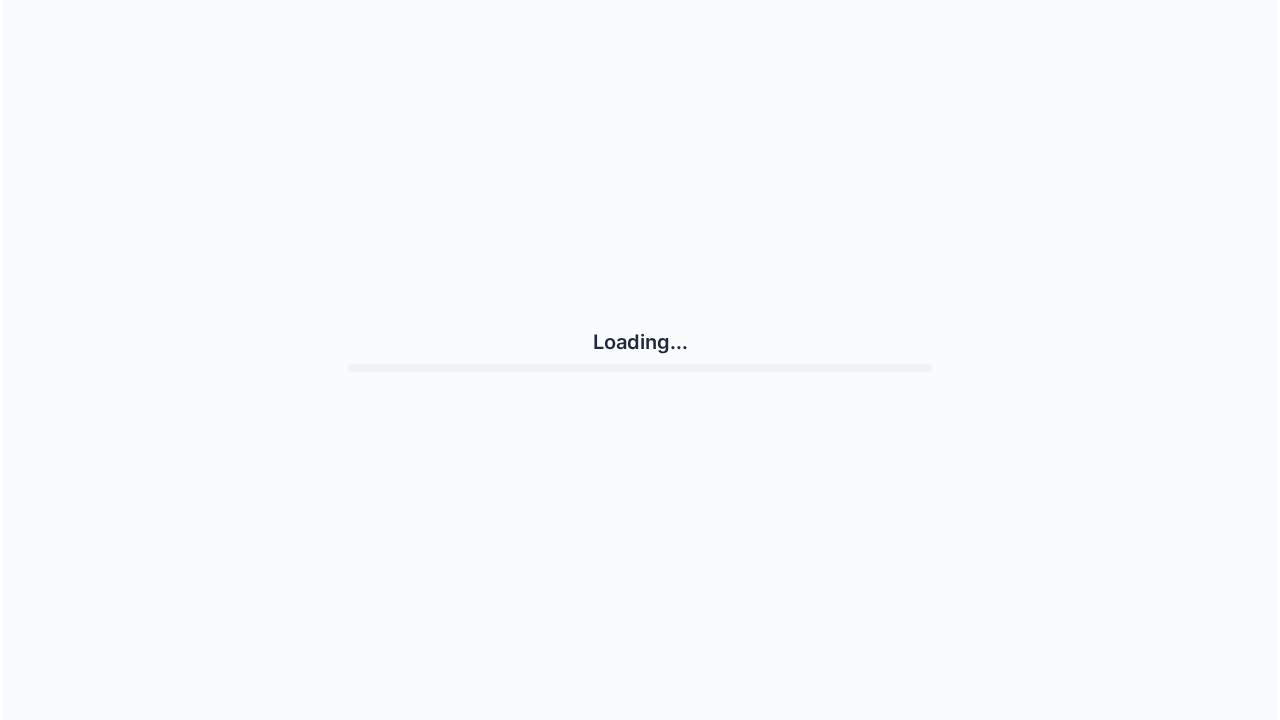 scroll, scrollTop: 0, scrollLeft: 0, axis: both 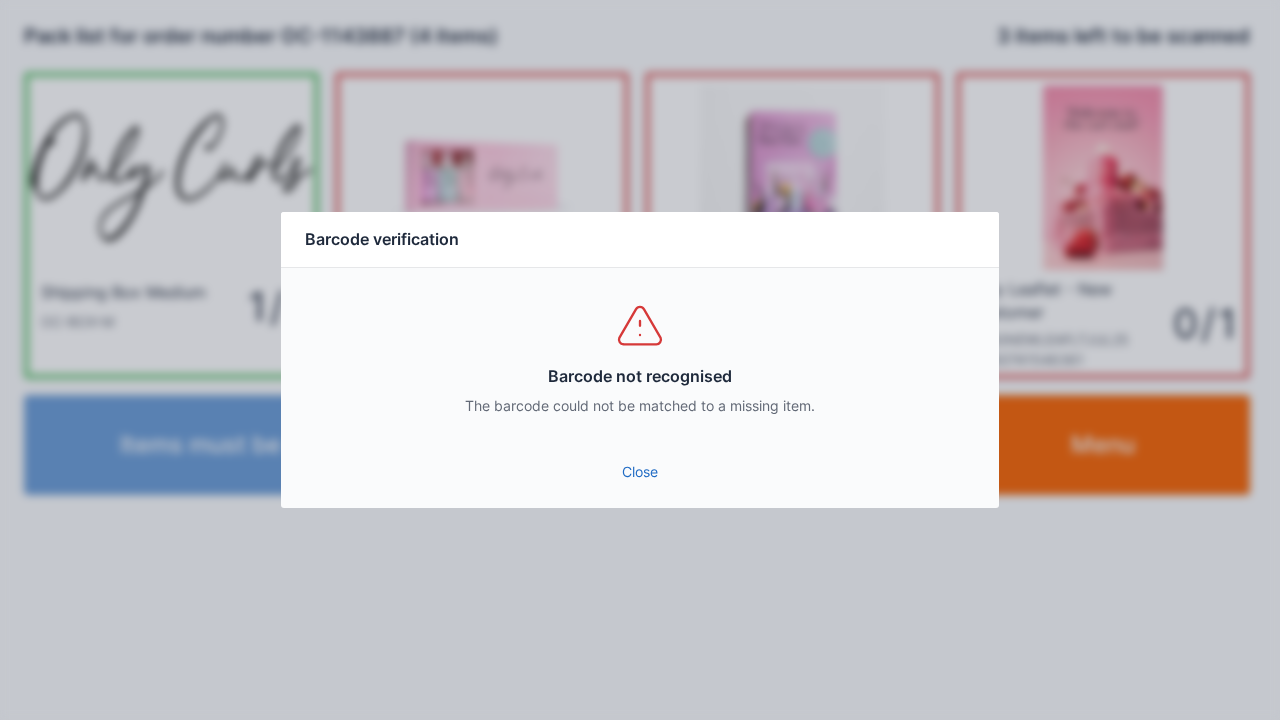 click on "Close" at bounding box center [640, 472] 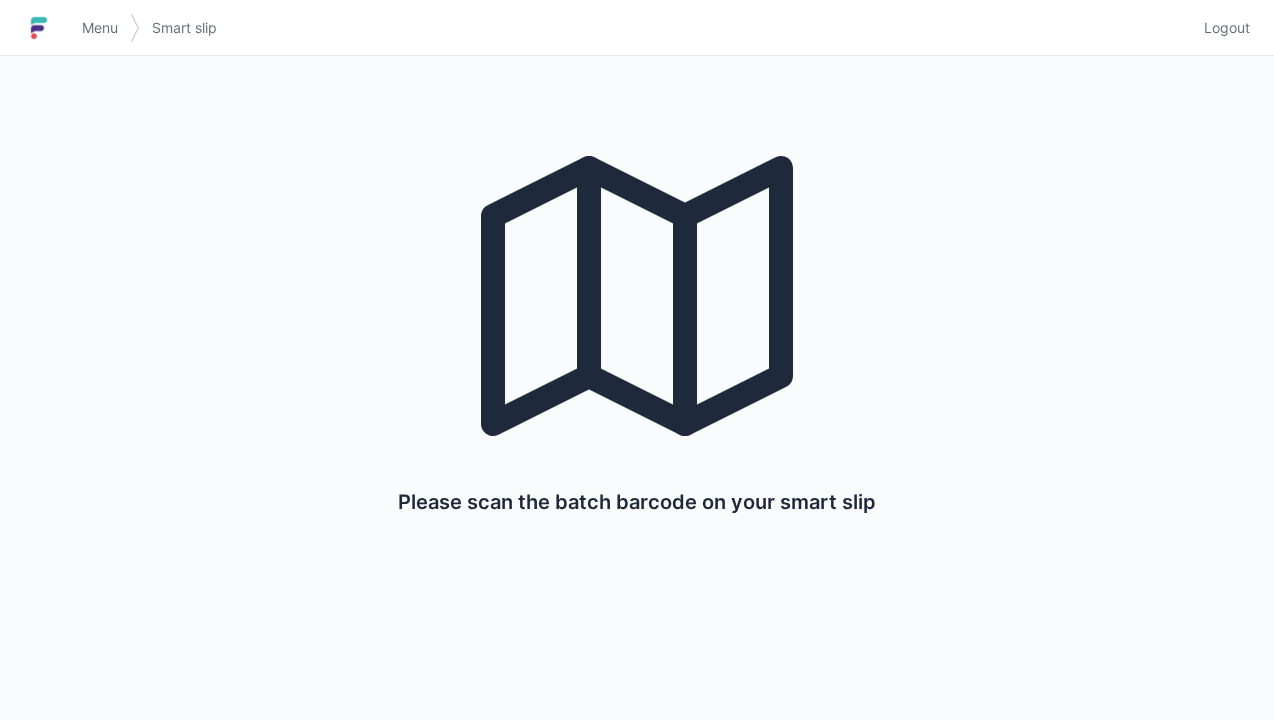 scroll, scrollTop: 0, scrollLeft: 0, axis: both 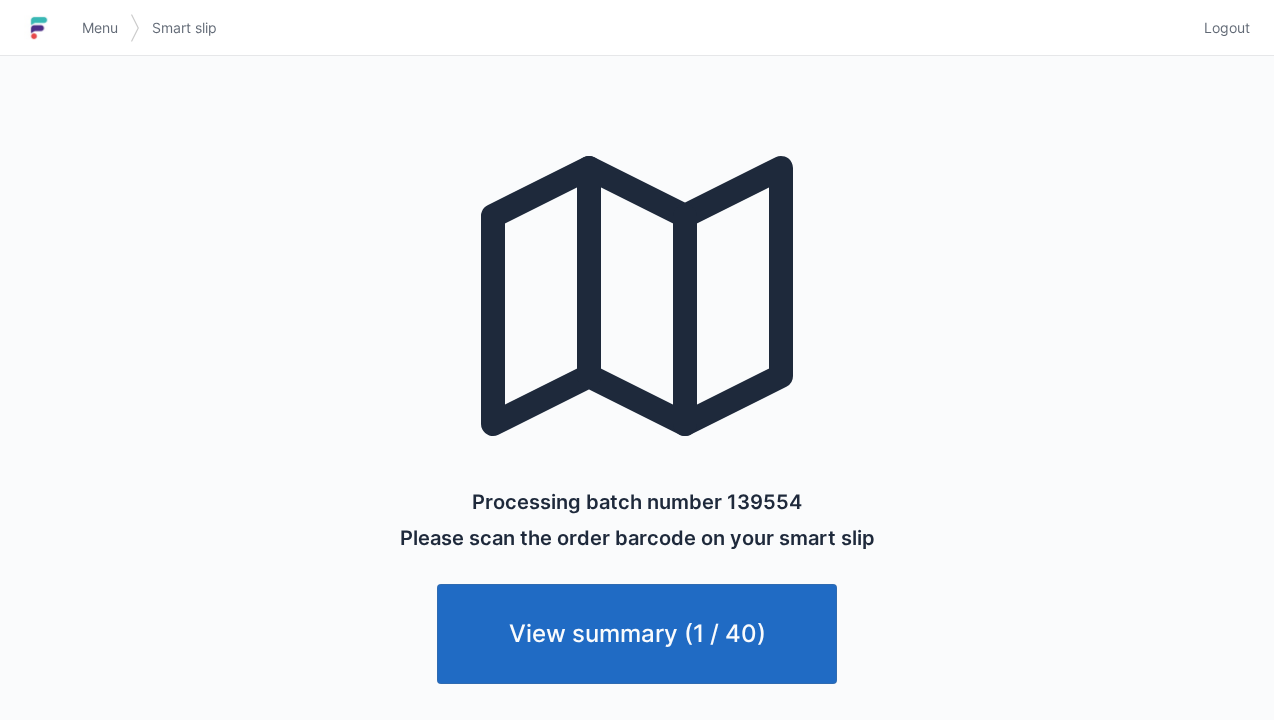 click on "Menu" at bounding box center [100, 28] 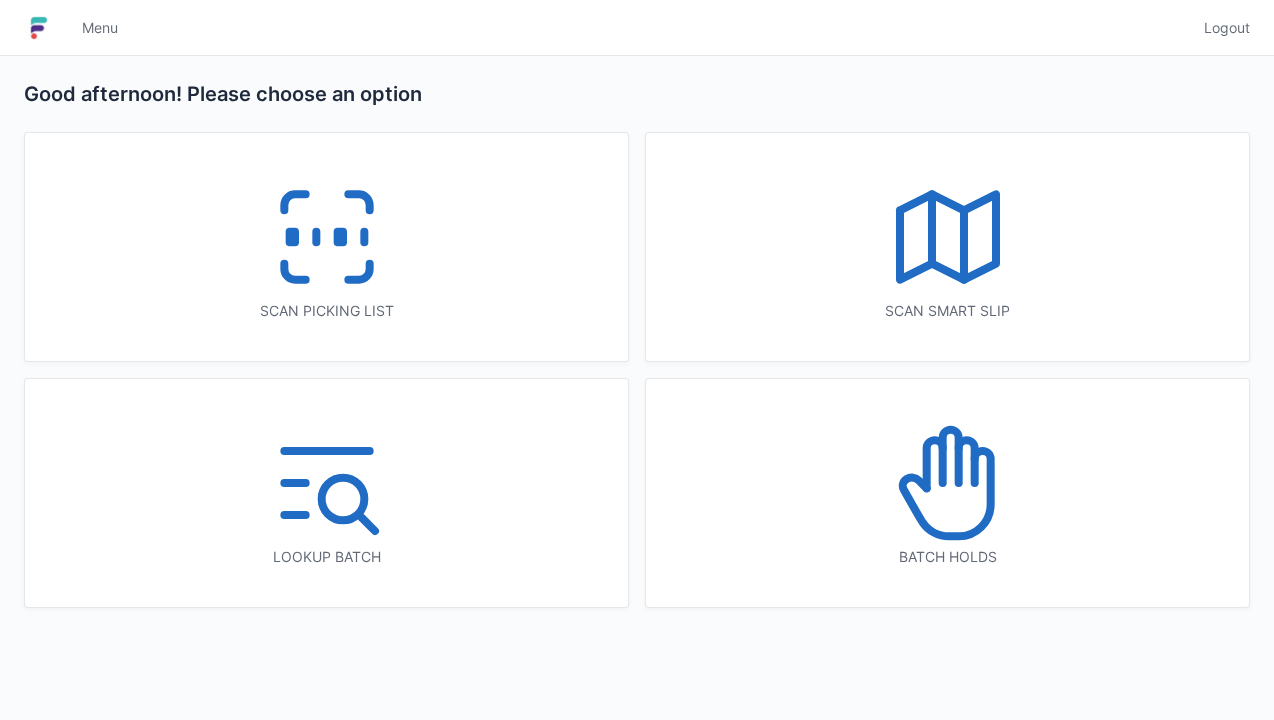 scroll, scrollTop: 0, scrollLeft: 0, axis: both 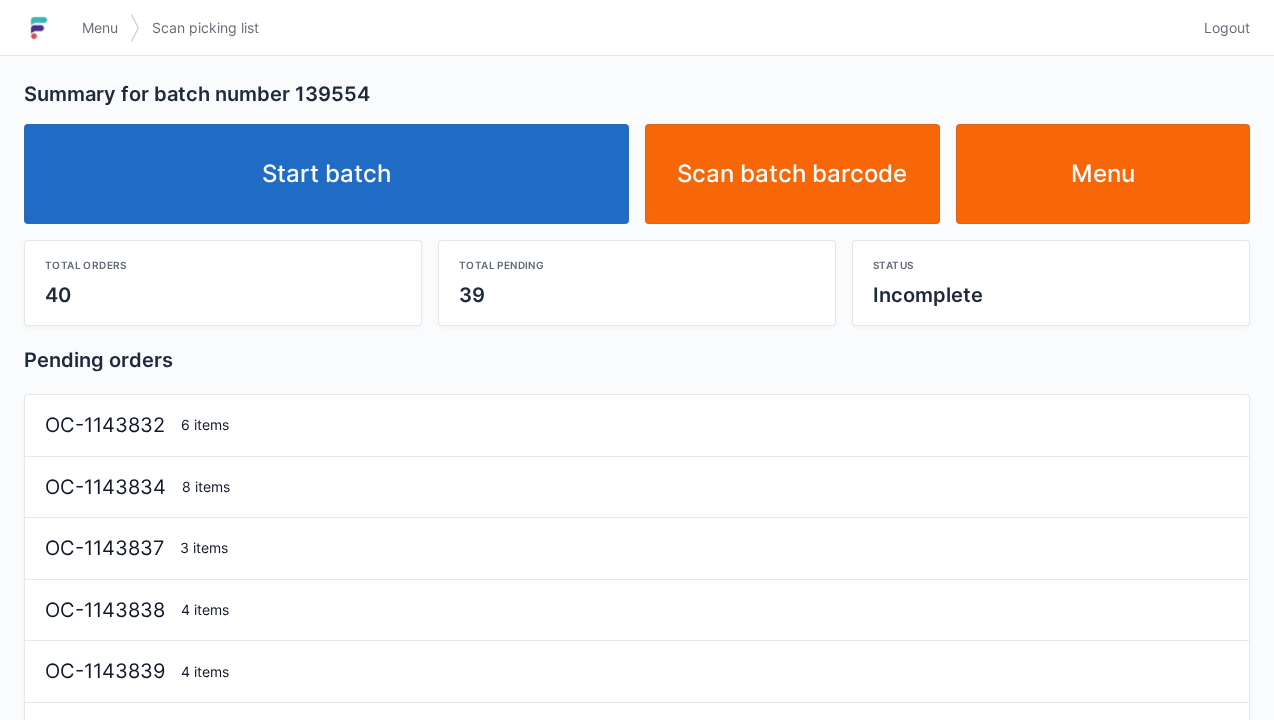 click on "Start batch" at bounding box center [326, 174] 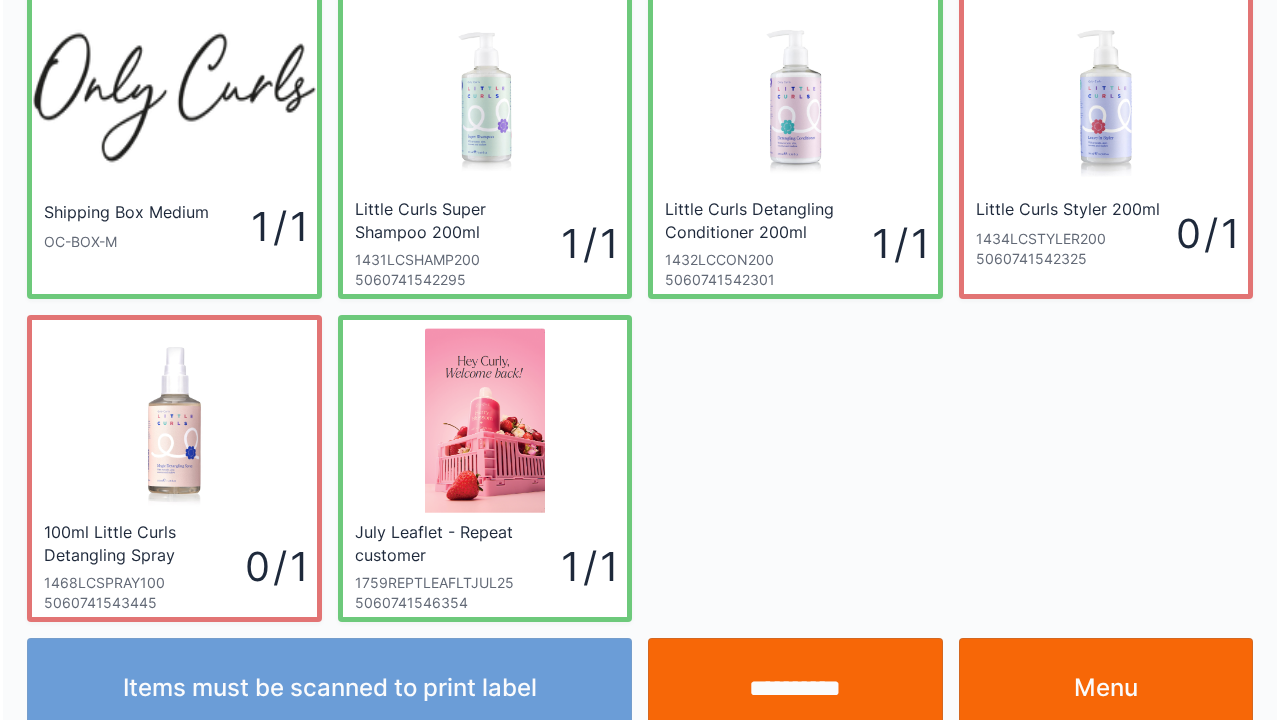 scroll, scrollTop: 116, scrollLeft: 0, axis: vertical 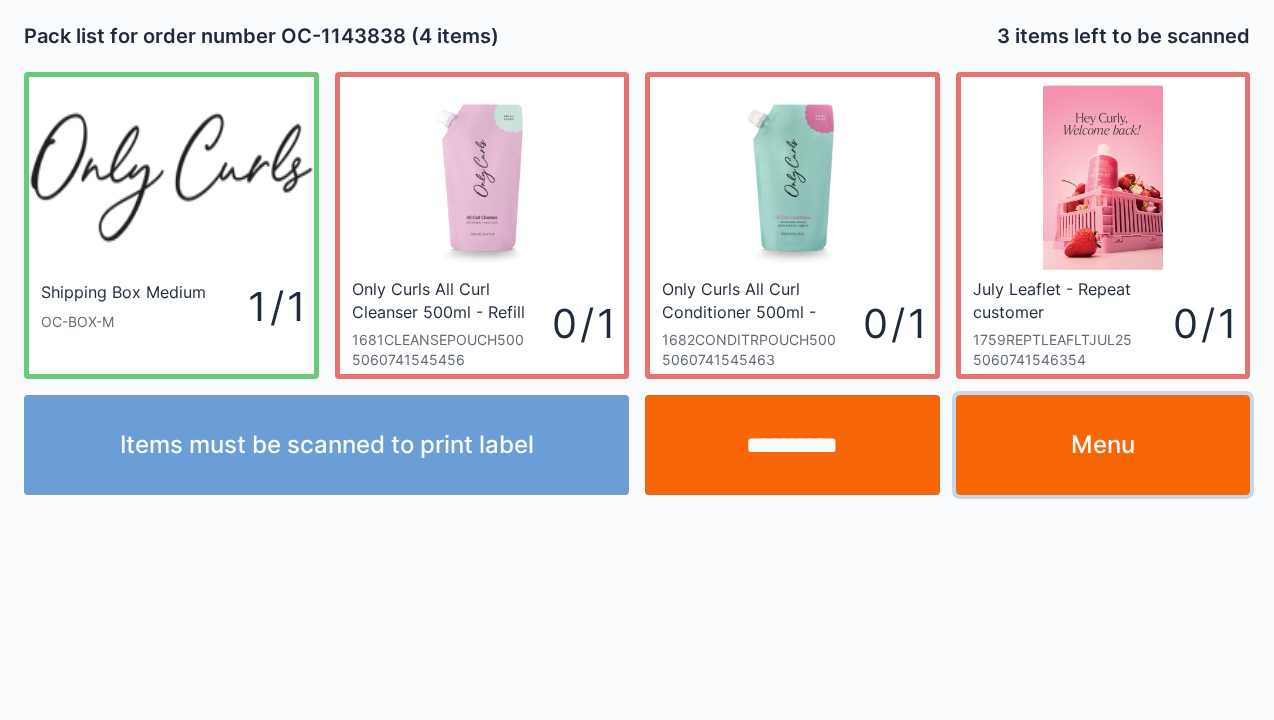 click on "Menu" at bounding box center [1103, 445] 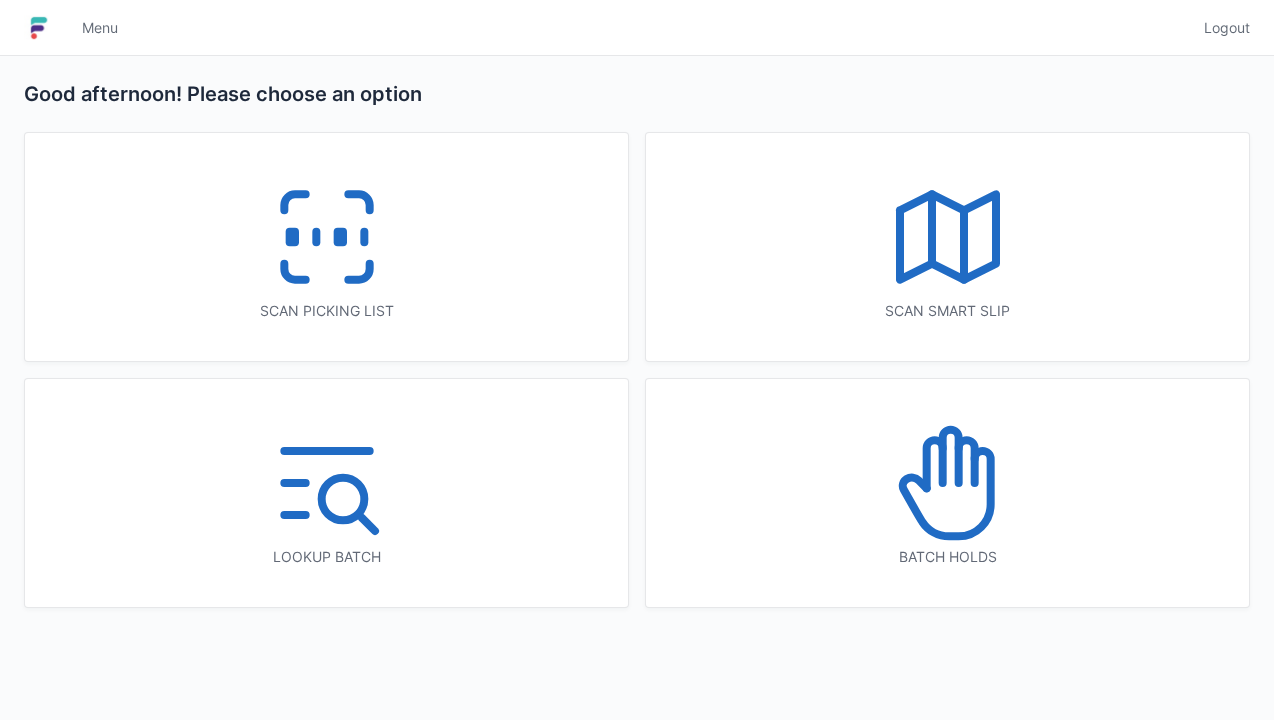 scroll, scrollTop: 0, scrollLeft: 0, axis: both 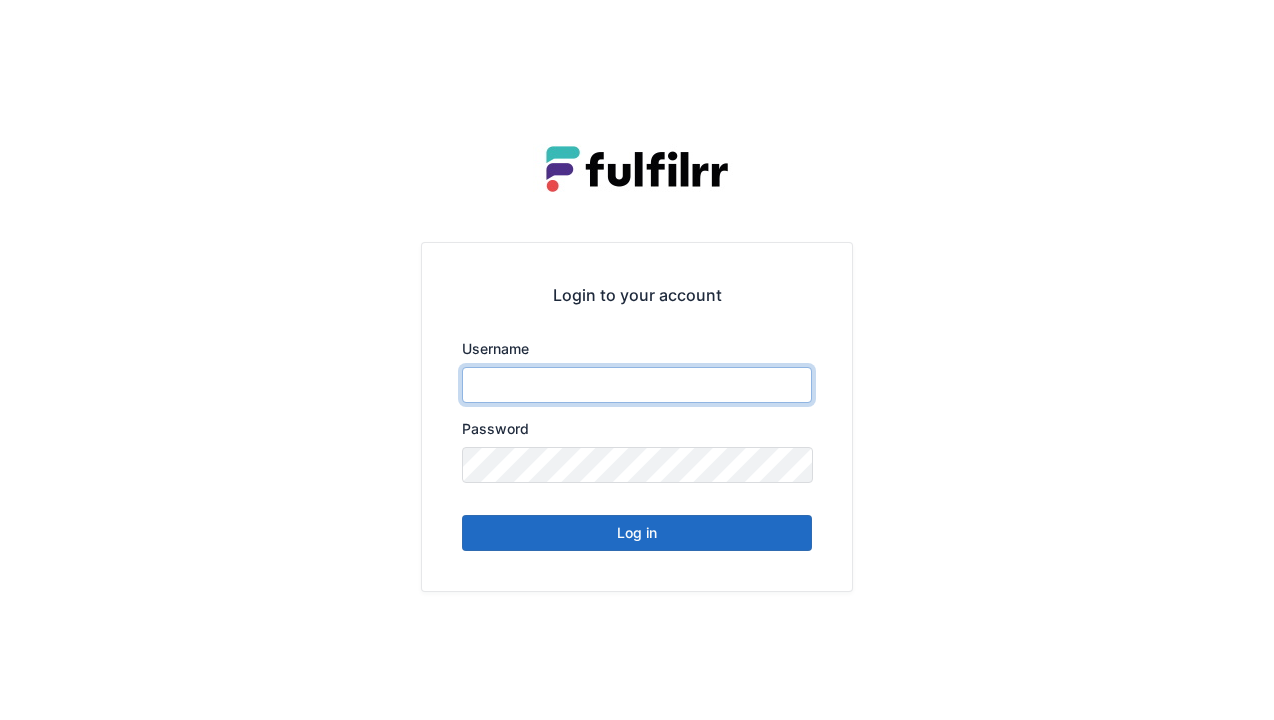 type on "******" 